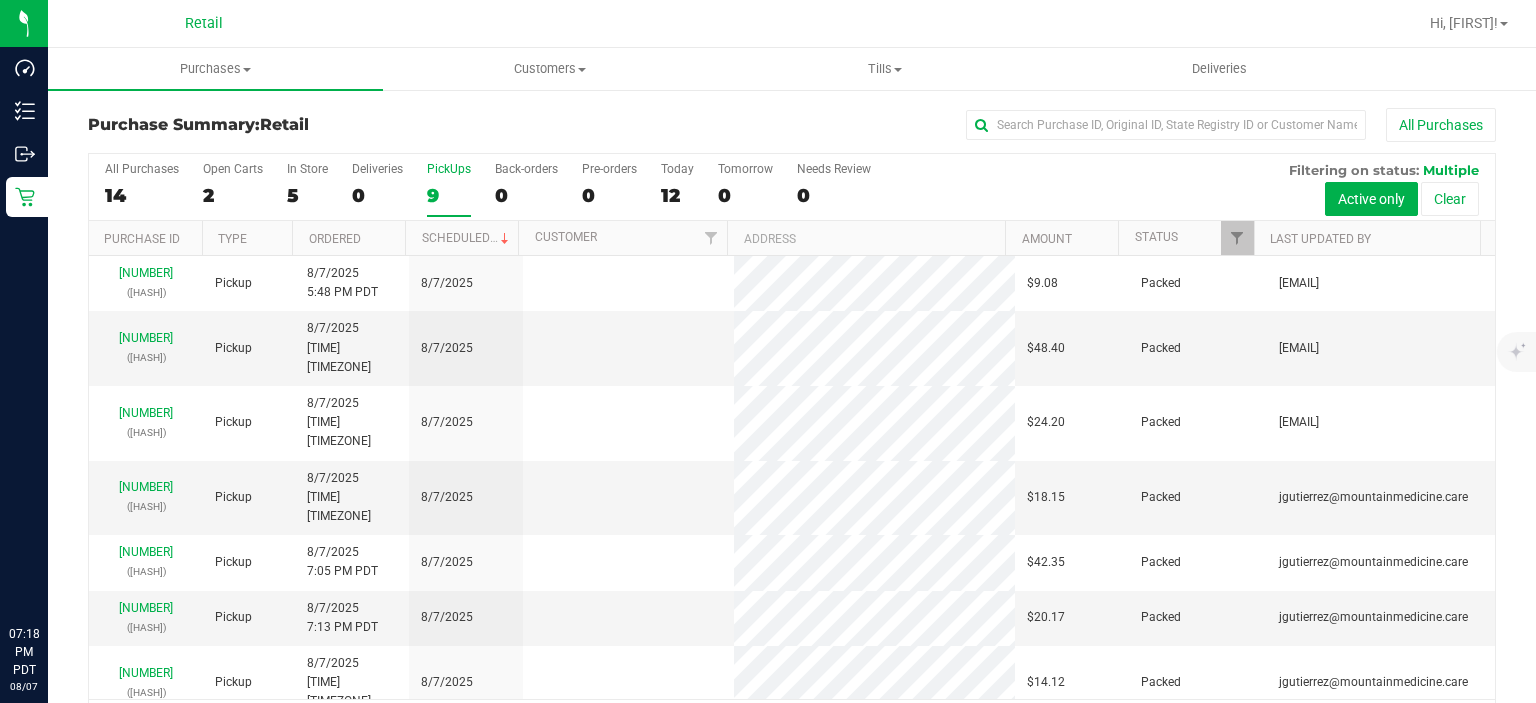 scroll, scrollTop: 0, scrollLeft: 0, axis: both 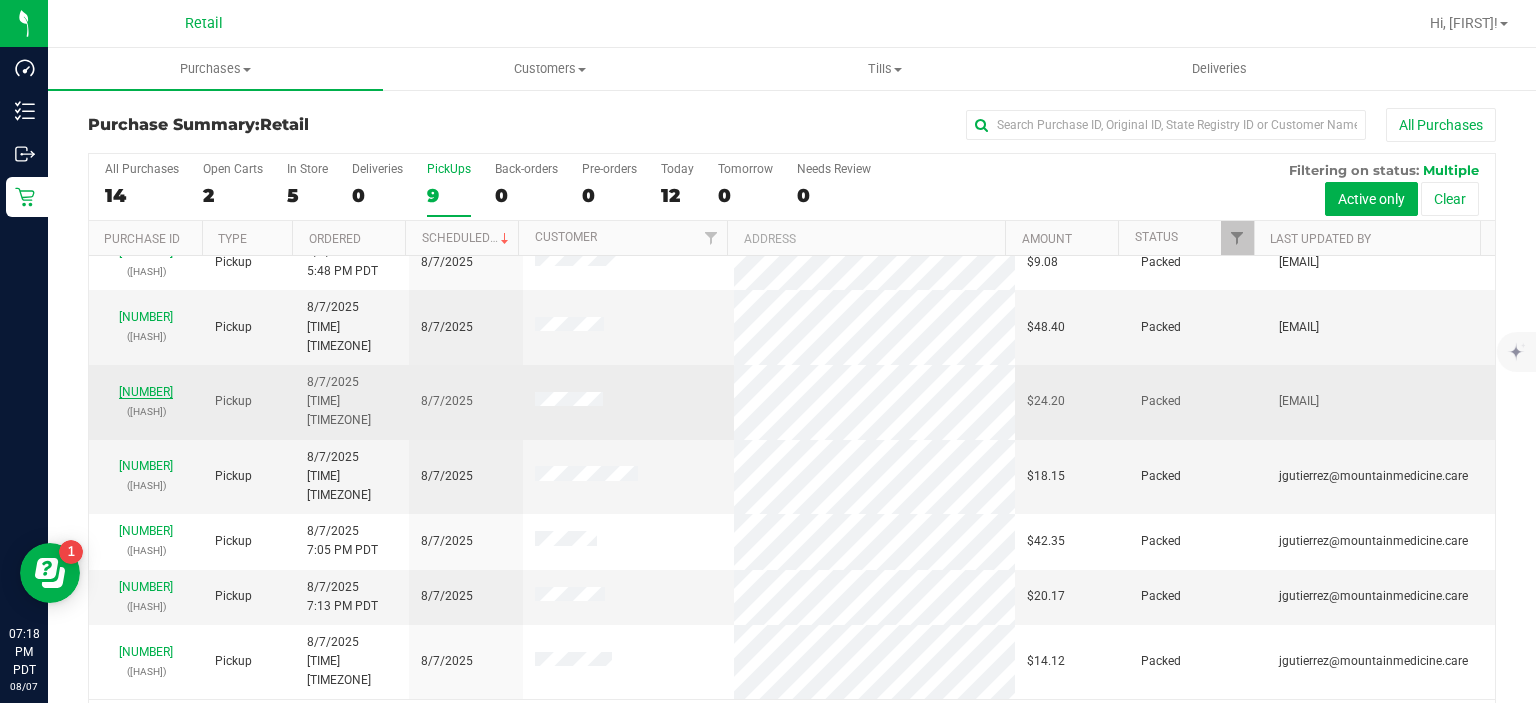 click on "[NUMBER]" at bounding box center [146, 392] 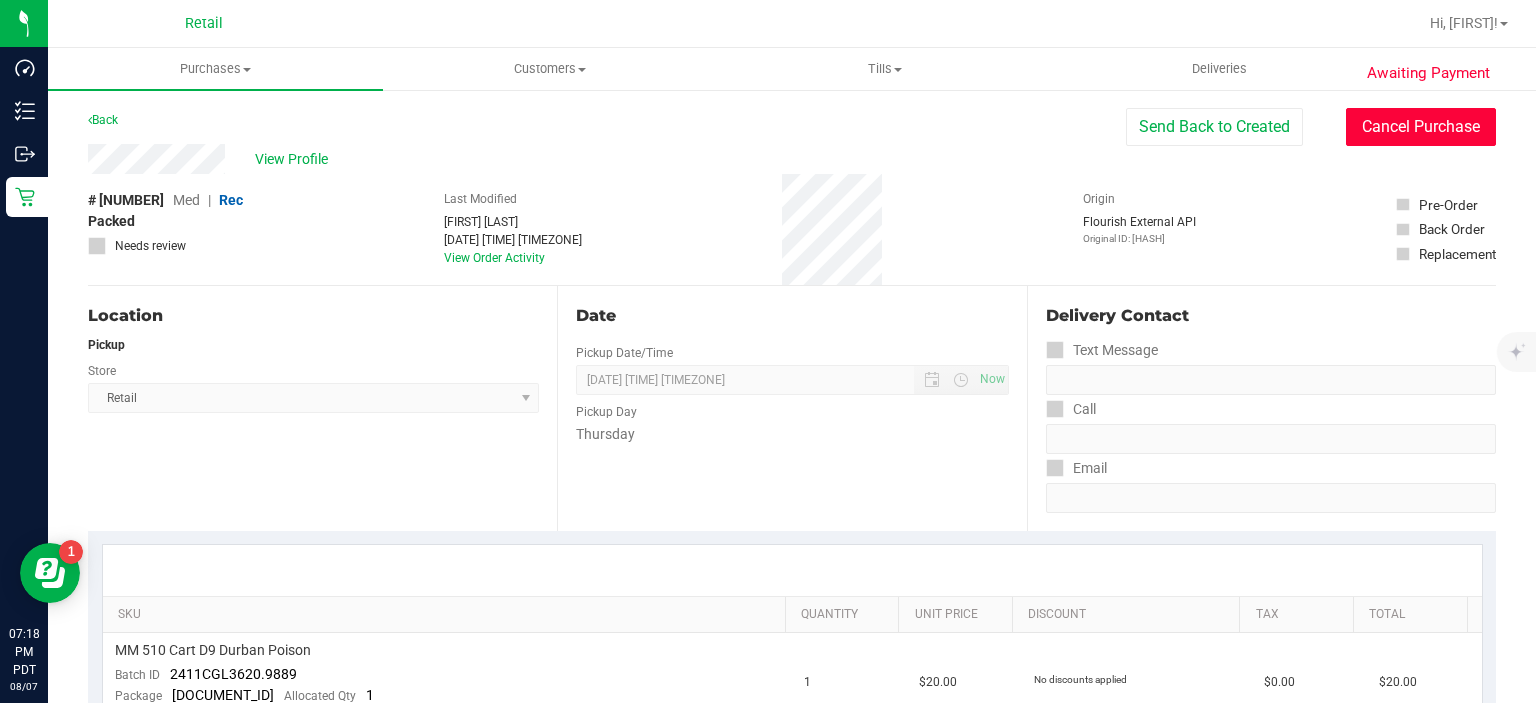 click on "Cancel Purchase" at bounding box center [1421, 127] 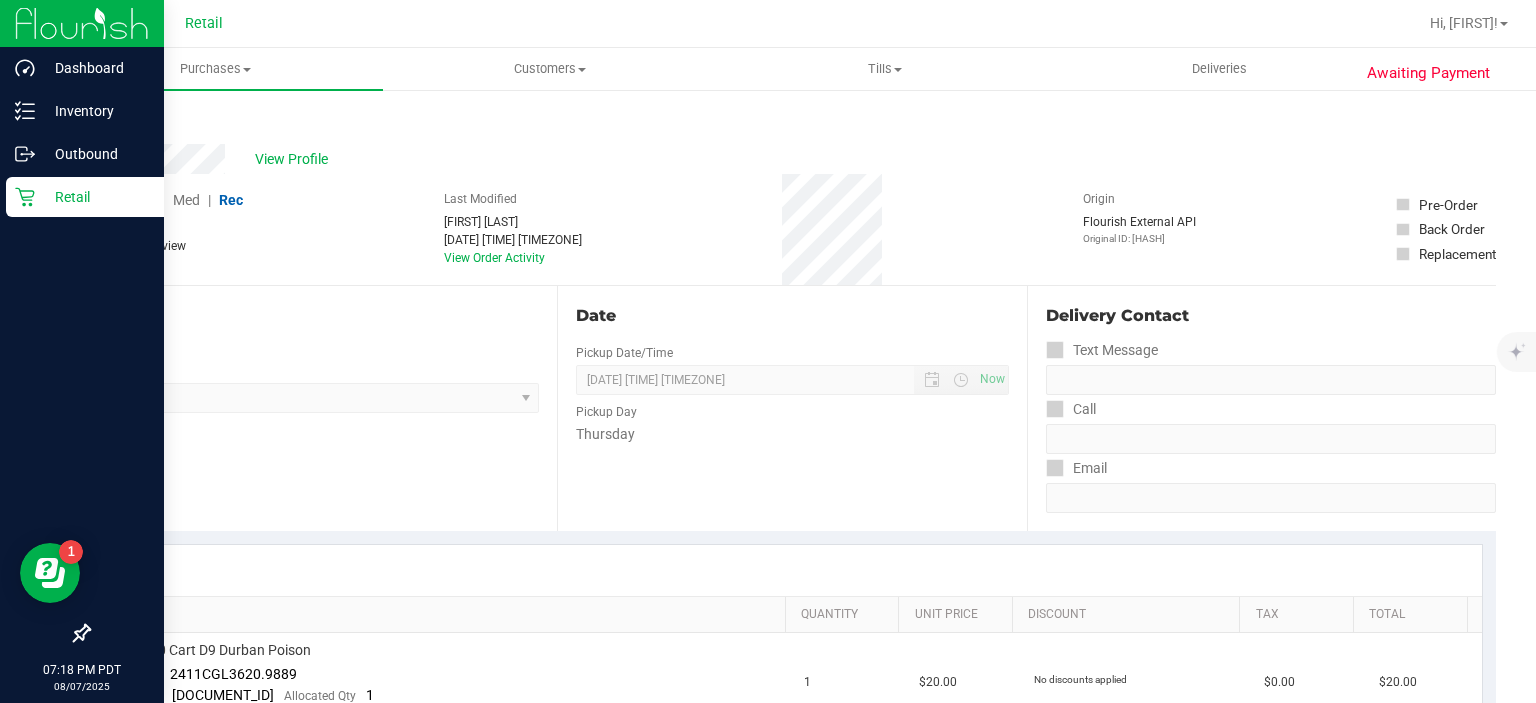 click 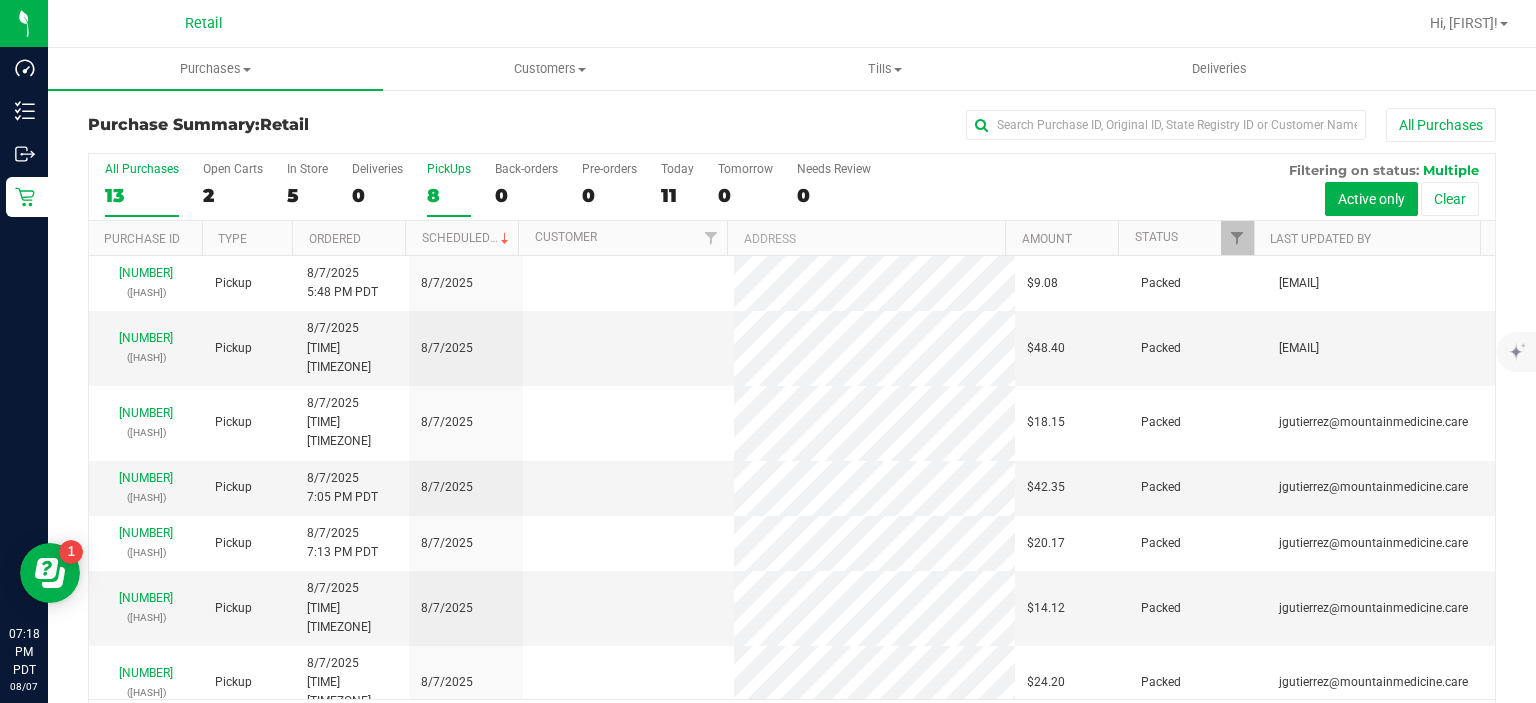 click on "PickUps" at bounding box center [449, 169] 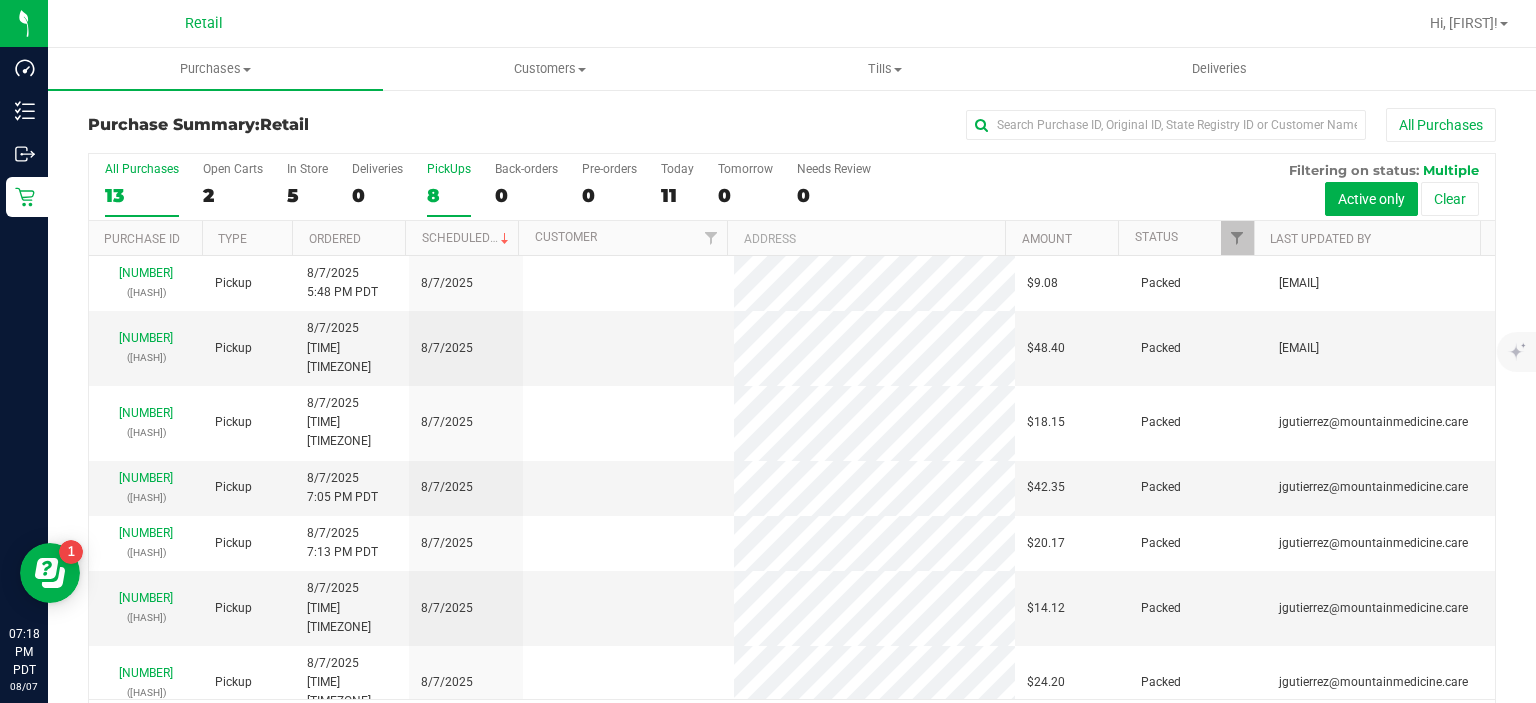 click on "PickUps
8" at bounding box center [0, 0] 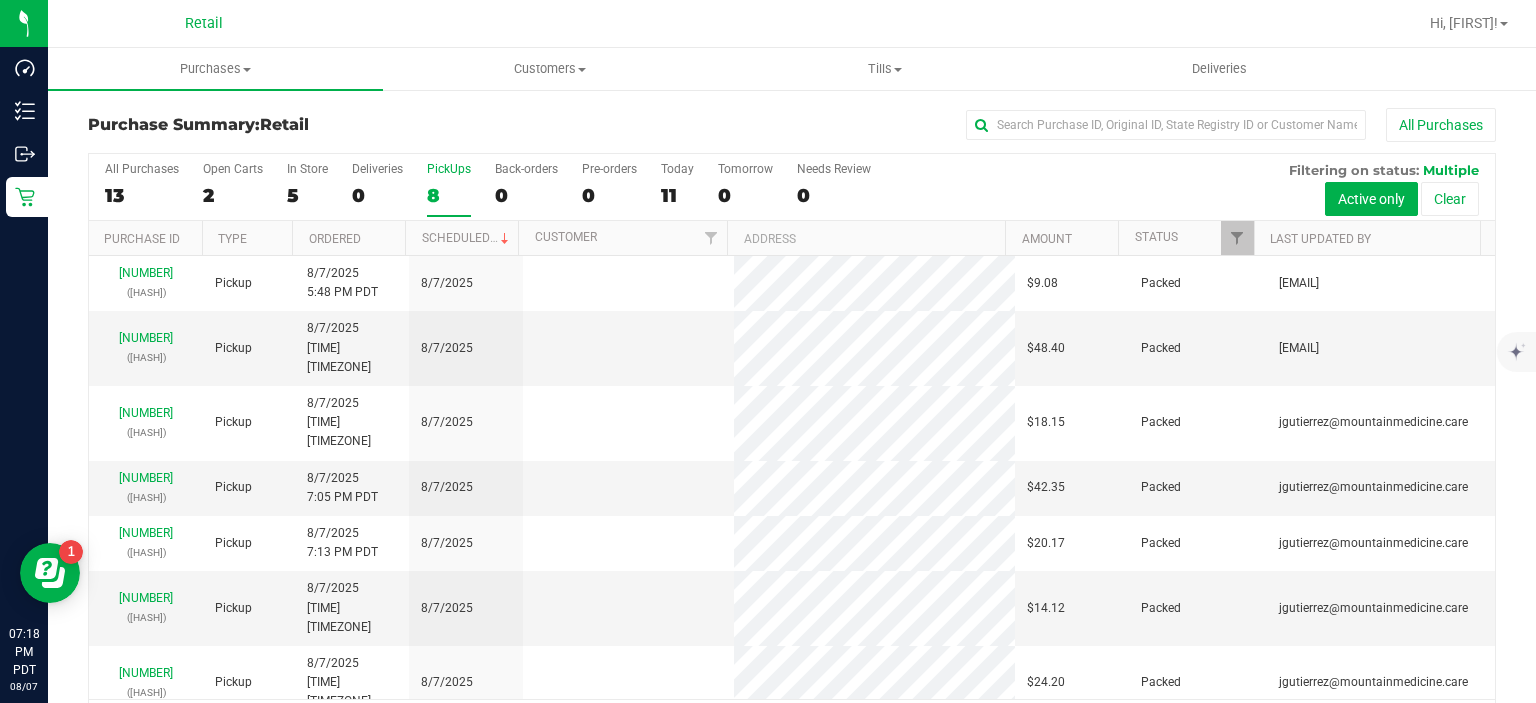 click on "PickUps
8" at bounding box center [449, 189] 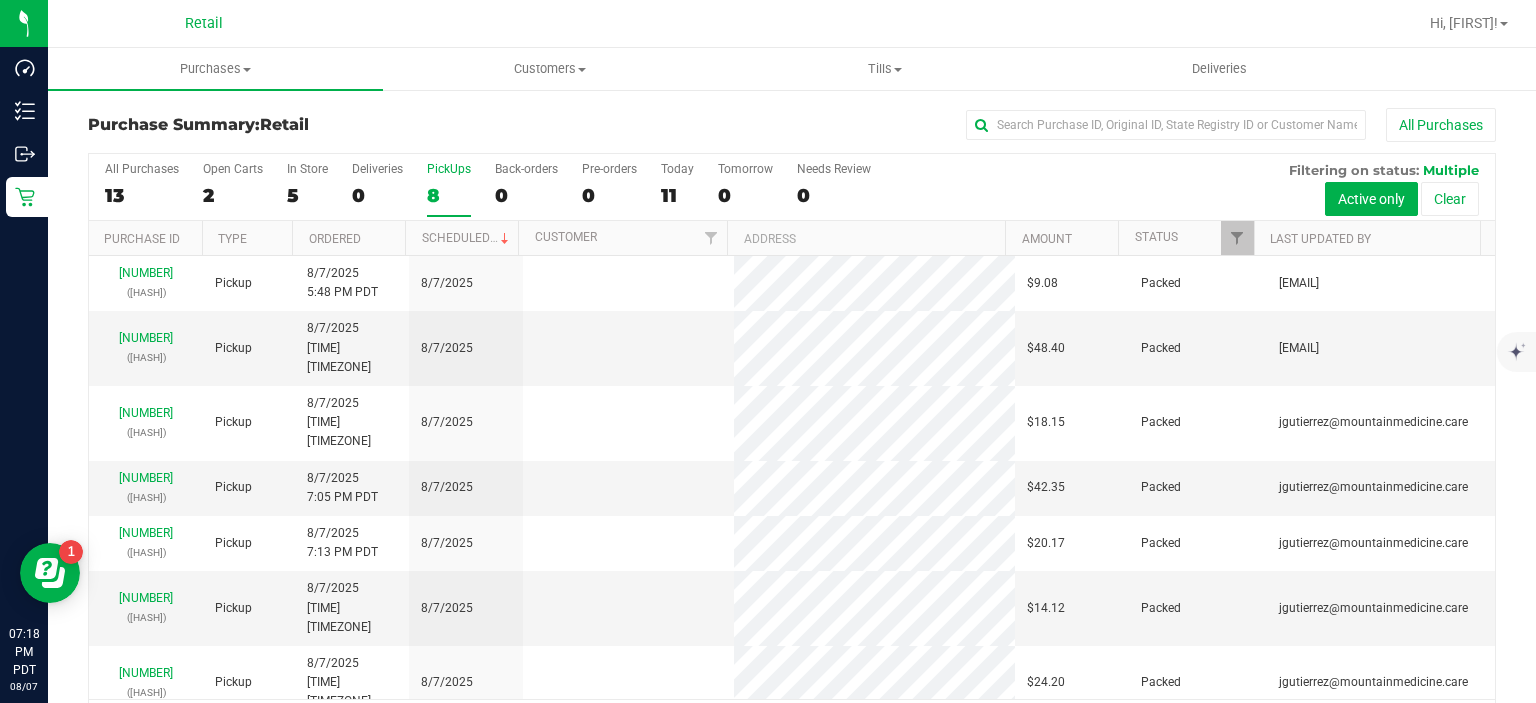 click on "PickUps
8" at bounding box center [0, 0] 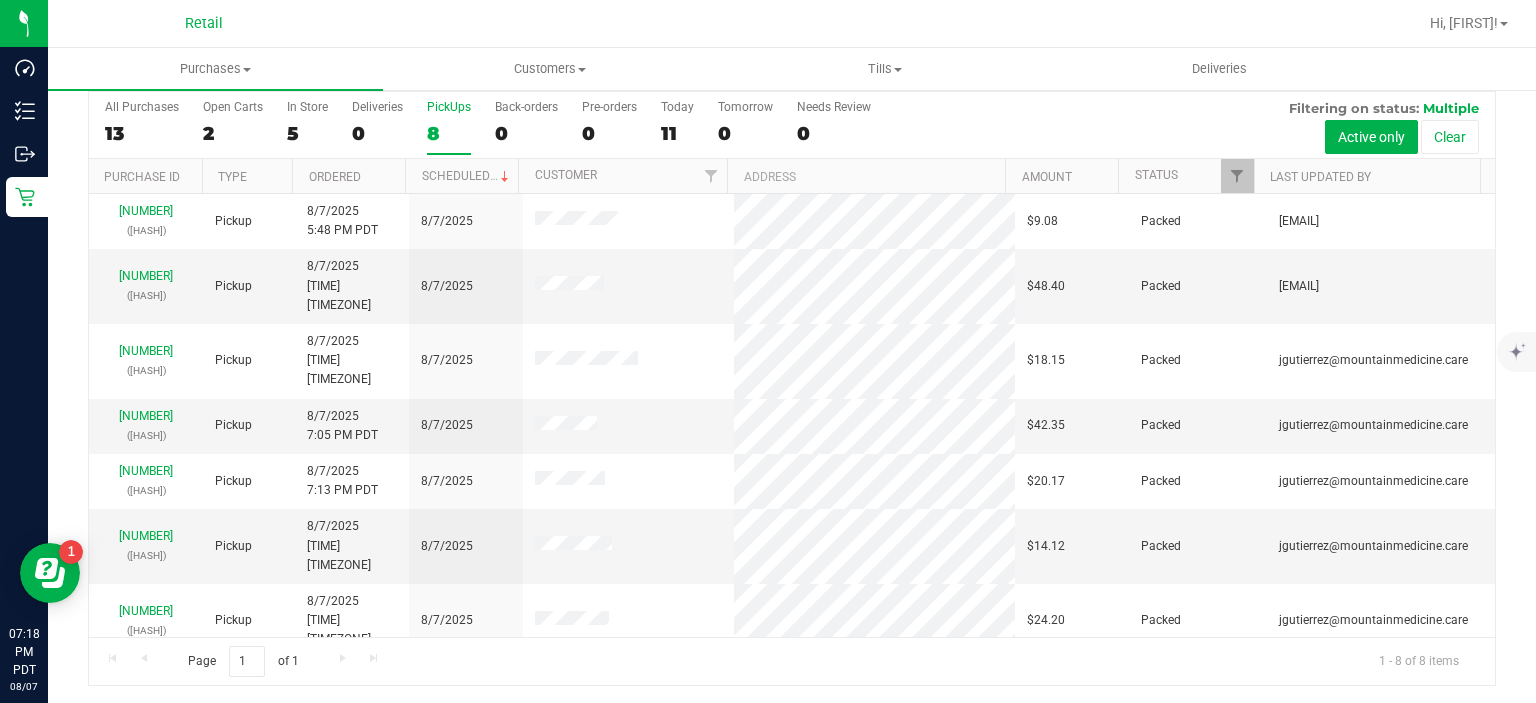 scroll, scrollTop: 0, scrollLeft: 0, axis: both 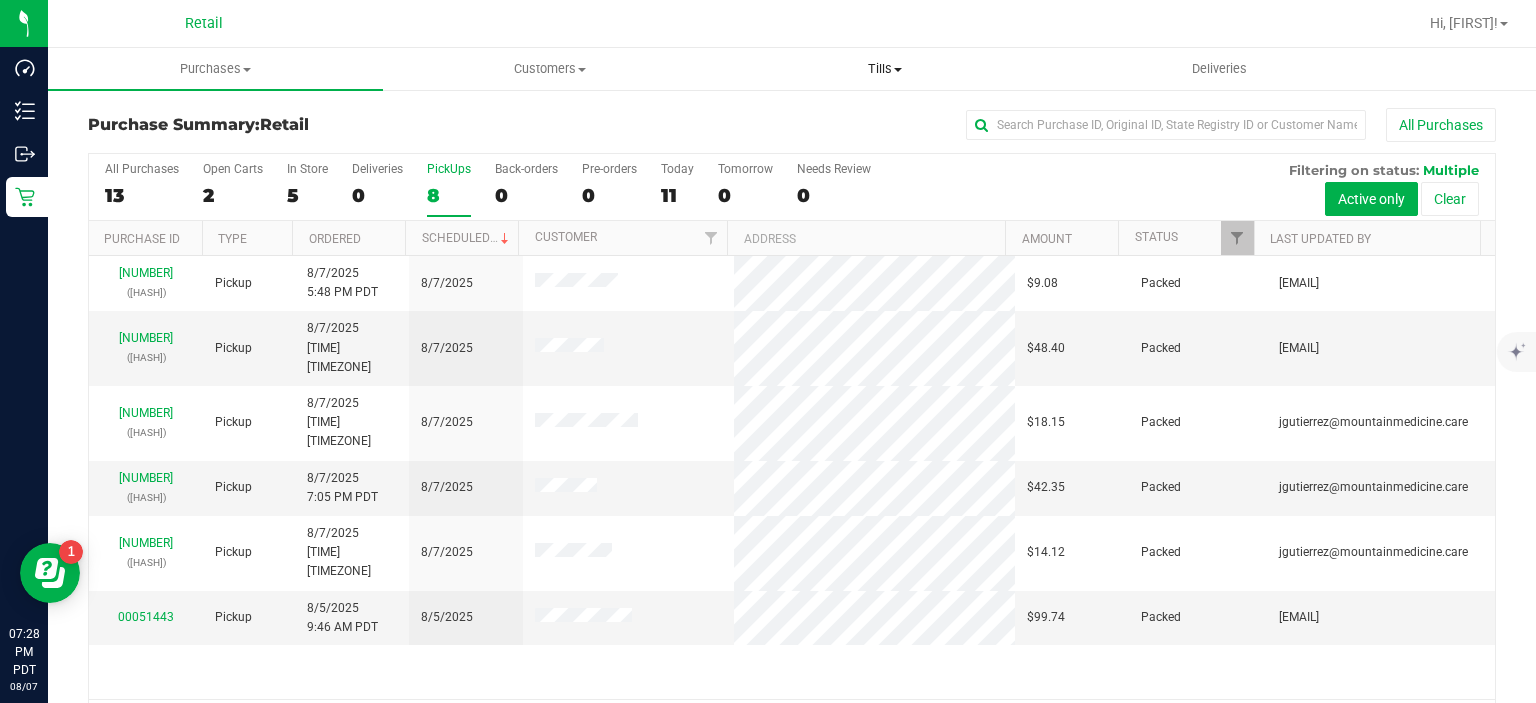 click at bounding box center [898, 70] 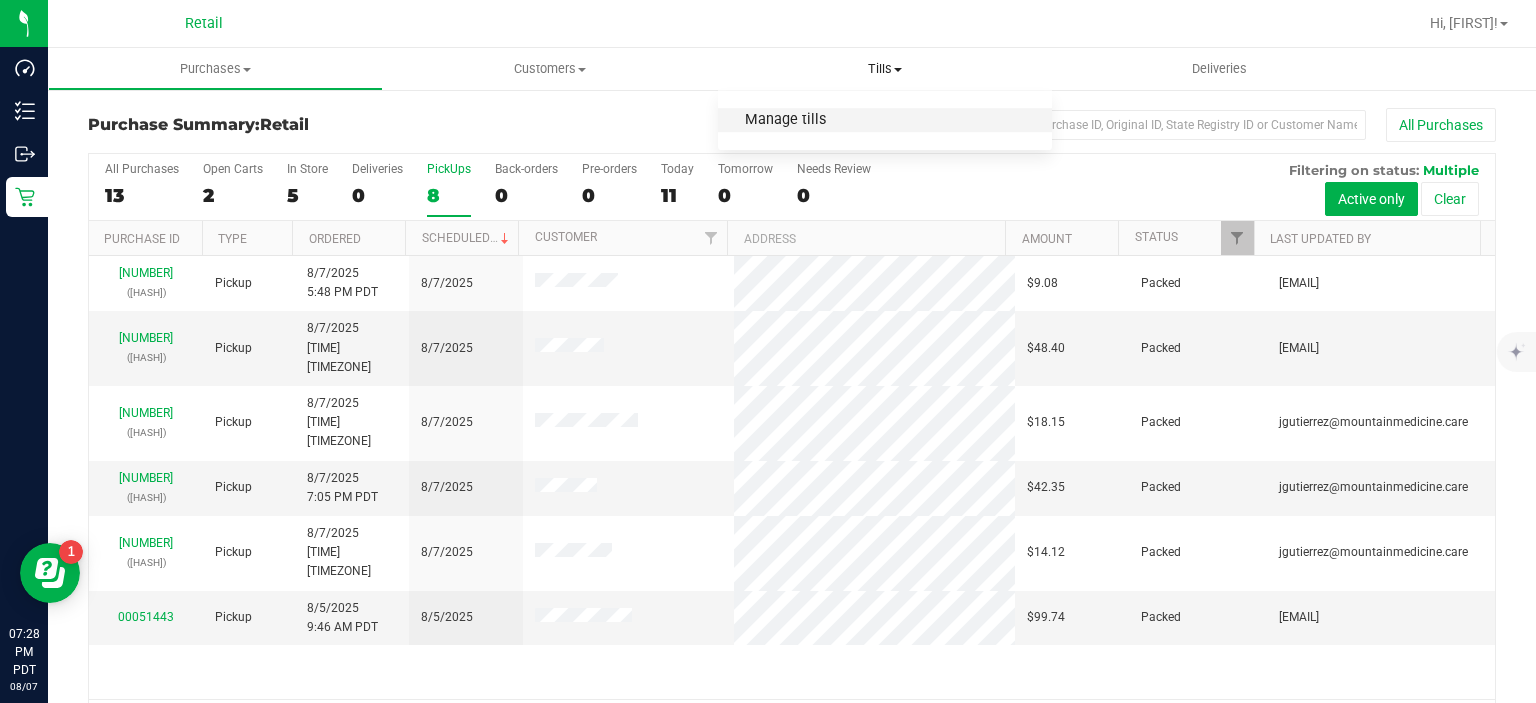 click on "Manage tills" at bounding box center [785, 120] 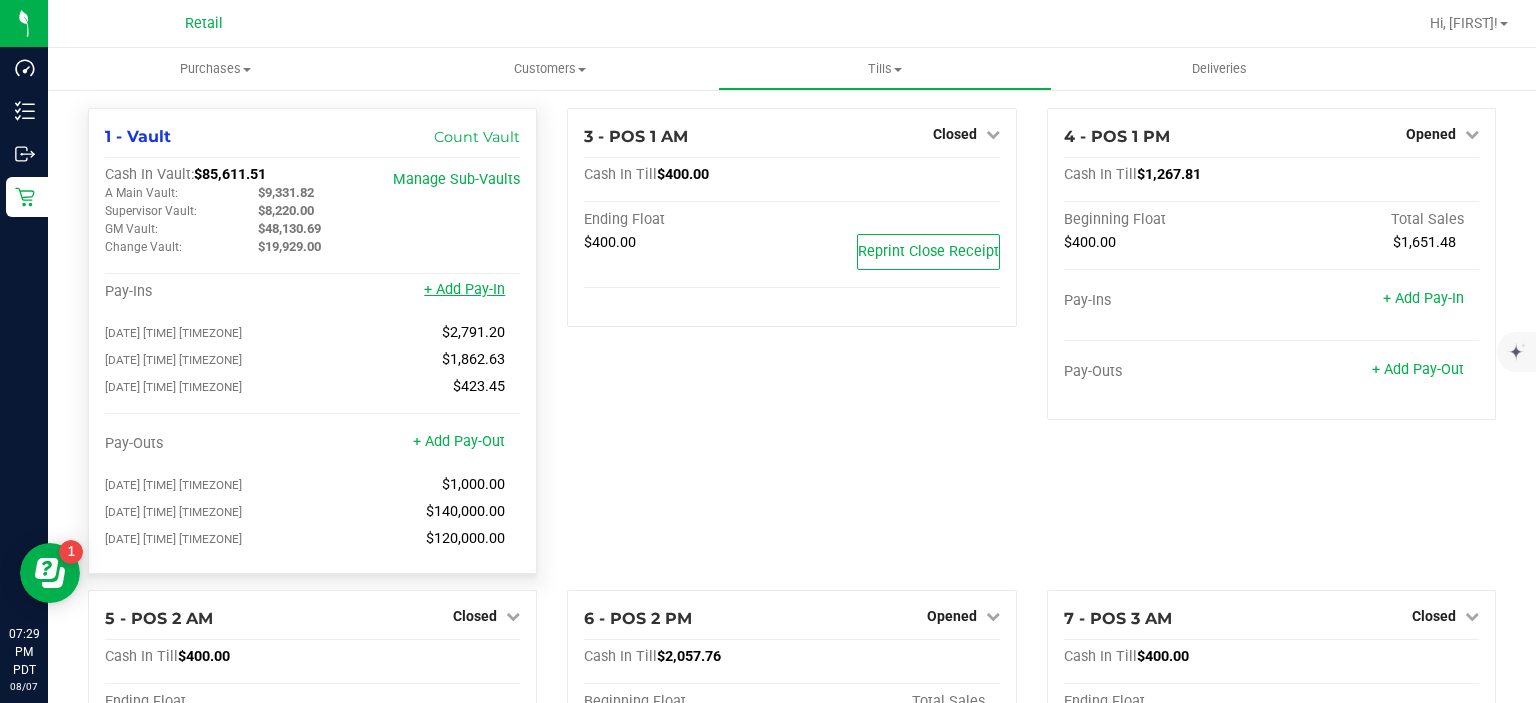 click on "+ Add Pay-In" at bounding box center [464, 289] 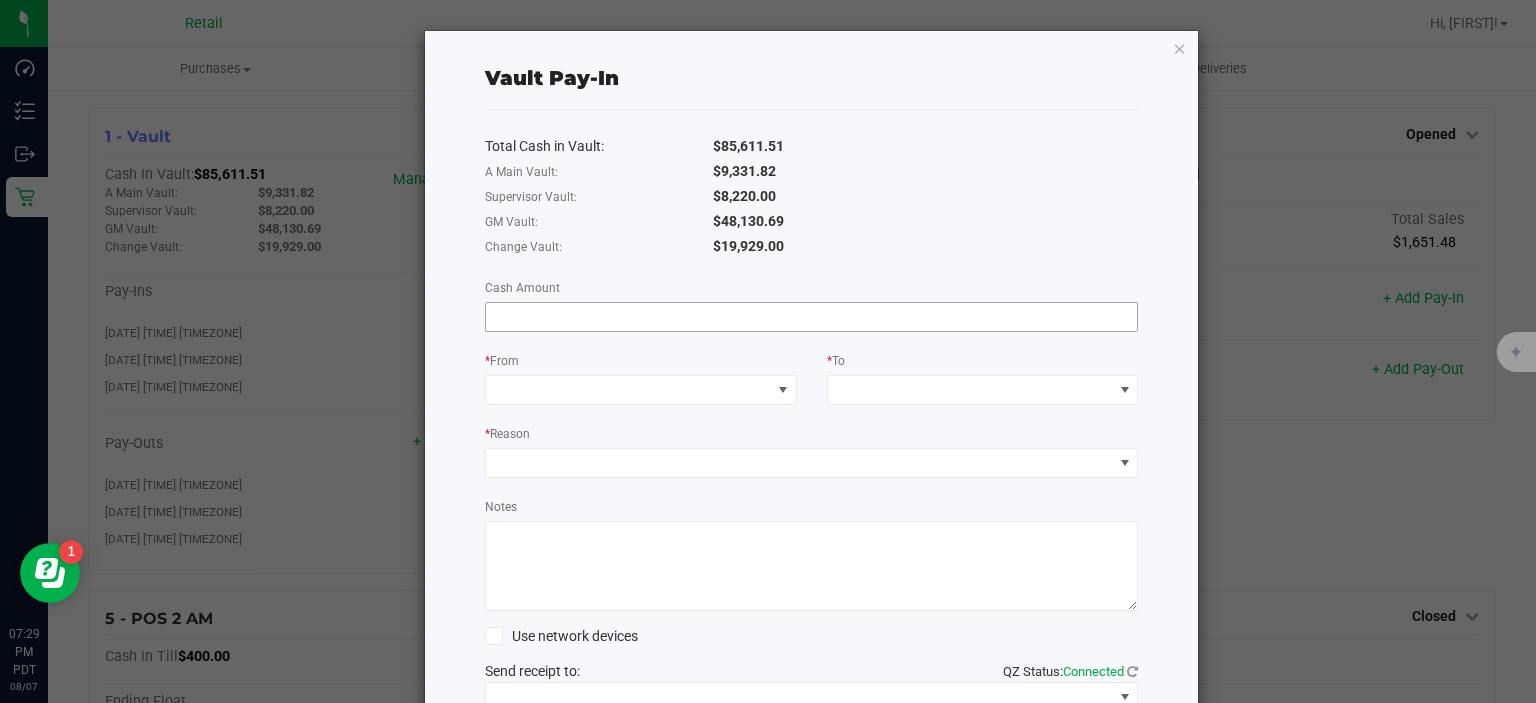 click at bounding box center (812, 317) 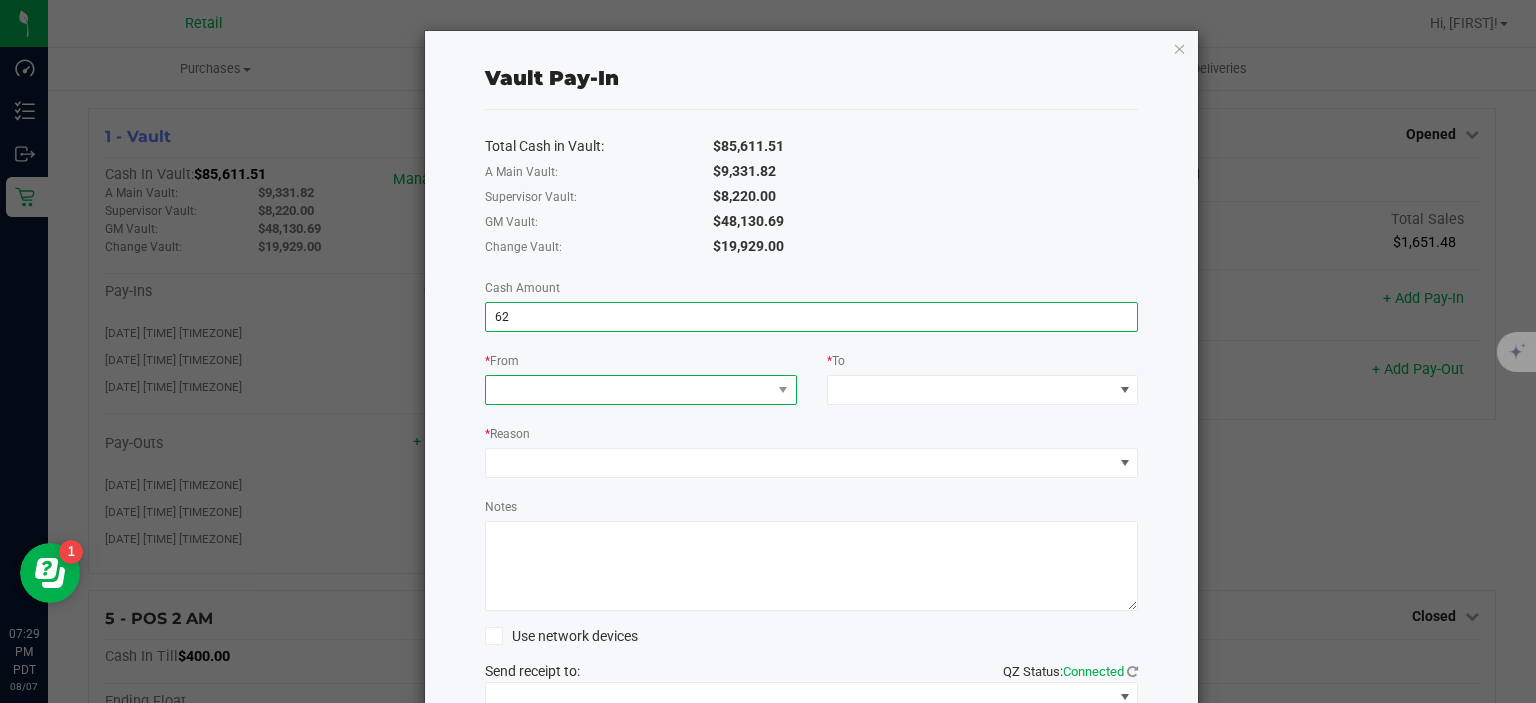 click at bounding box center (628, 390) 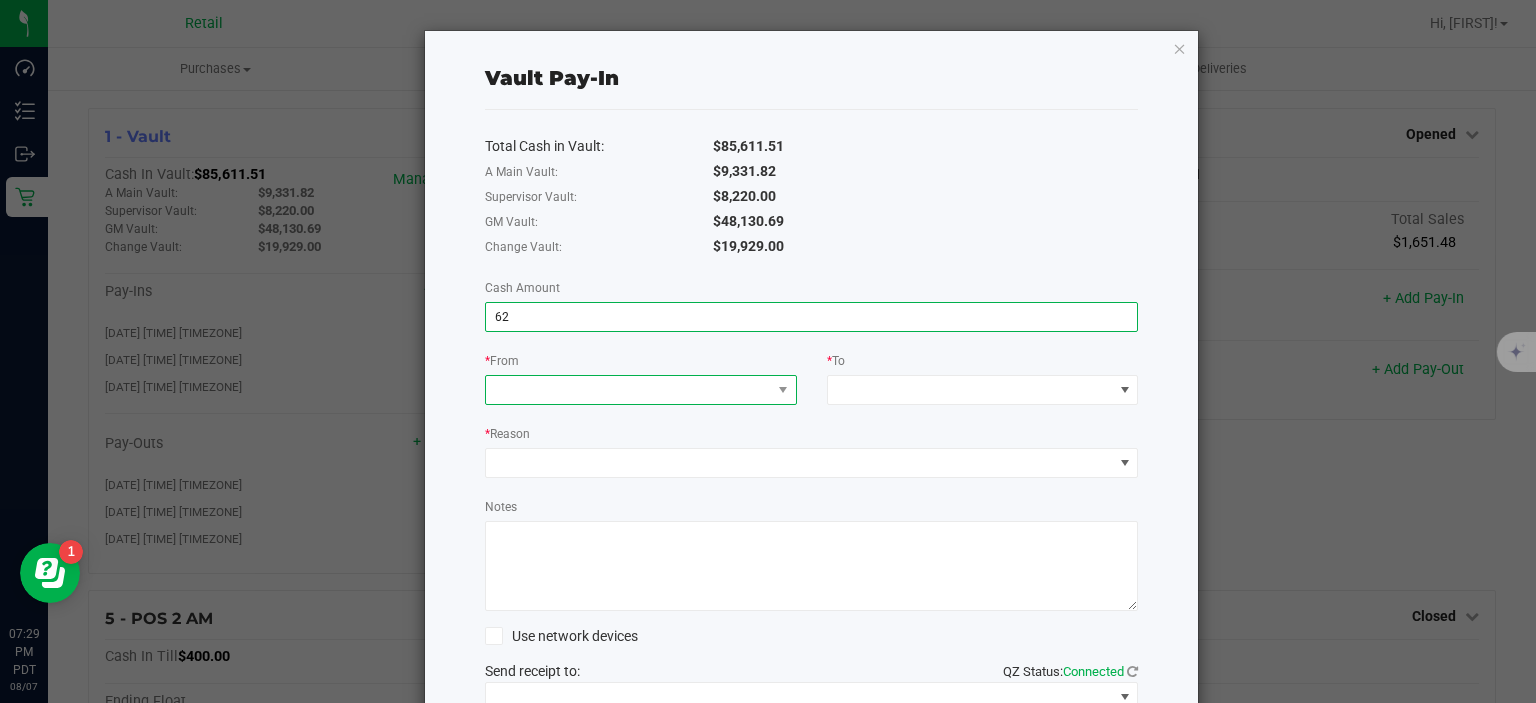 type on "$62.00" 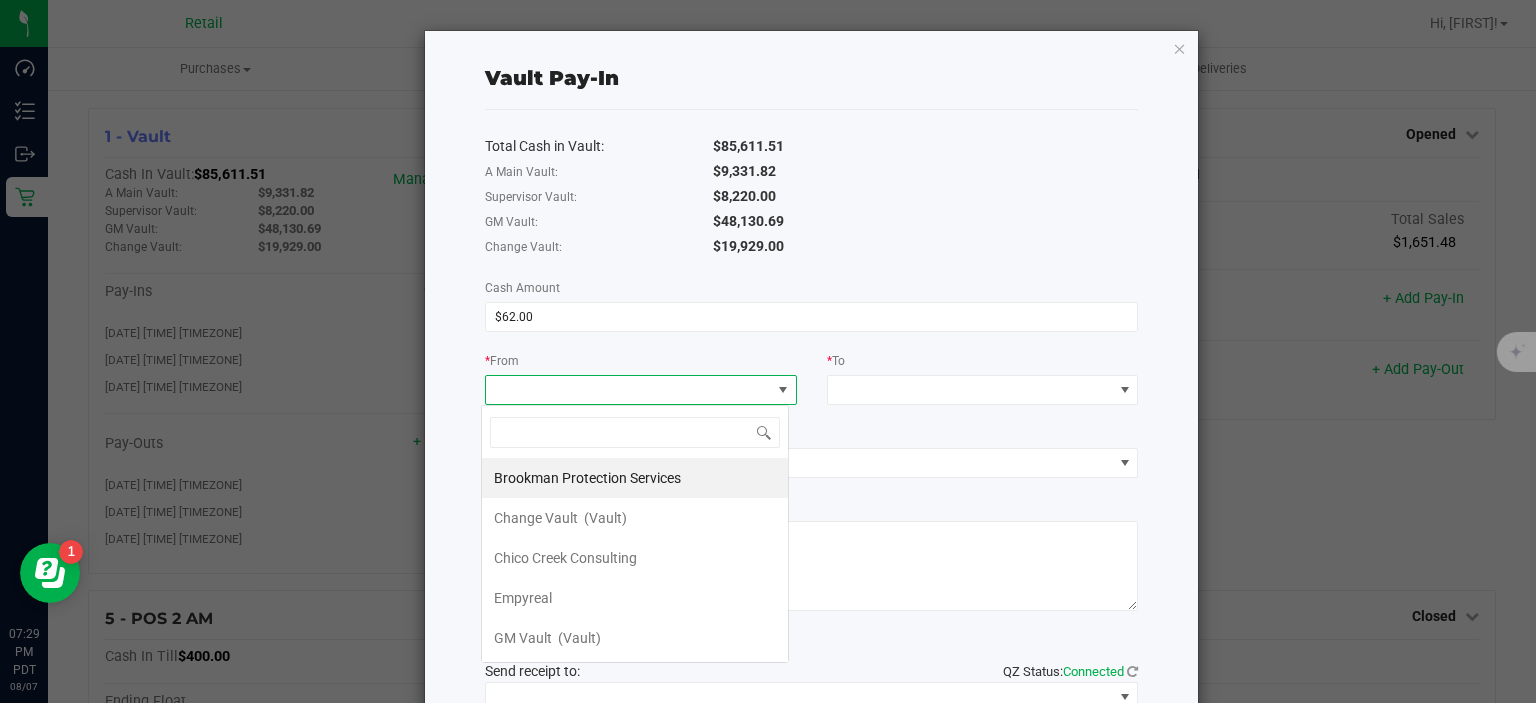 scroll, scrollTop: 99970, scrollLeft: 99692, axis: both 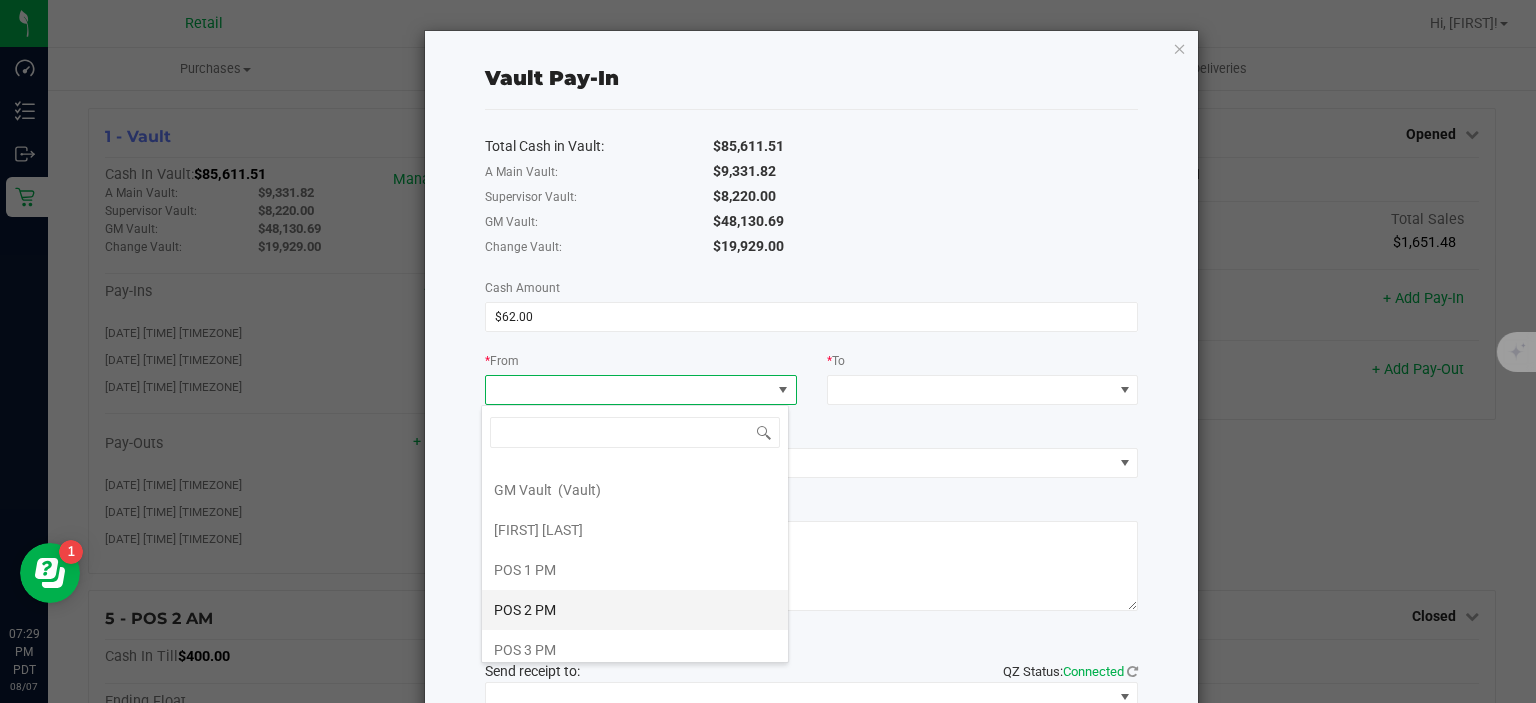 click on "POS 2 PM" at bounding box center [635, 610] 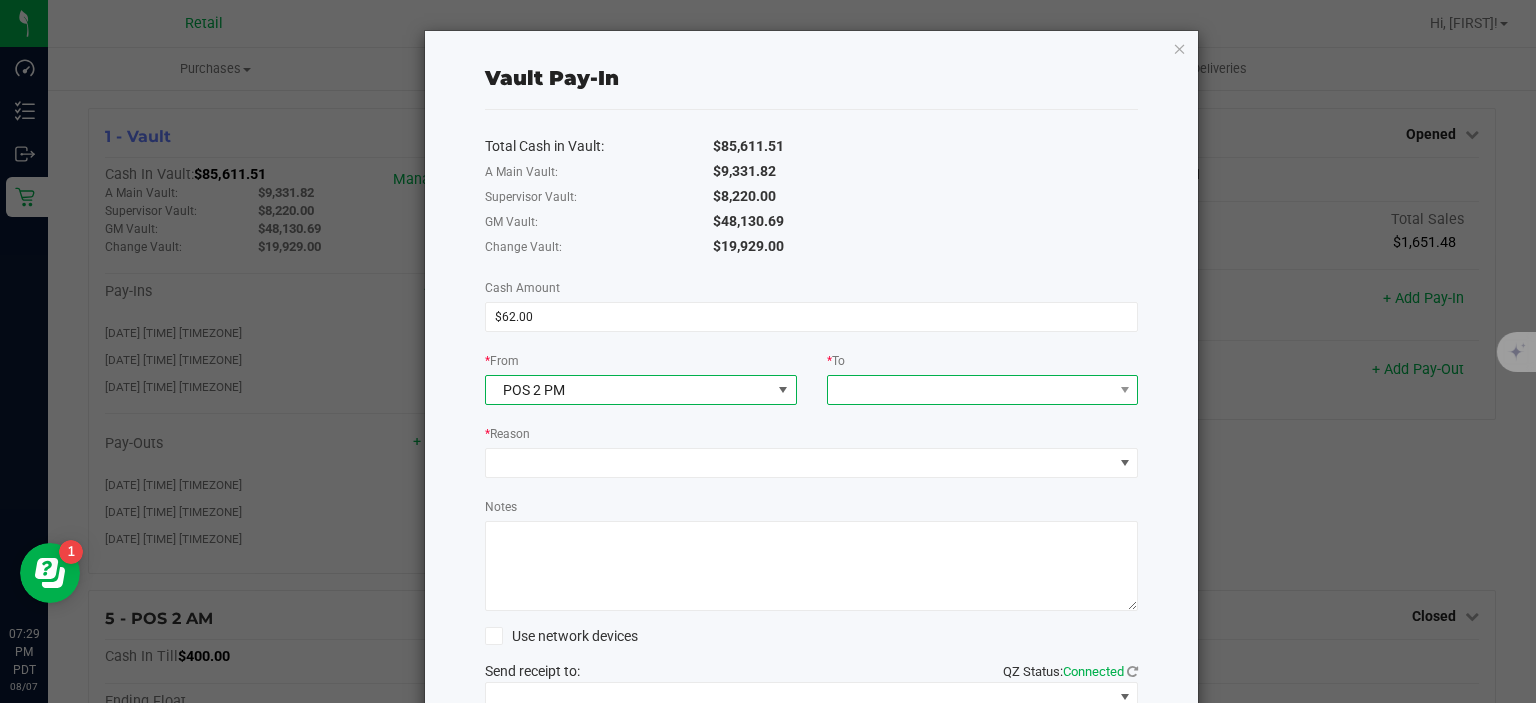 click at bounding box center [970, 390] 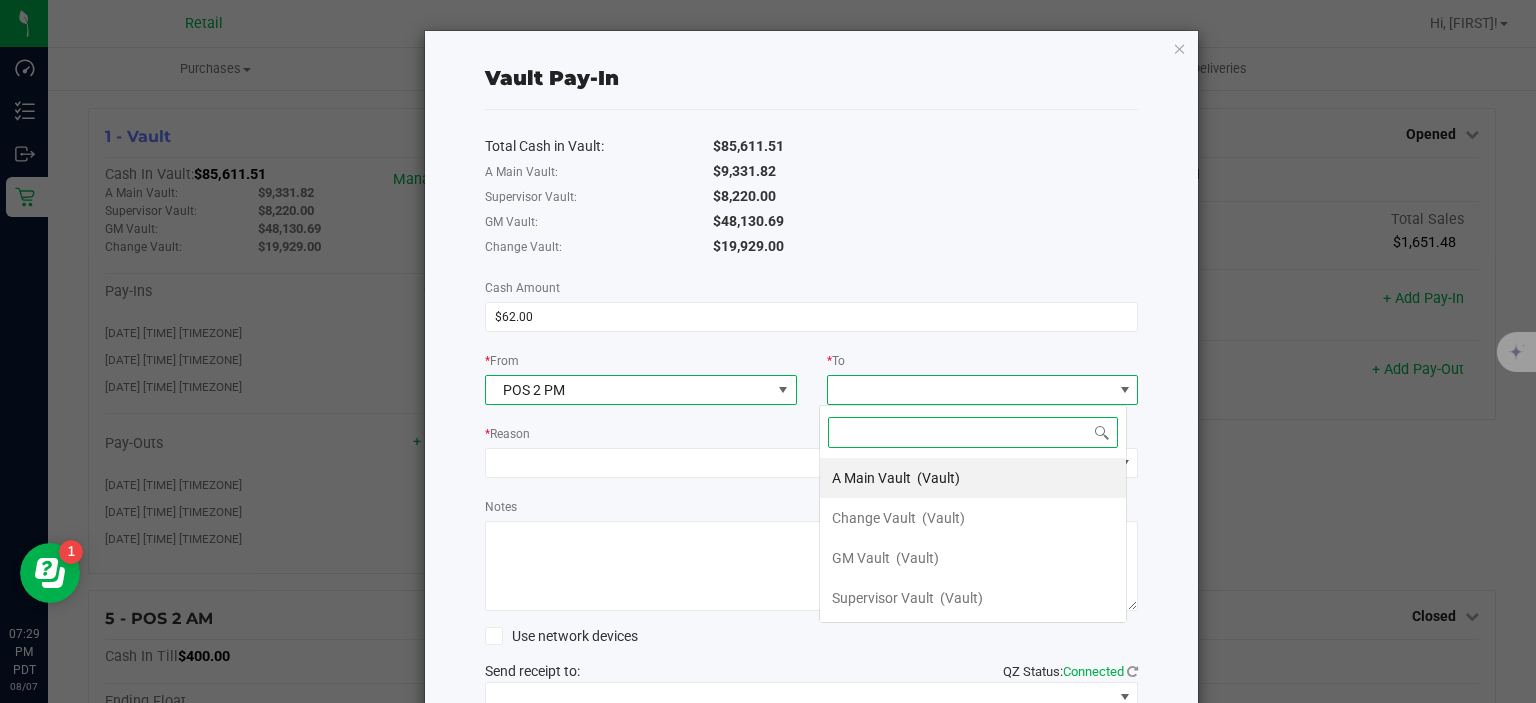 scroll, scrollTop: 99970, scrollLeft: 99692, axis: both 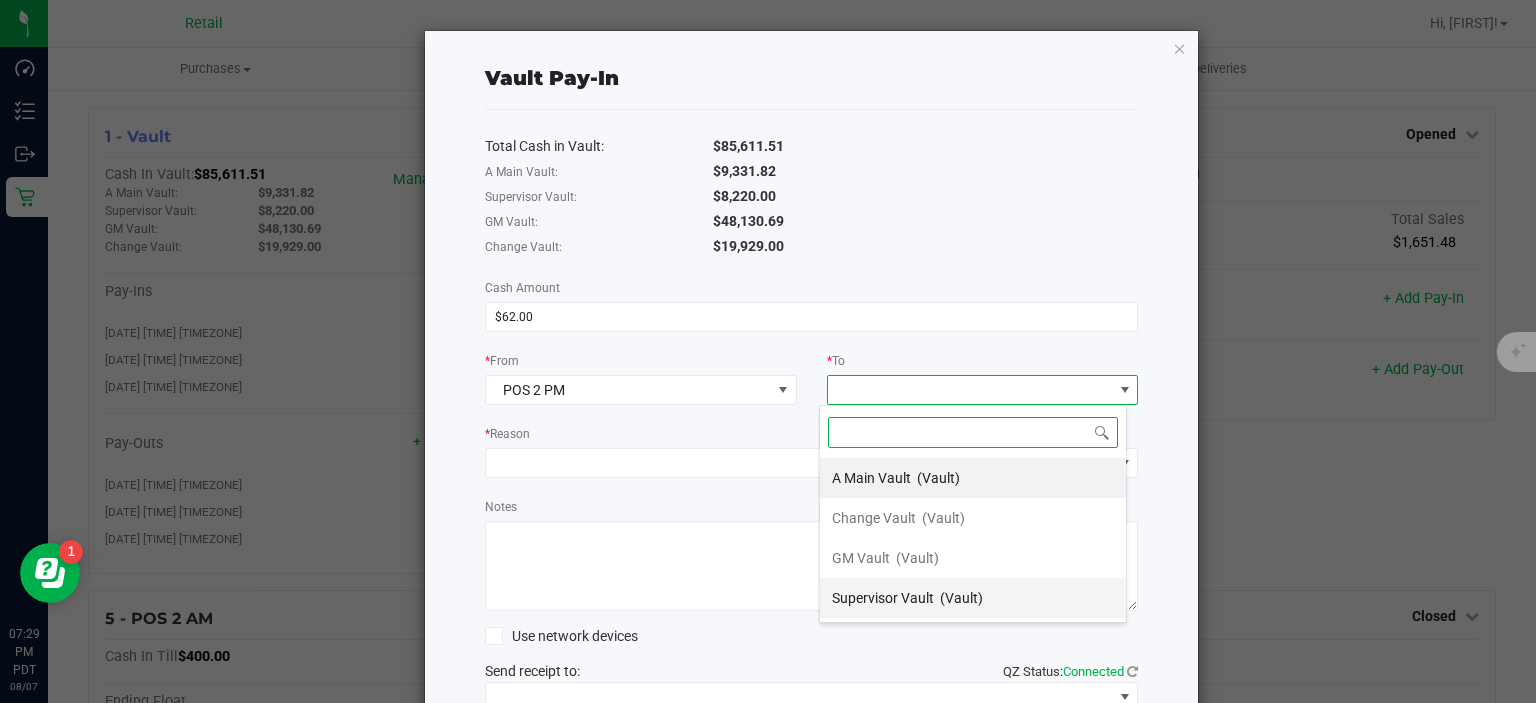 click on "Supervisor Vault    (Vault)" at bounding box center [973, 598] 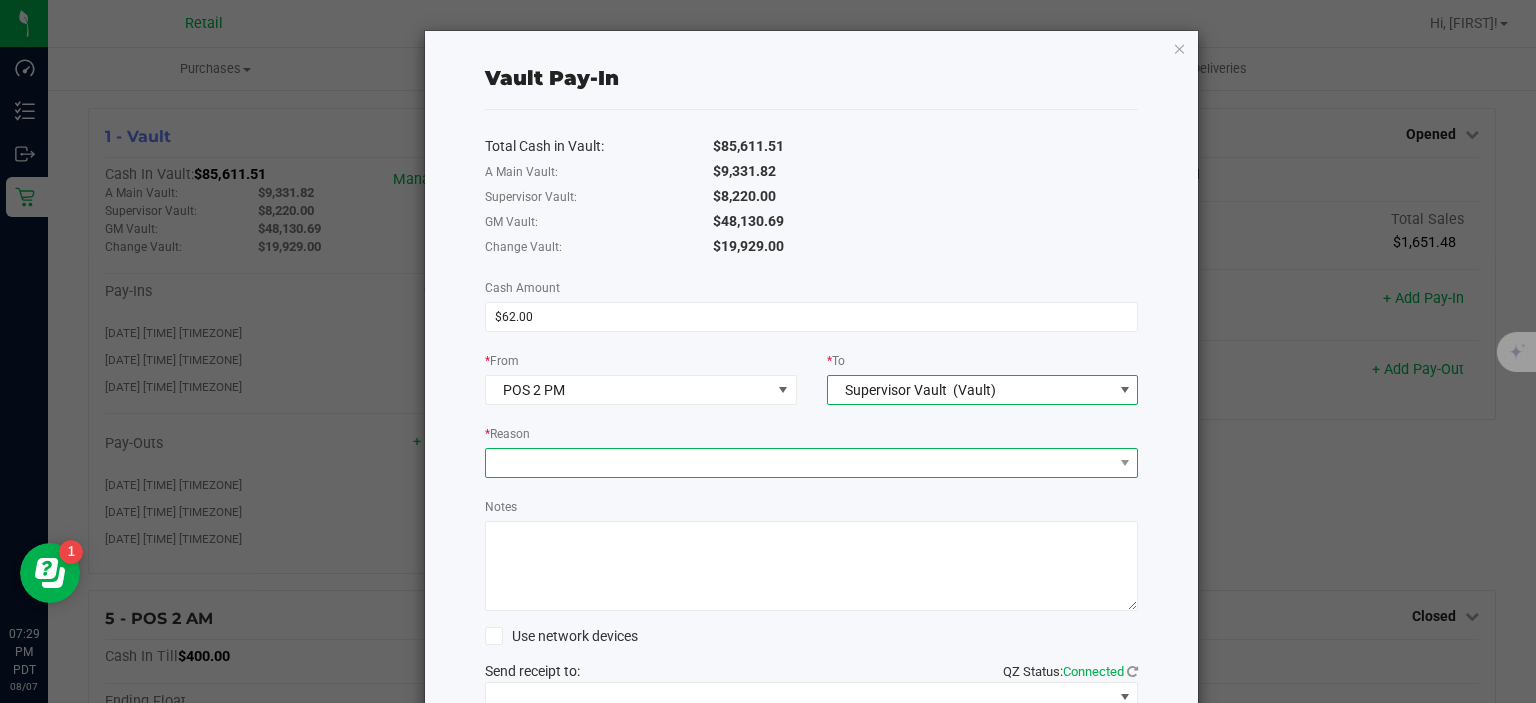 click at bounding box center (799, 463) 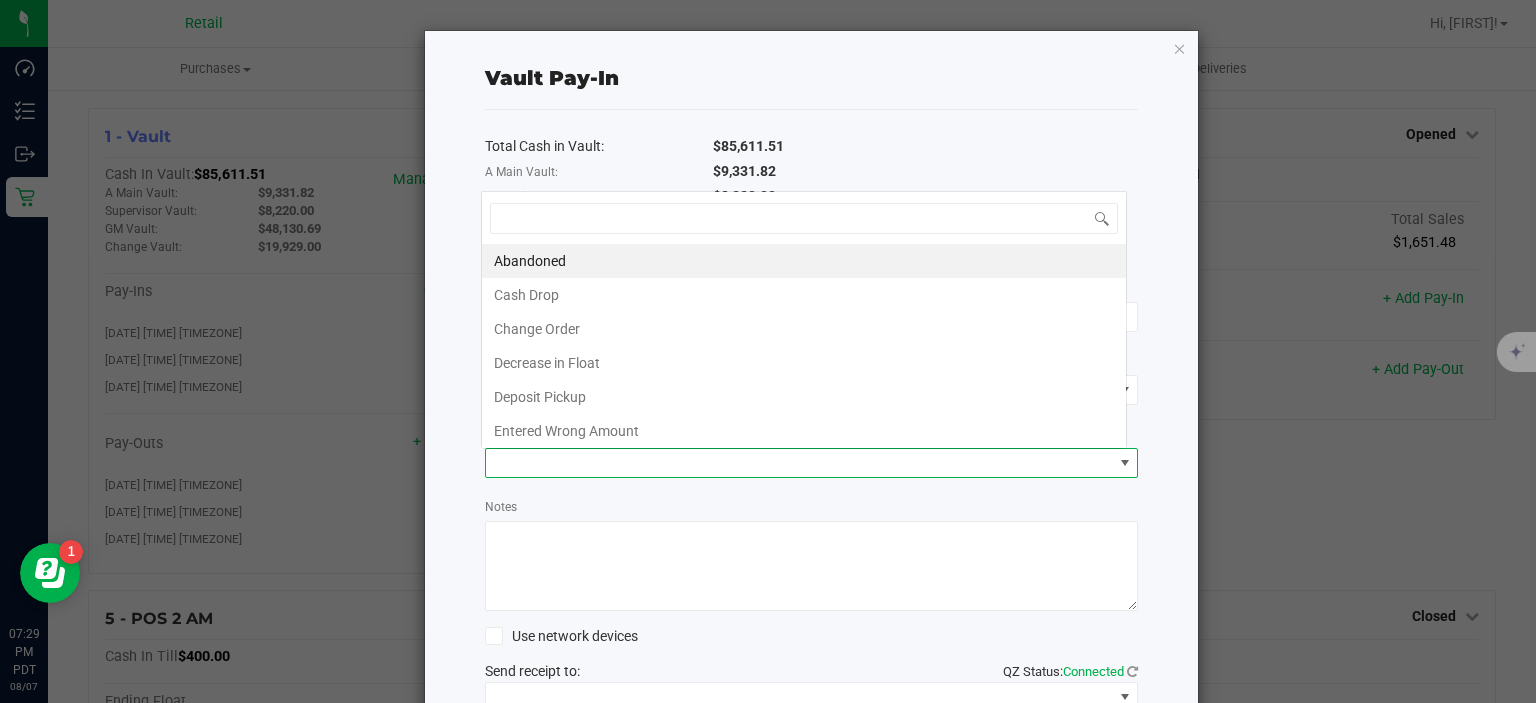 scroll, scrollTop: 0, scrollLeft: 0, axis: both 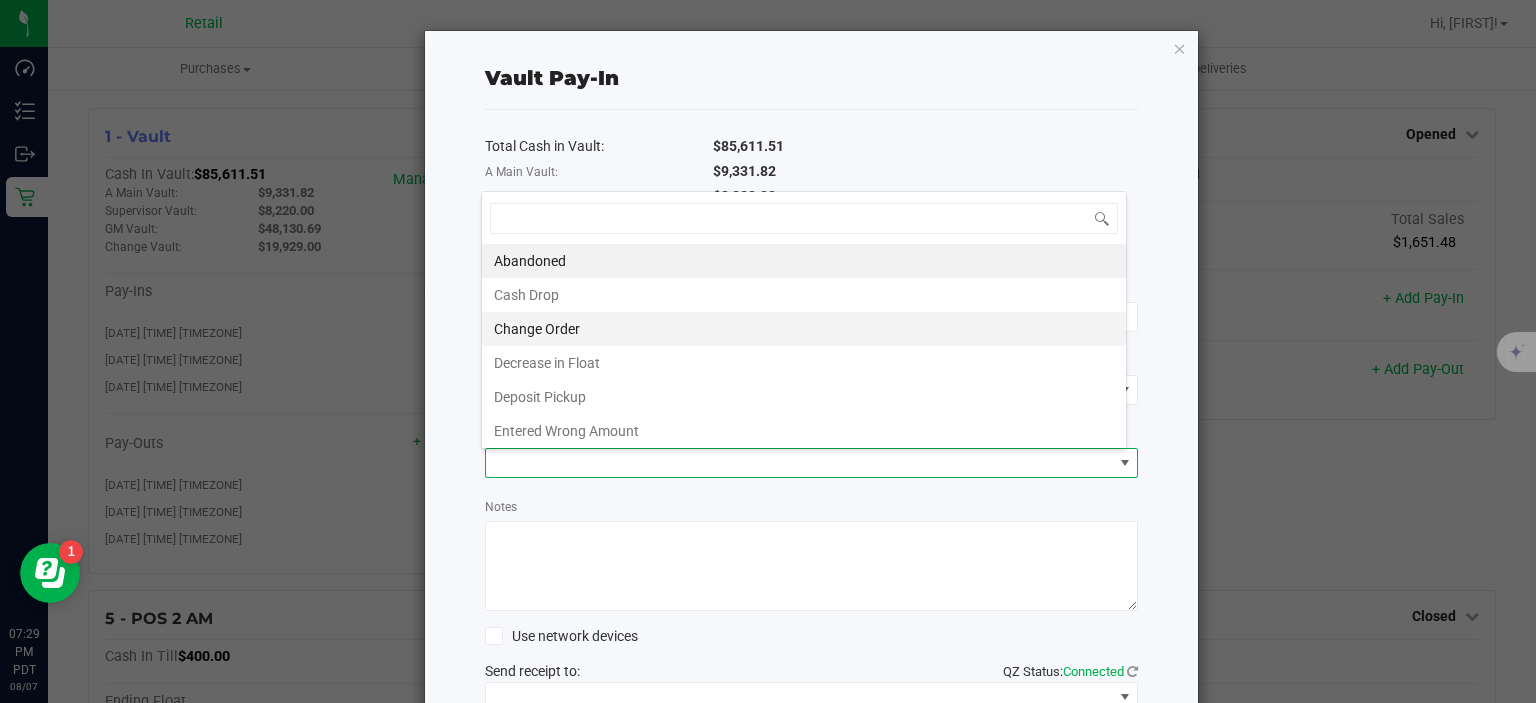 click on "Change Order" at bounding box center [804, 329] 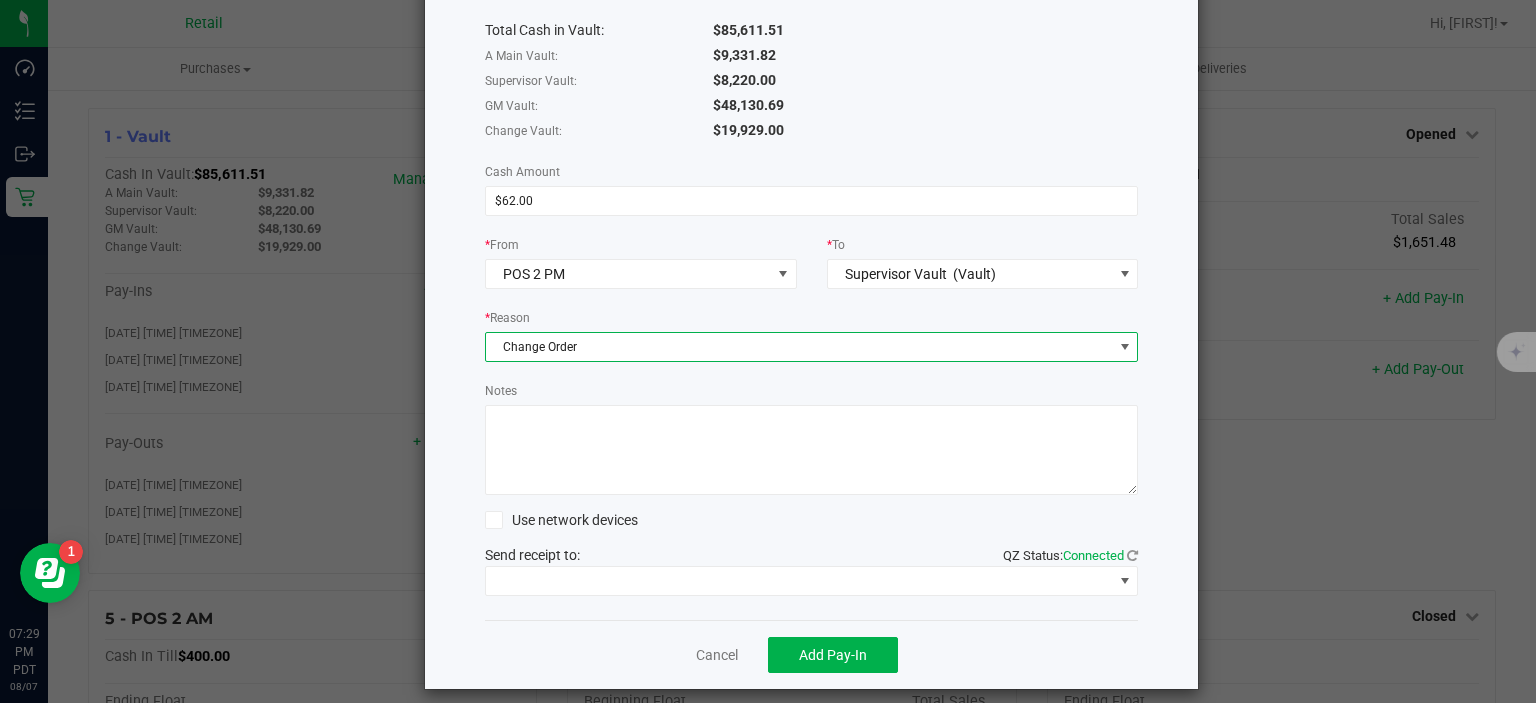scroll, scrollTop: 132, scrollLeft: 0, axis: vertical 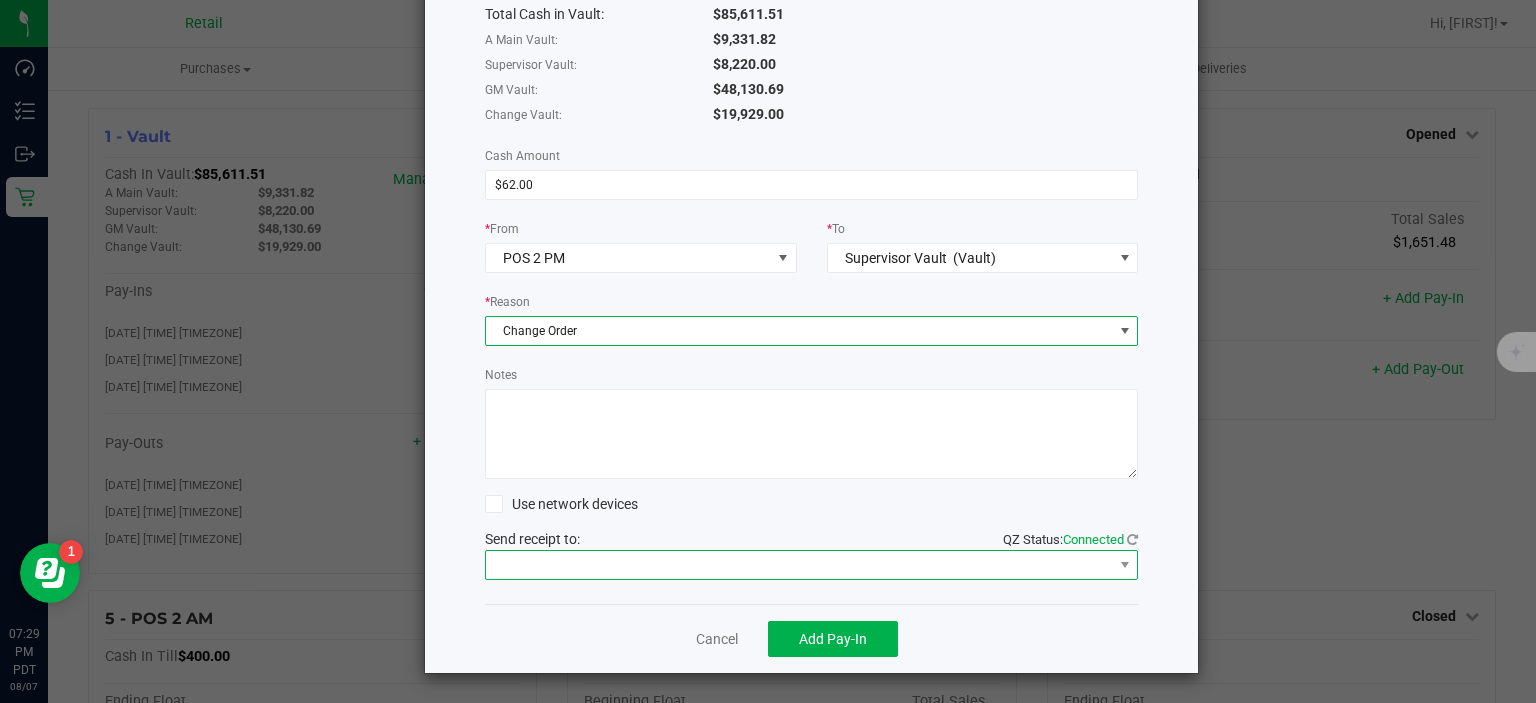 click at bounding box center (799, 565) 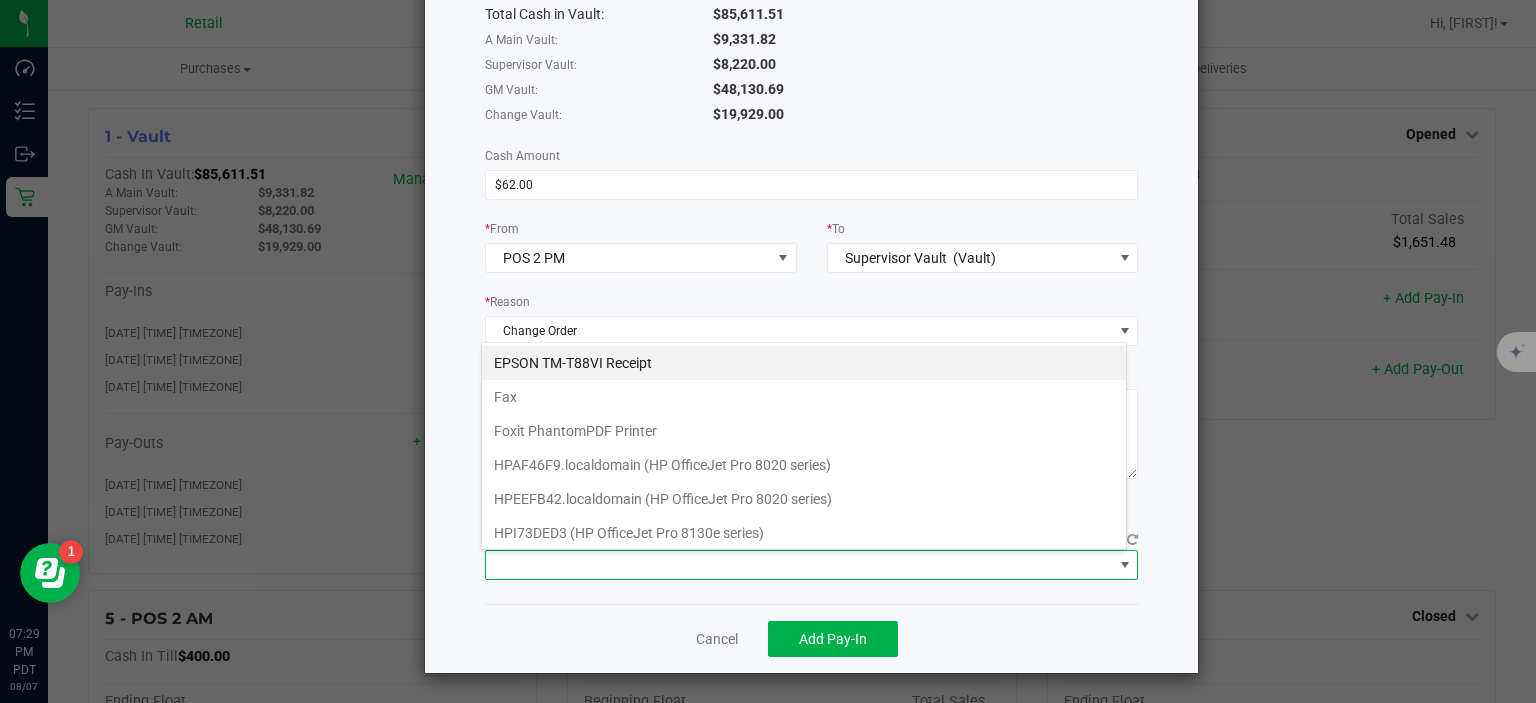 scroll, scrollTop: 99970, scrollLeft: 99353, axis: both 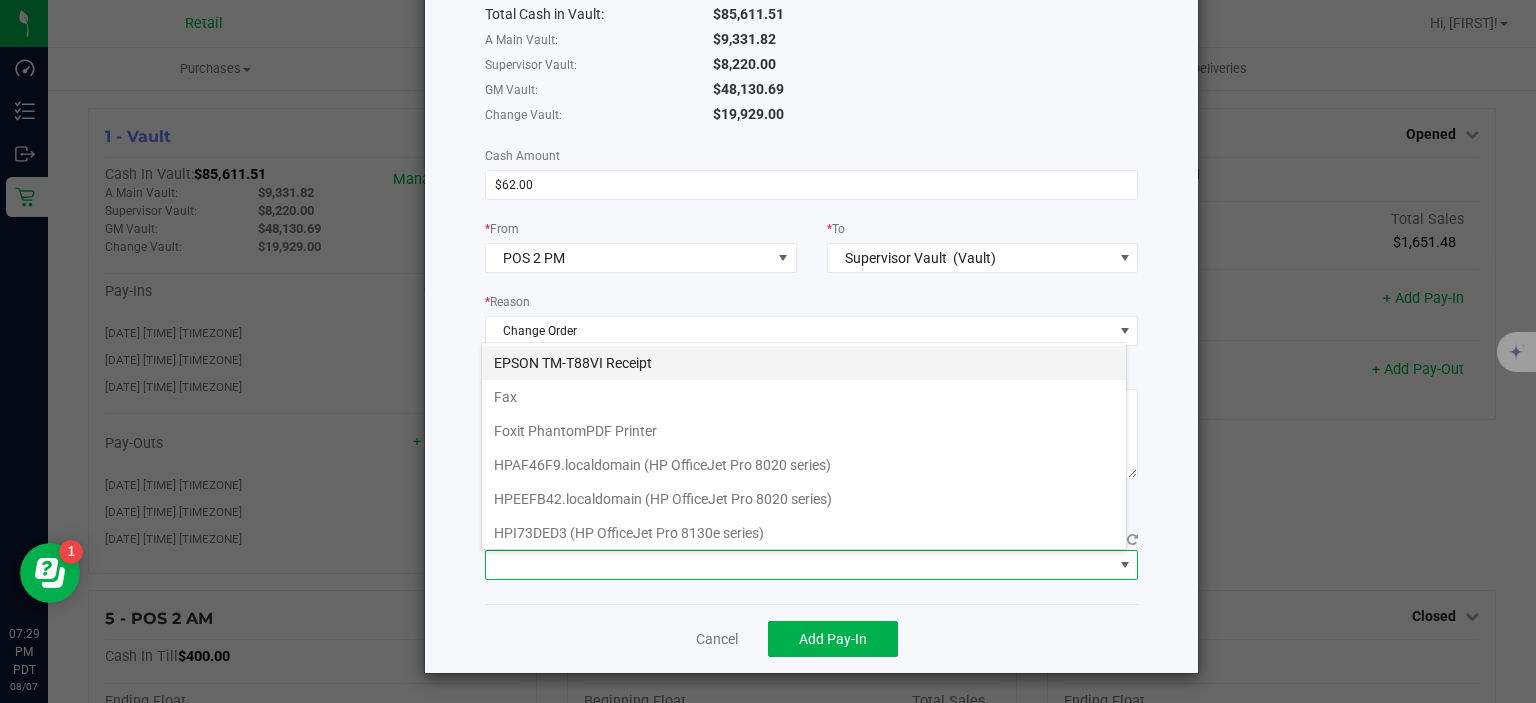 click on "EPSON TM-T88VI Receipt" at bounding box center [804, 363] 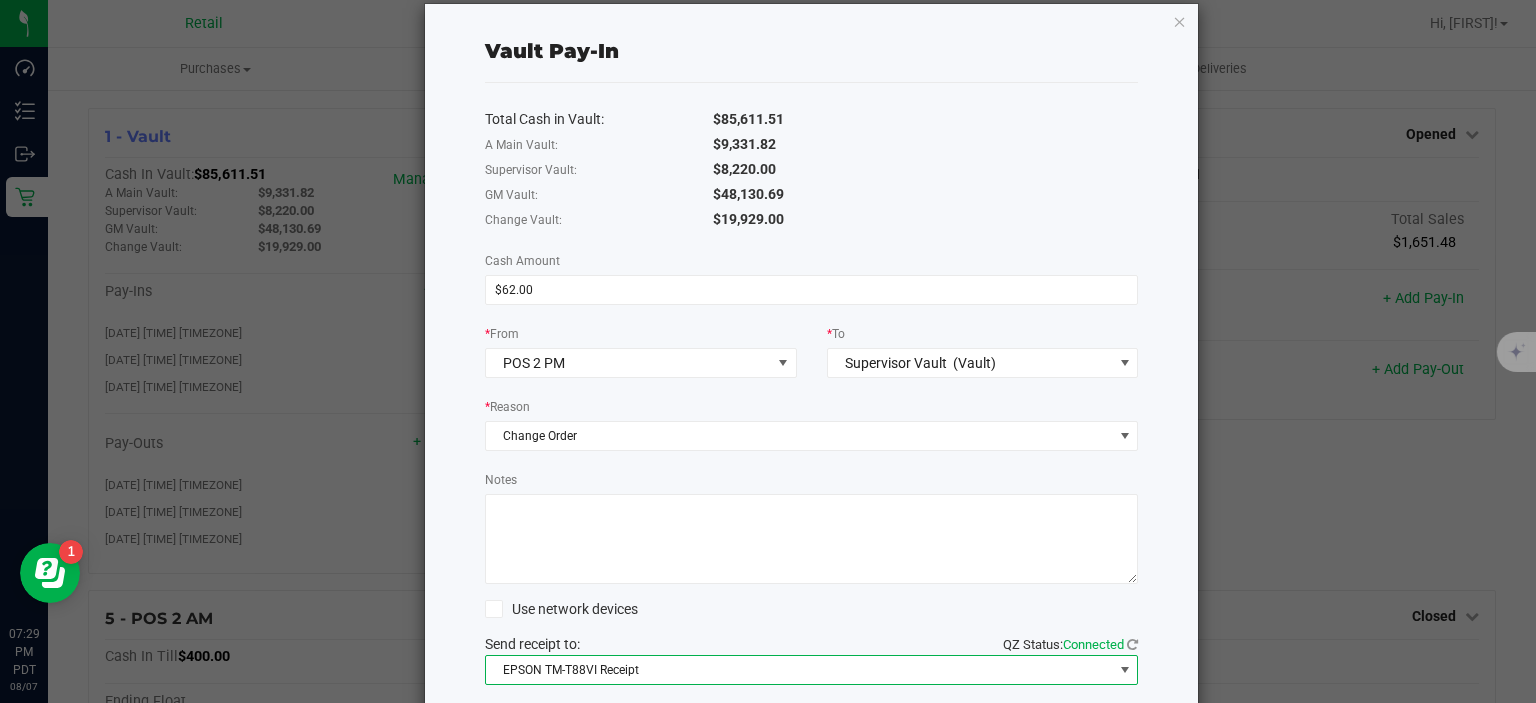 scroll, scrollTop: 132, scrollLeft: 0, axis: vertical 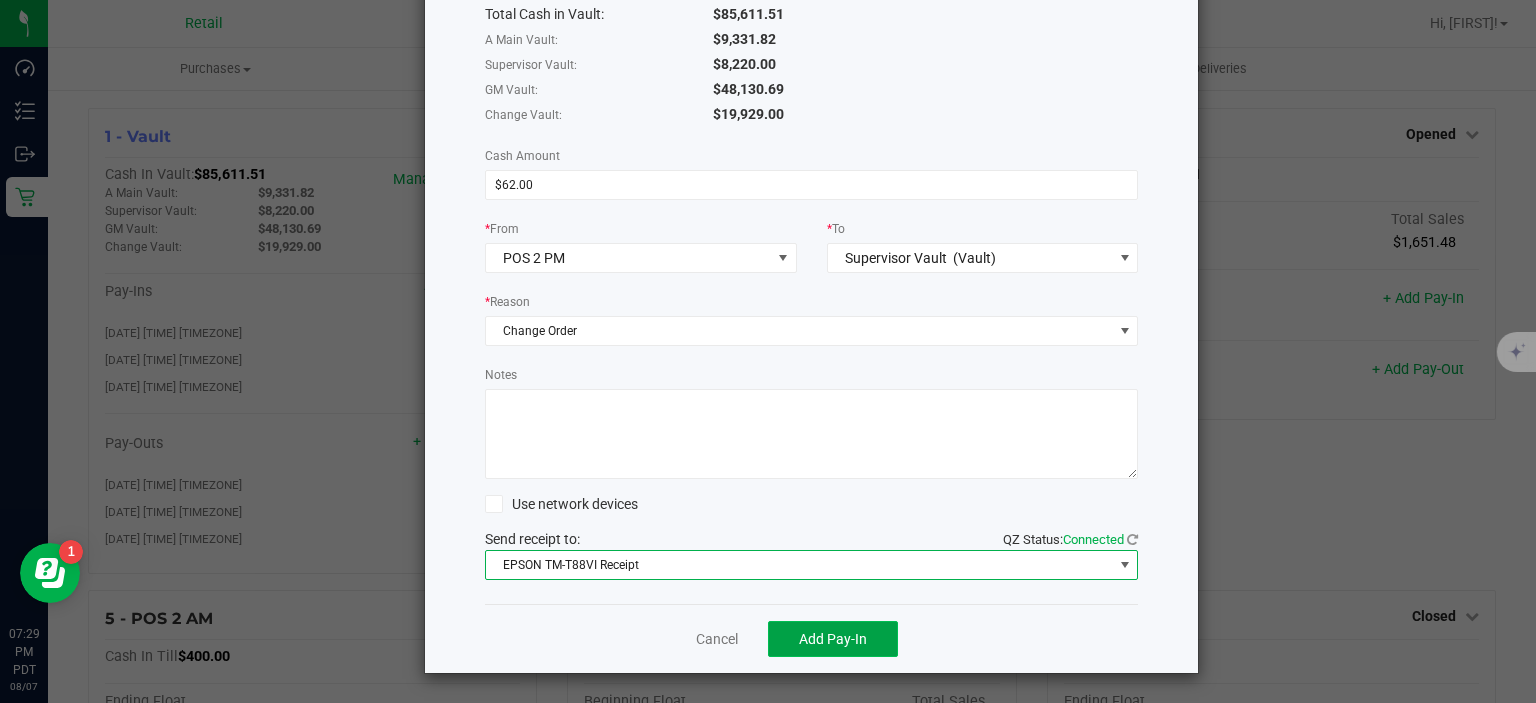 click on "Add Pay-In" 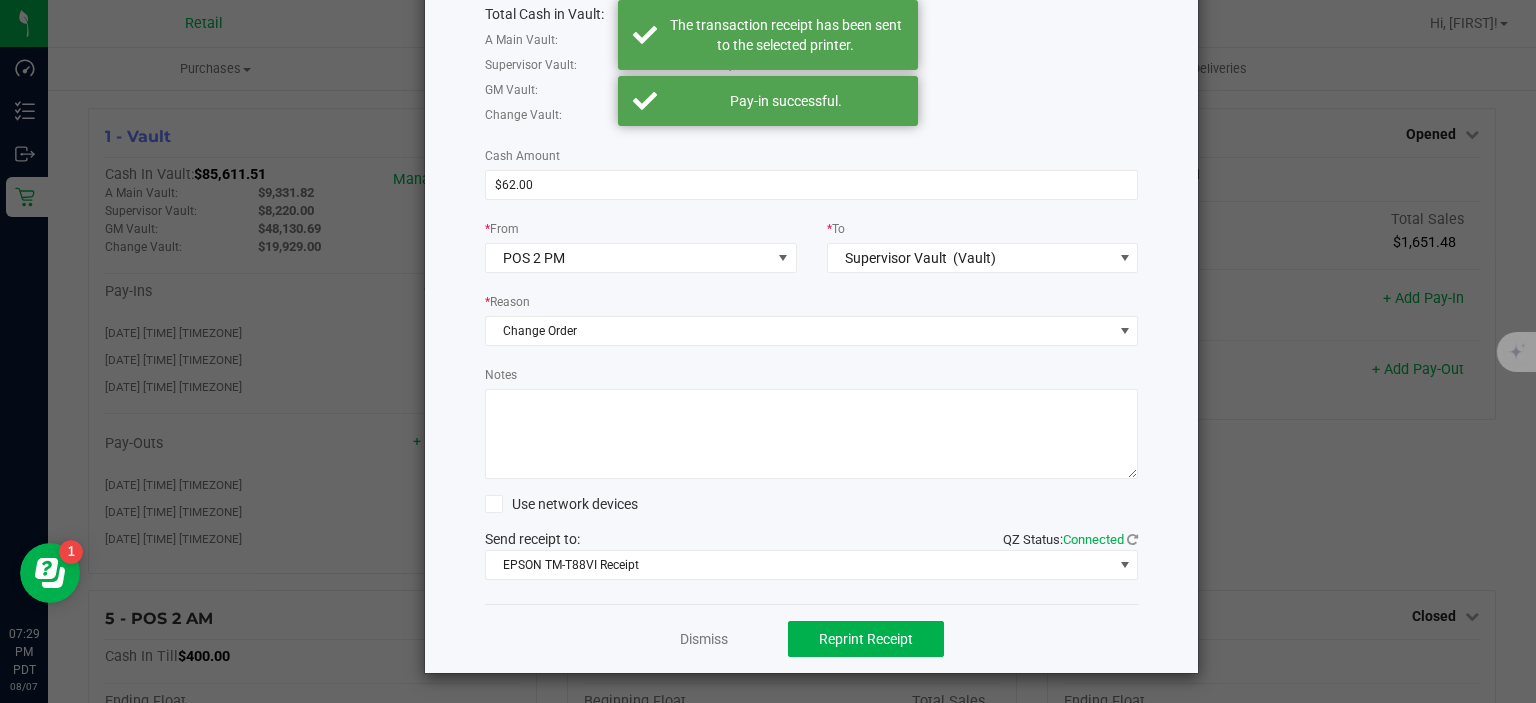 scroll, scrollTop: 0, scrollLeft: 0, axis: both 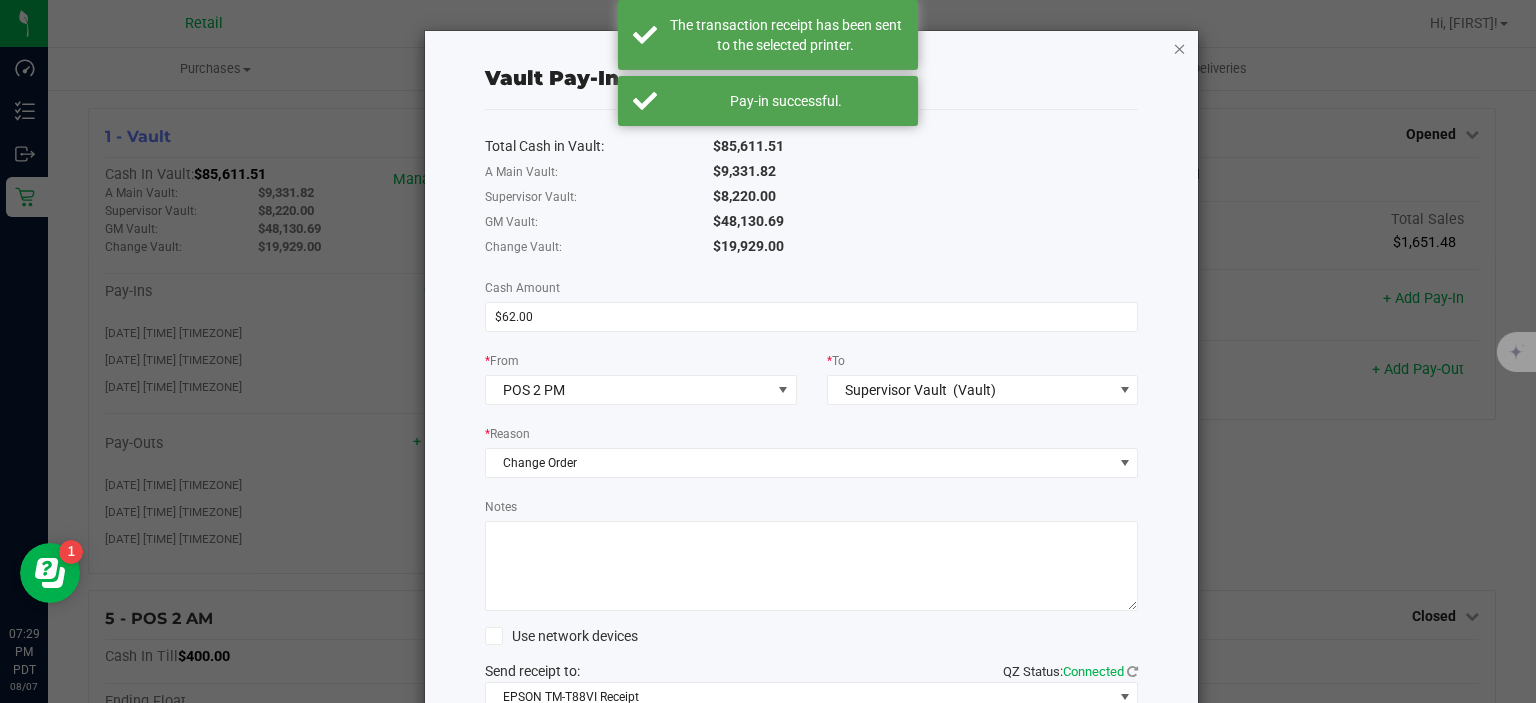 click 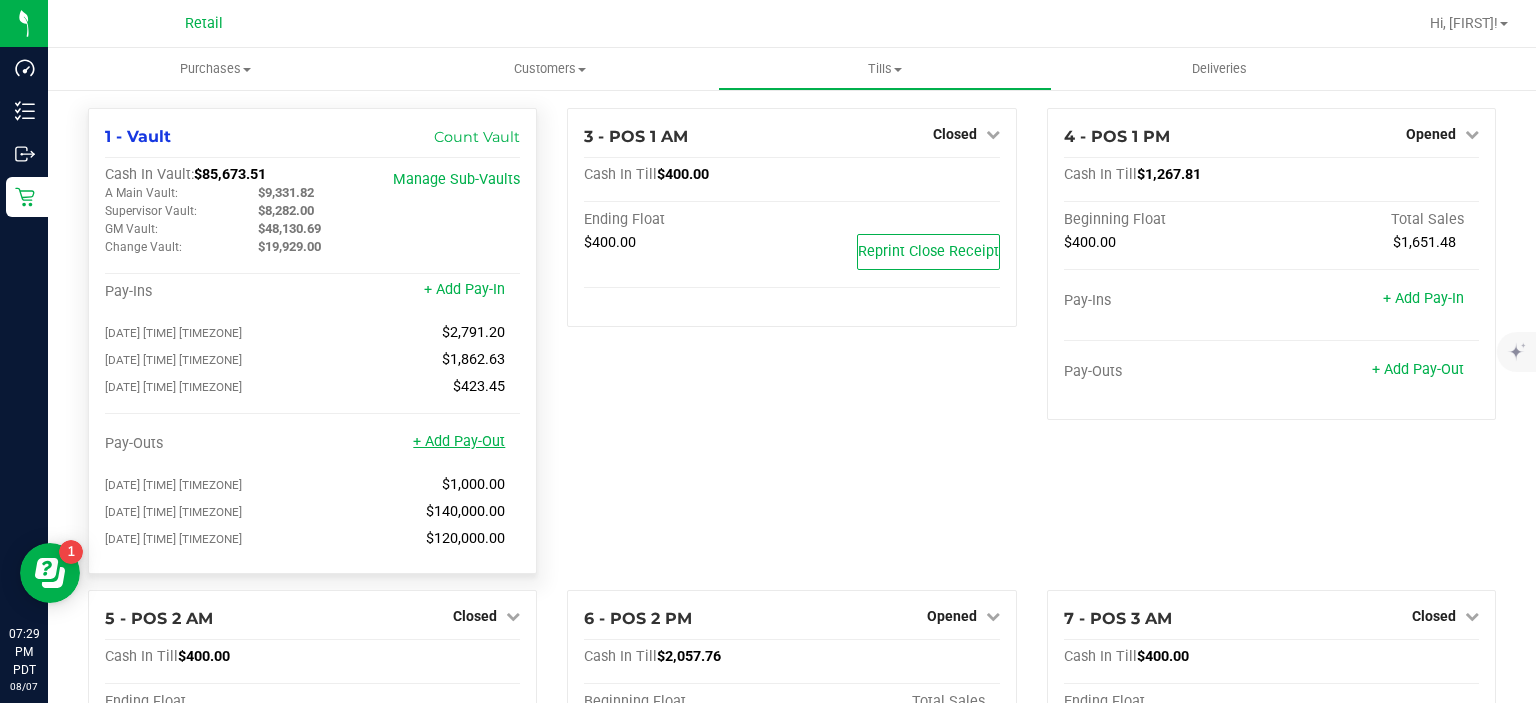 click on "+ Add Pay-Out" at bounding box center [459, 441] 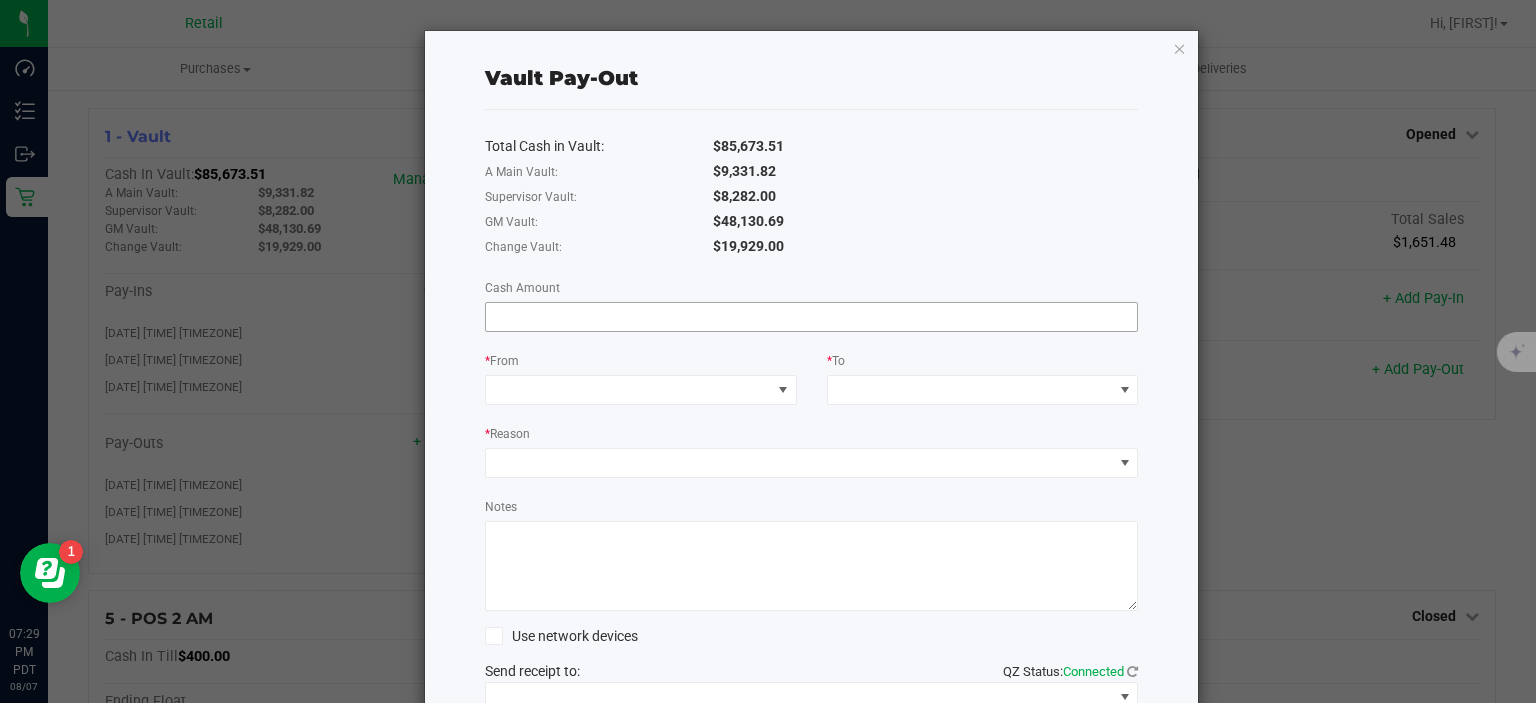 click at bounding box center (812, 317) 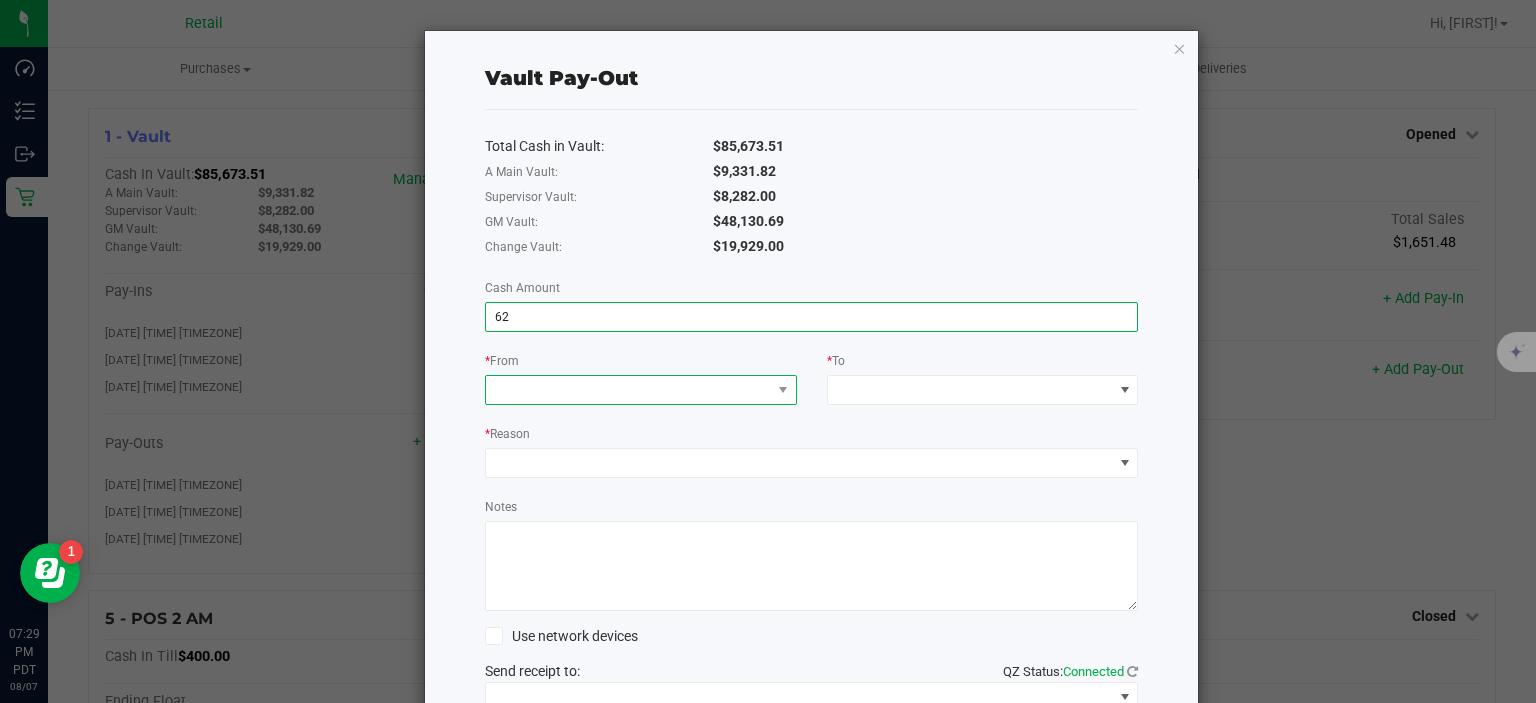 click at bounding box center (628, 390) 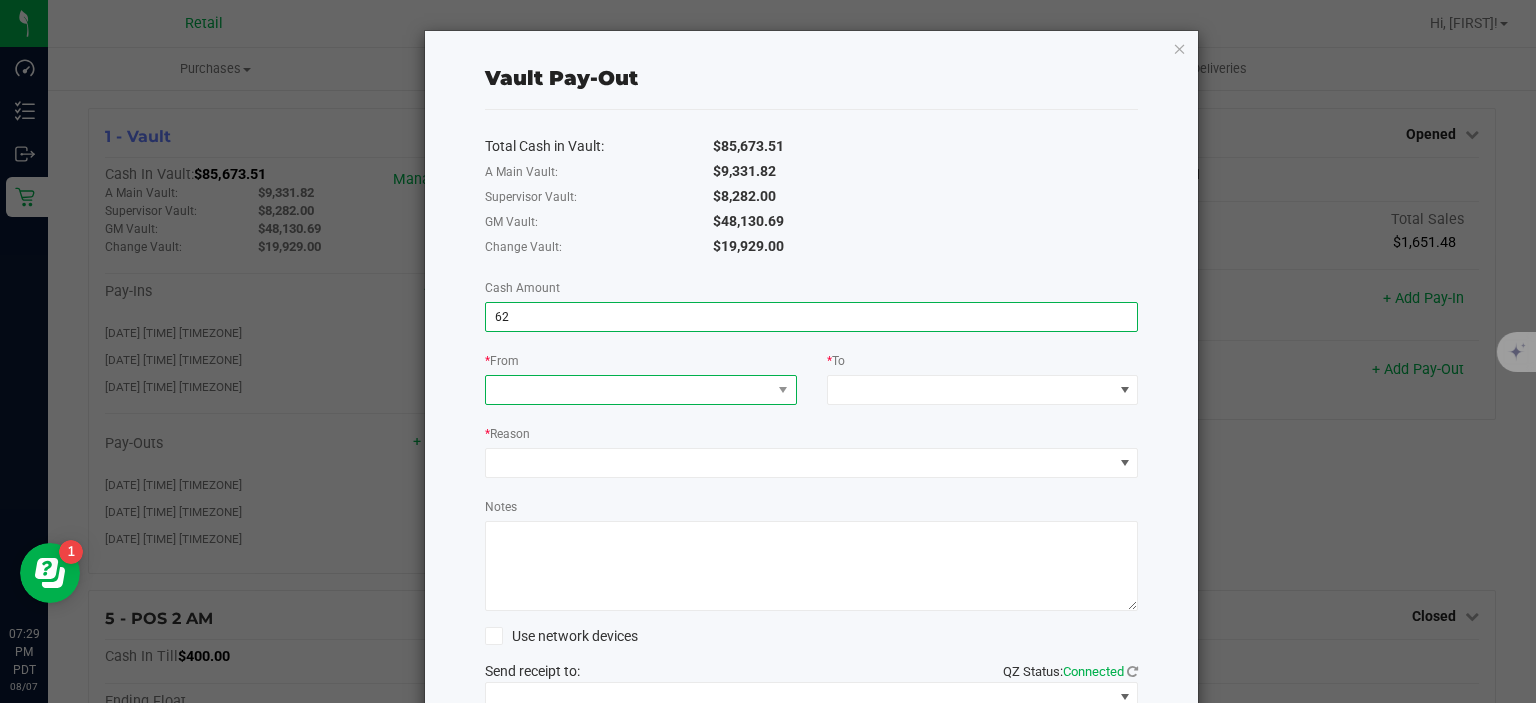 type on "$62.00" 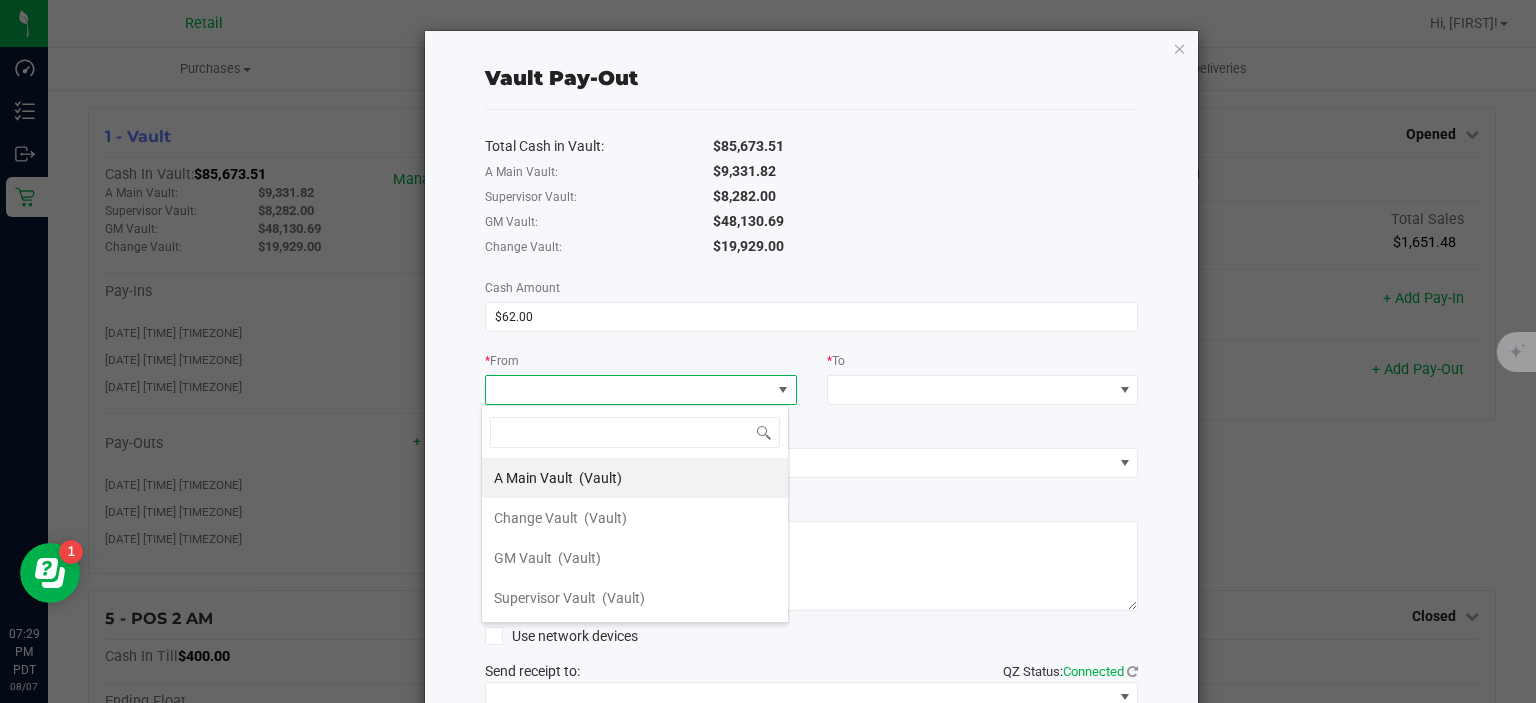 scroll, scrollTop: 99970, scrollLeft: 99692, axis: both 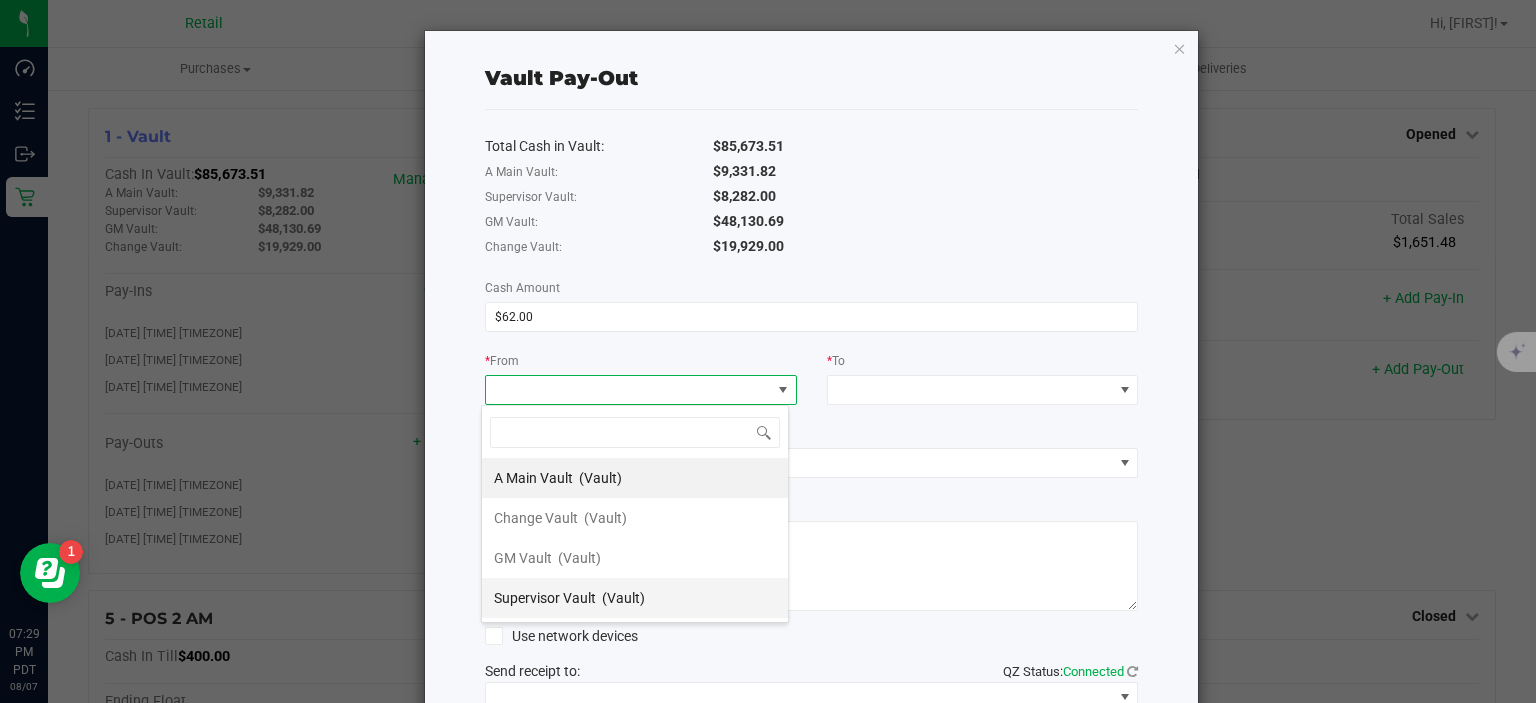 click on "(Vault)" at bounding box center (623, 598) 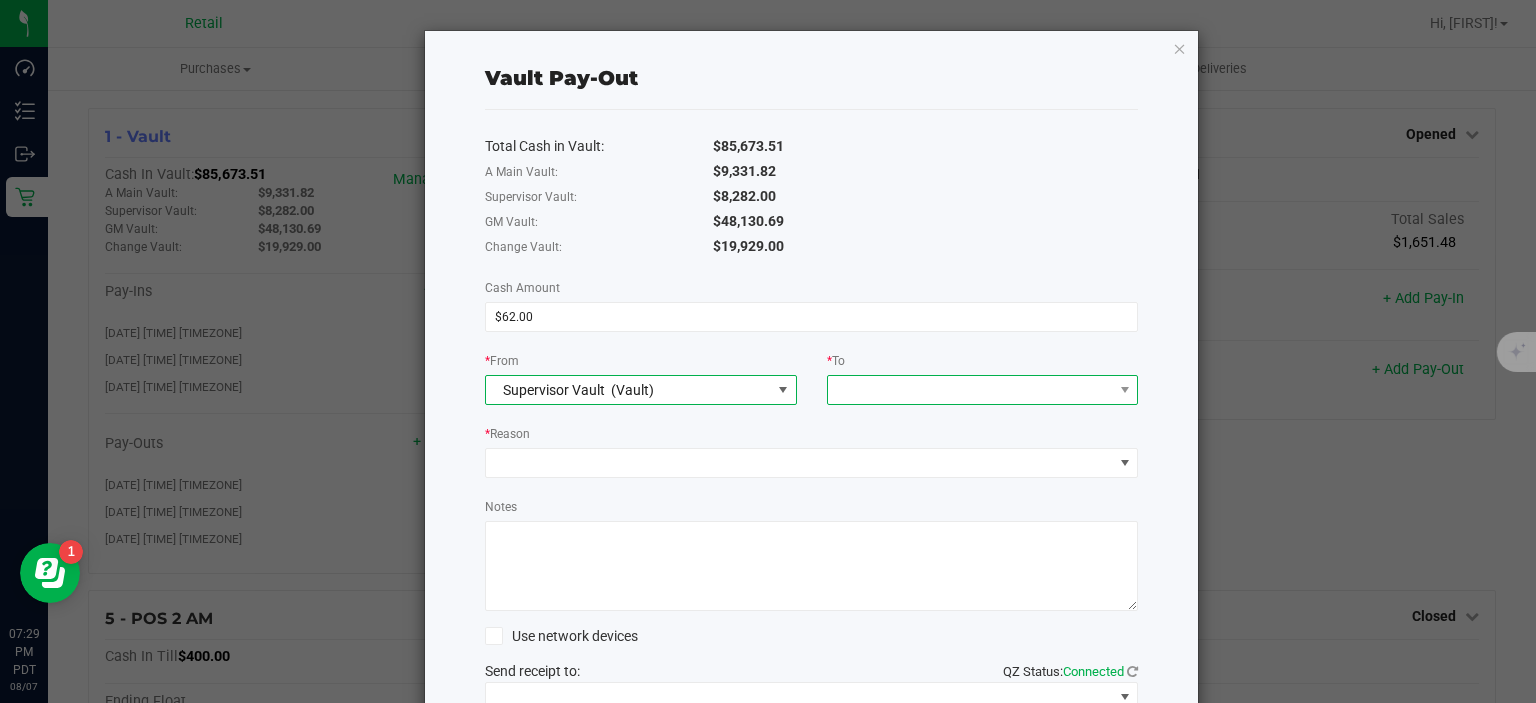 click at bounding box center (970, 390) 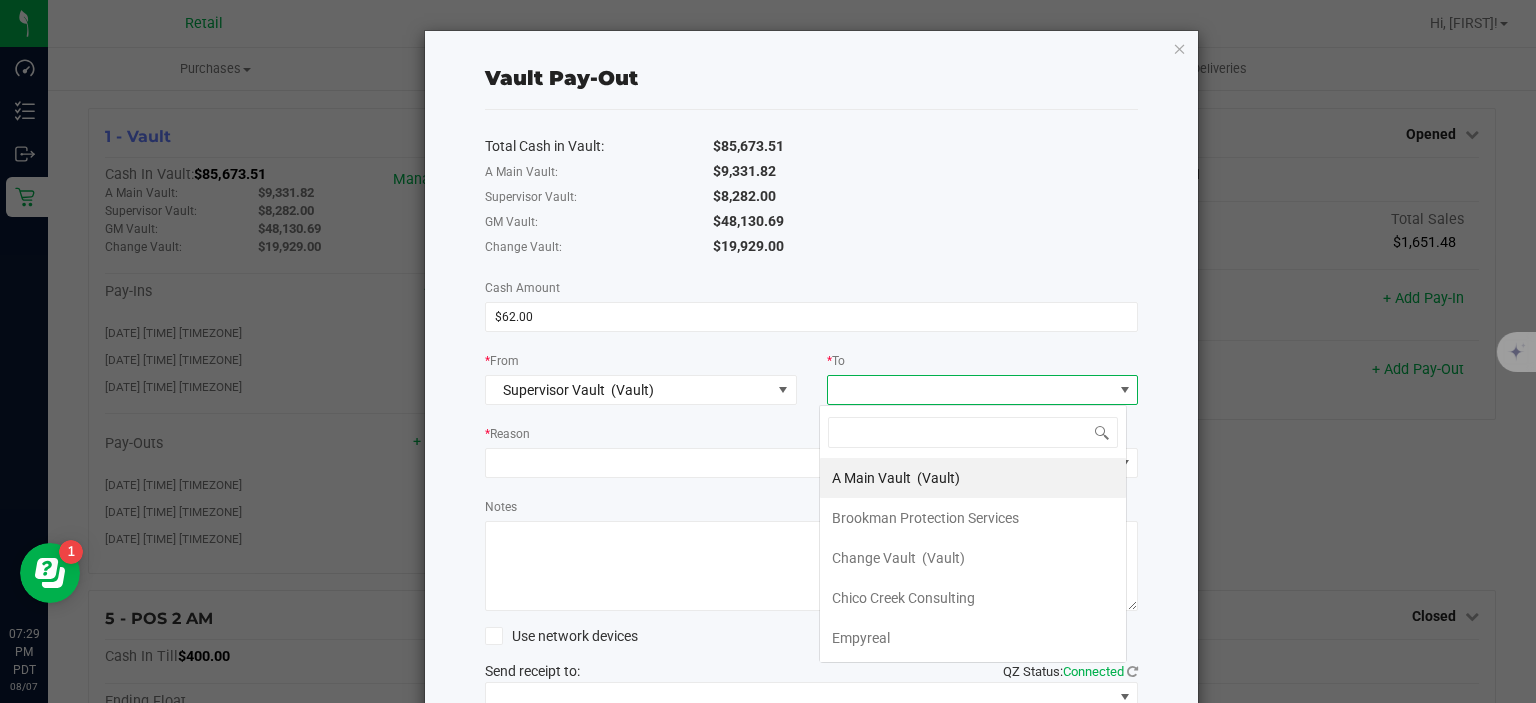 scroll, scrollTop: 99970, scrollLeft: 99692, axis: both 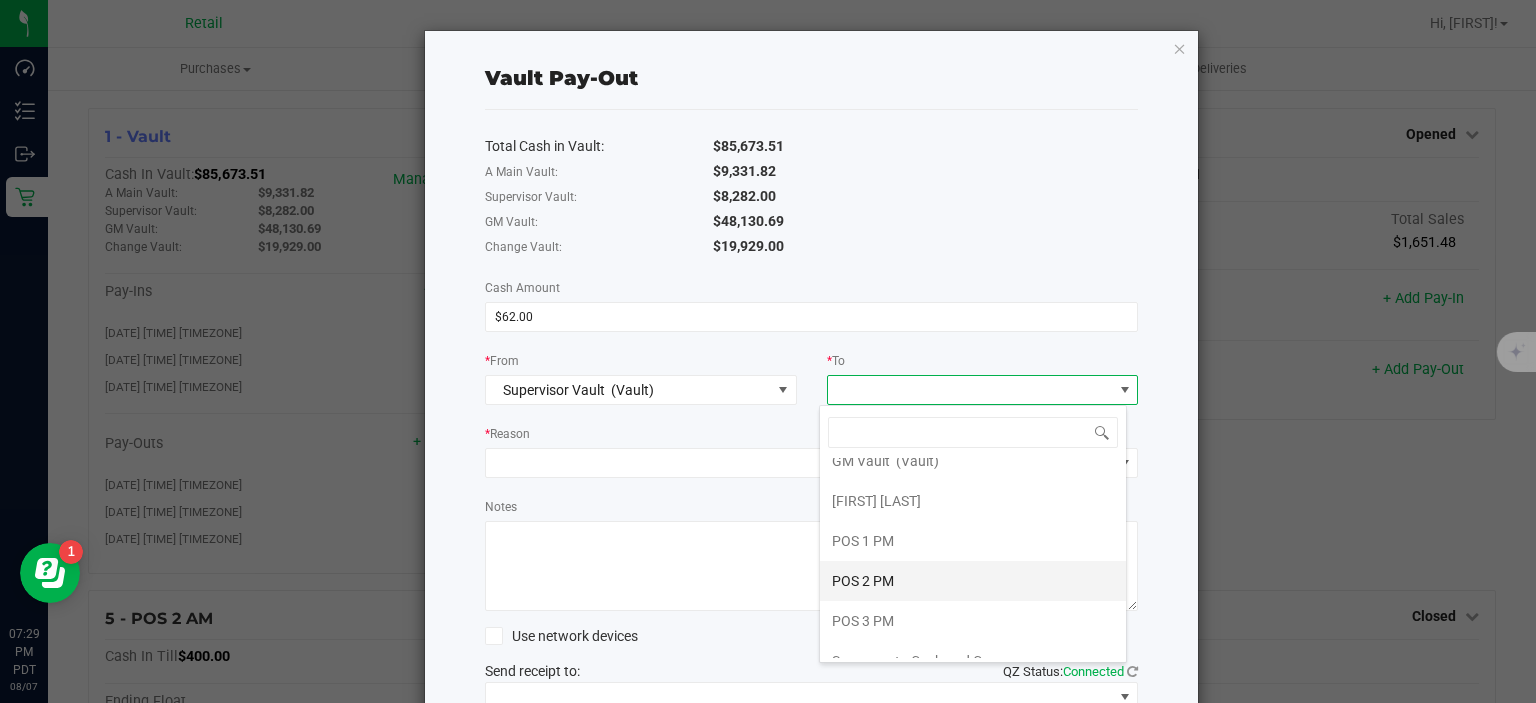 click on "POS 2 PM" at bounding box center (973, 581) 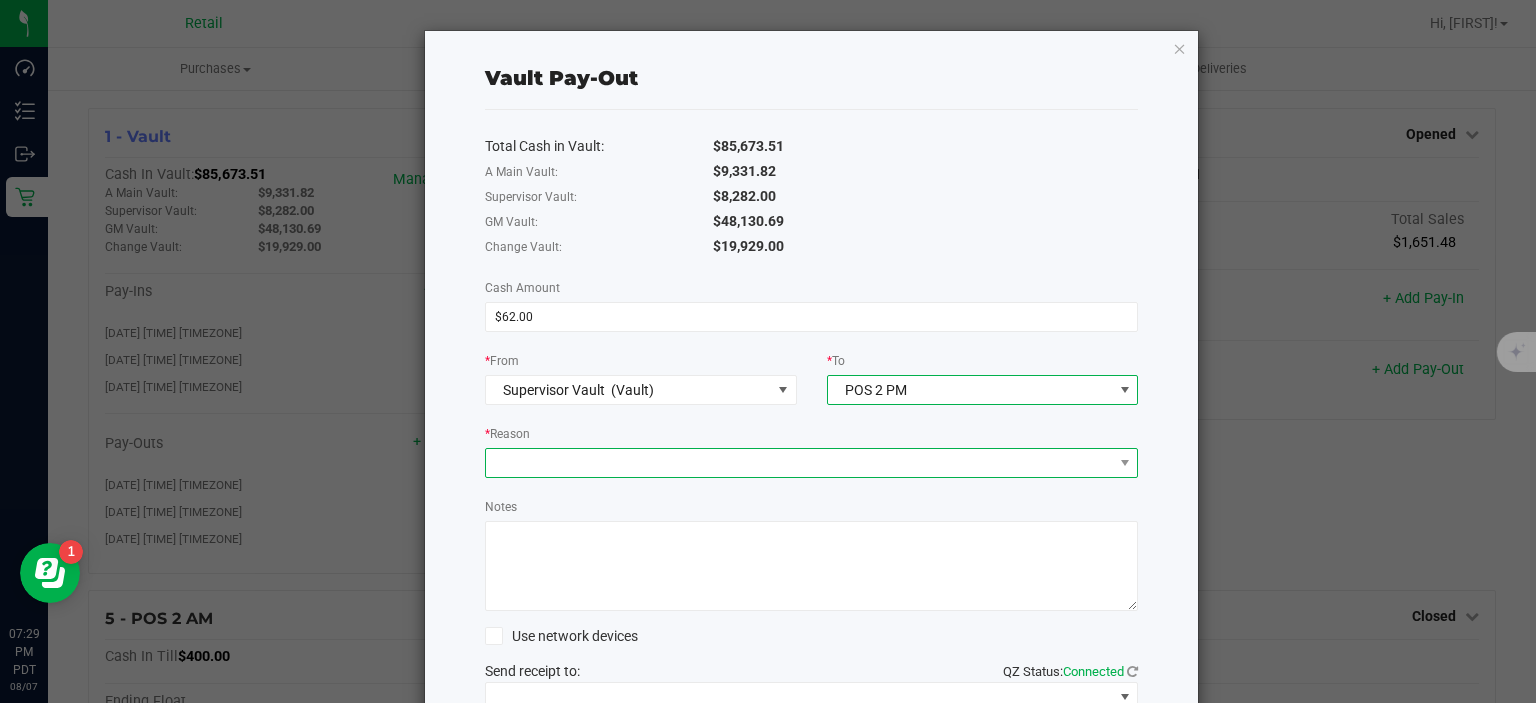 click at bounding box center [799, 463] 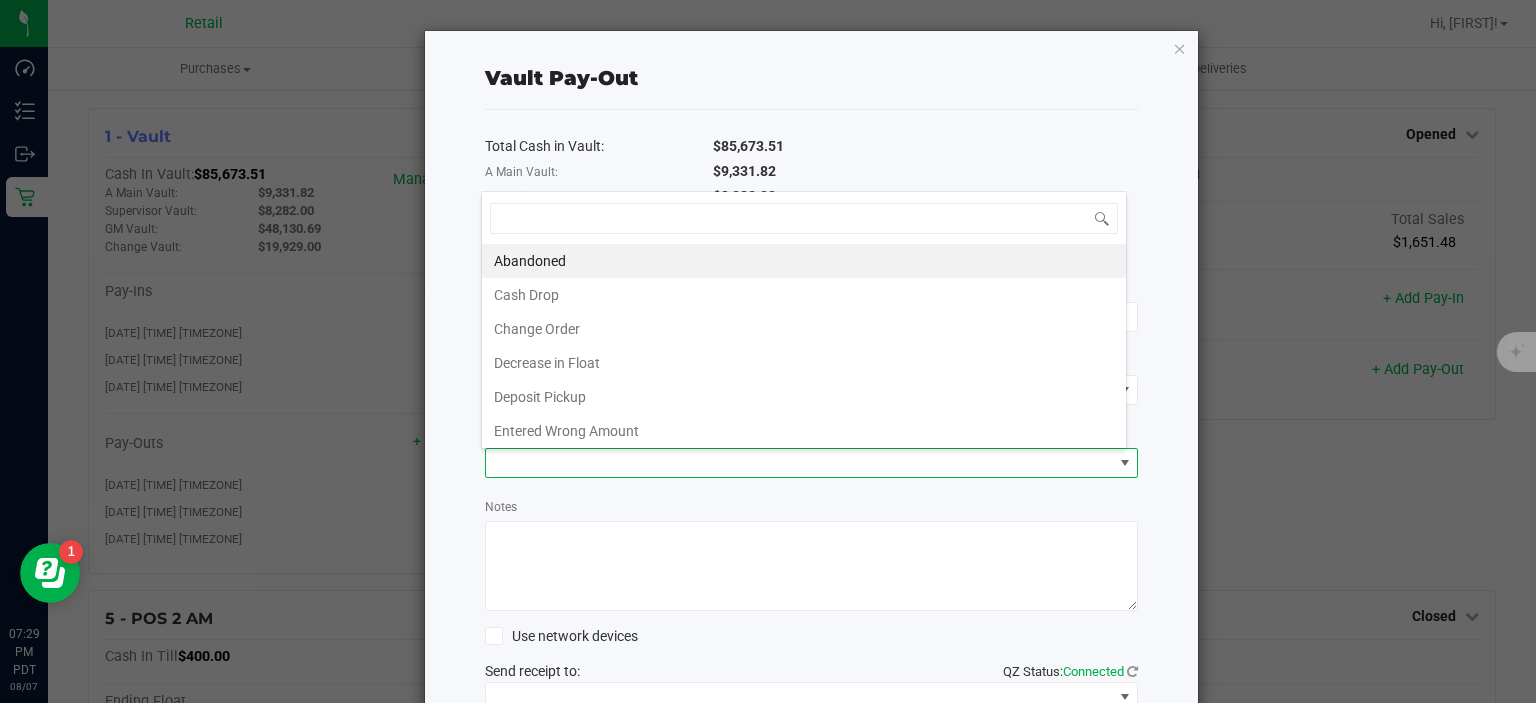 scroll, scrollTop: 99970, scrollLeft: 99353, axis: both 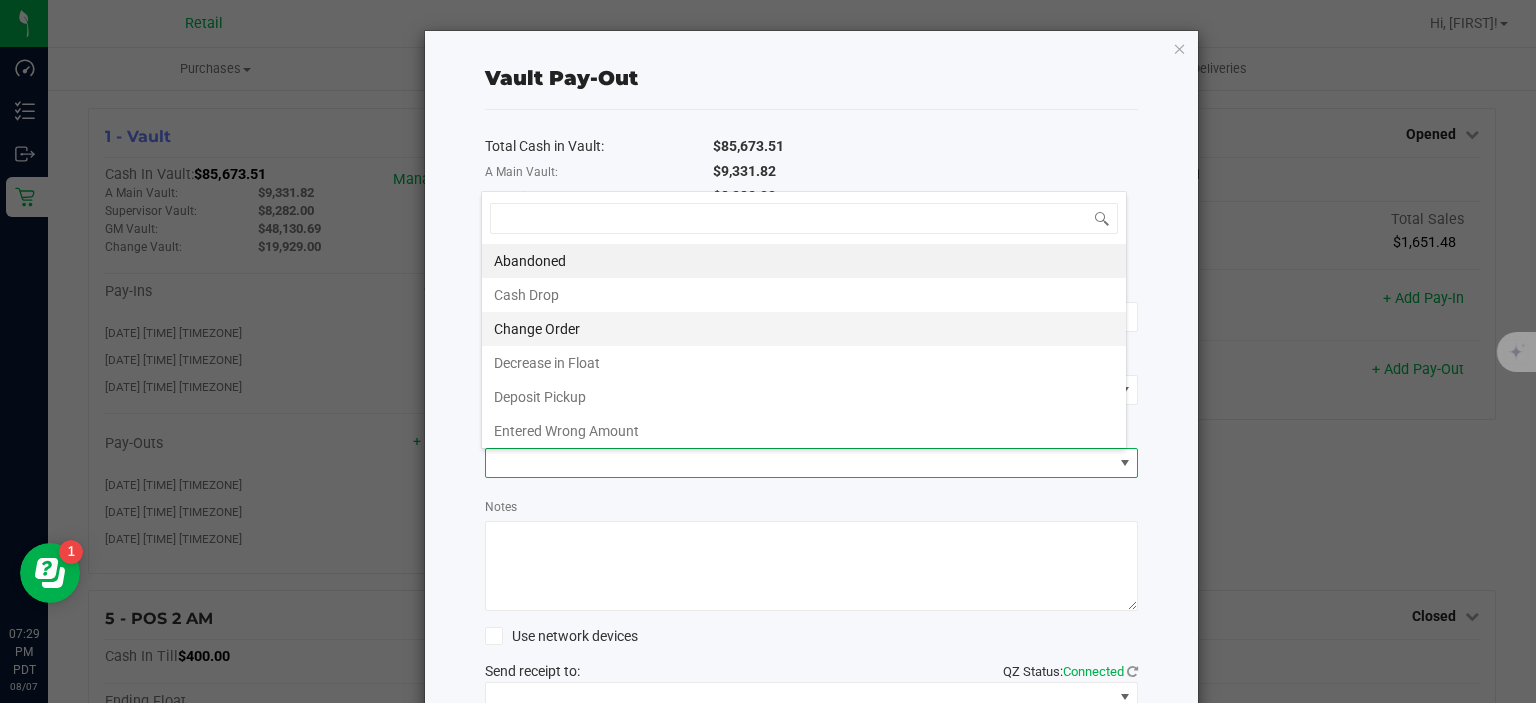 click on "Change Order" at bounding box center (804, 329) 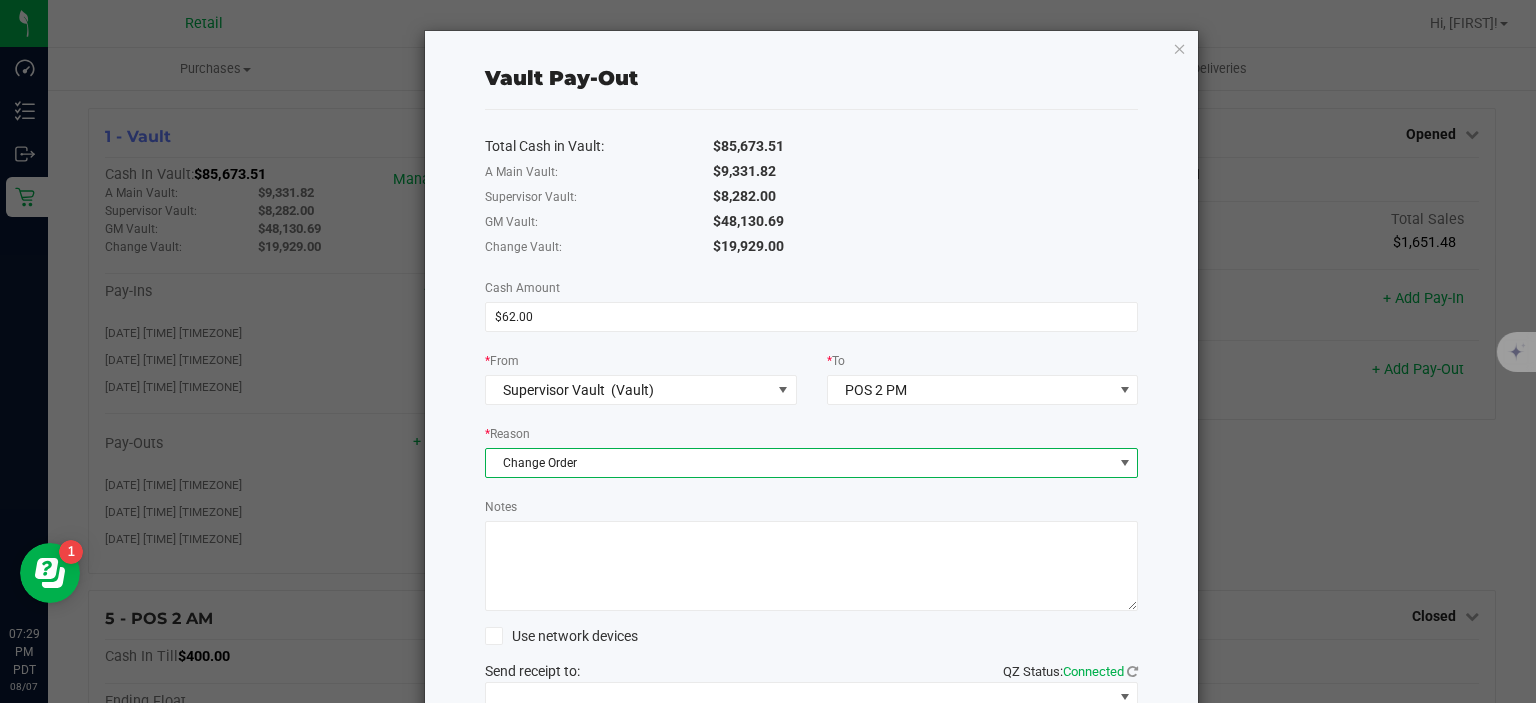 scroll, scrollTop: 132, scrollLeft: 0, axis: vertical 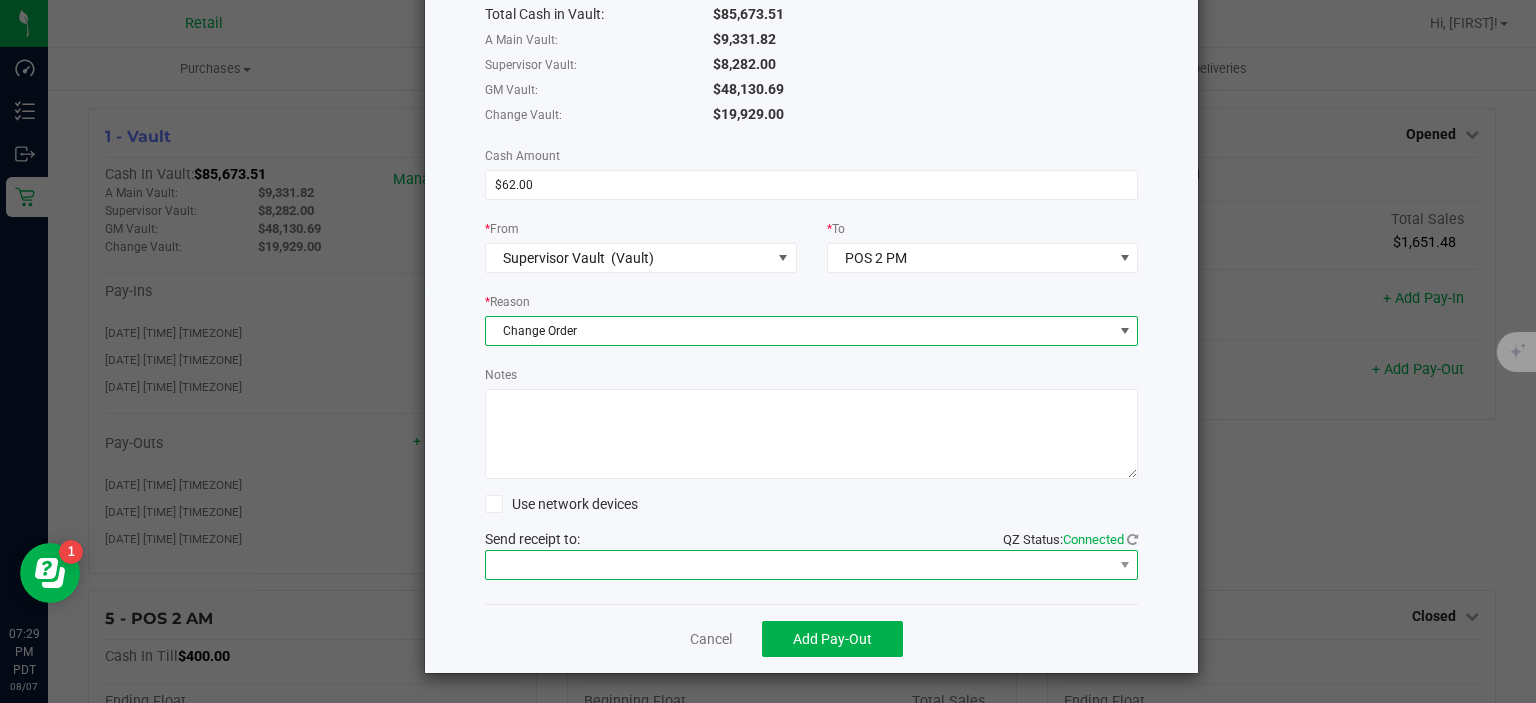 click at bounding box center [799, 565] 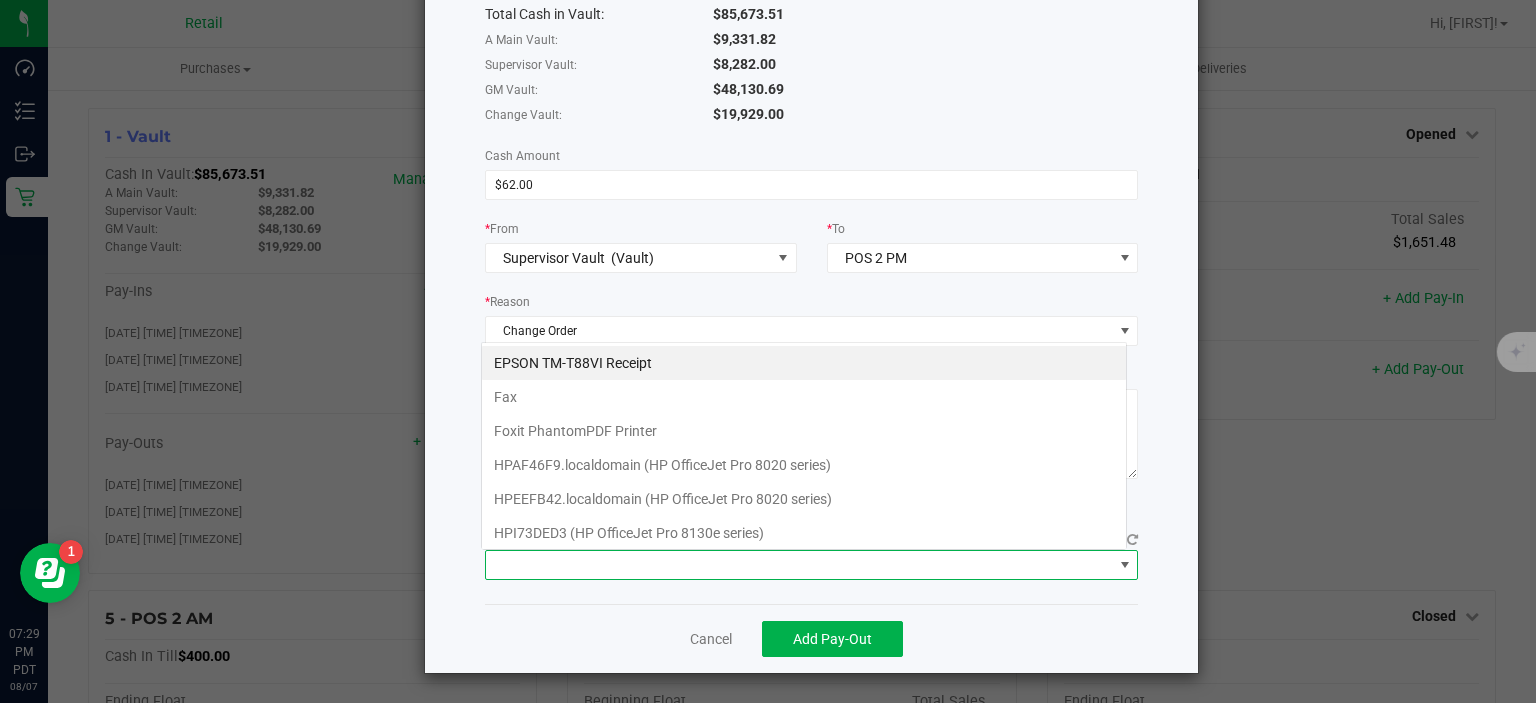 scroll, scrollTop: 99970, scrollLeft: 99353, axis: both 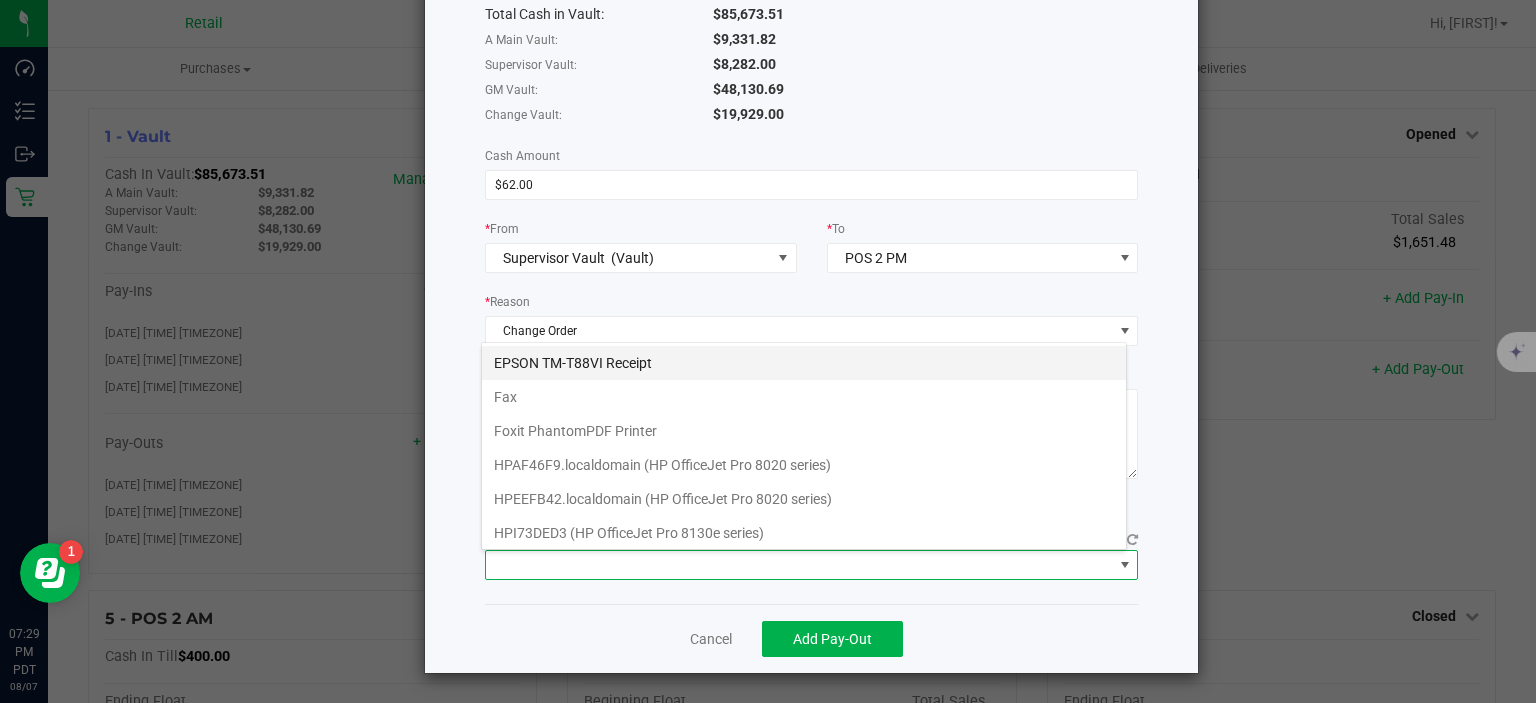 click on "EPSON TM-T88VI Receipt" at bounding box center (804, 363) 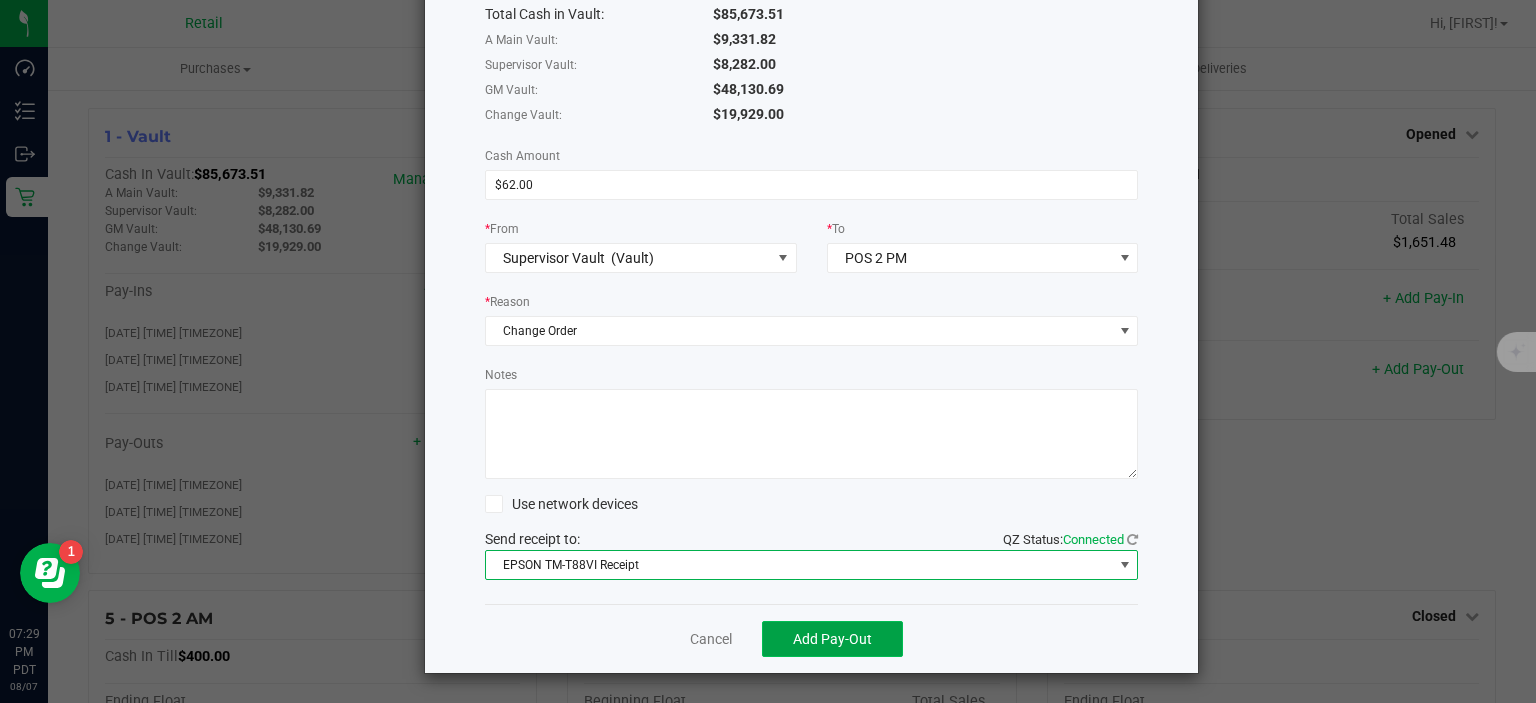 click on "Add Pay-Out" 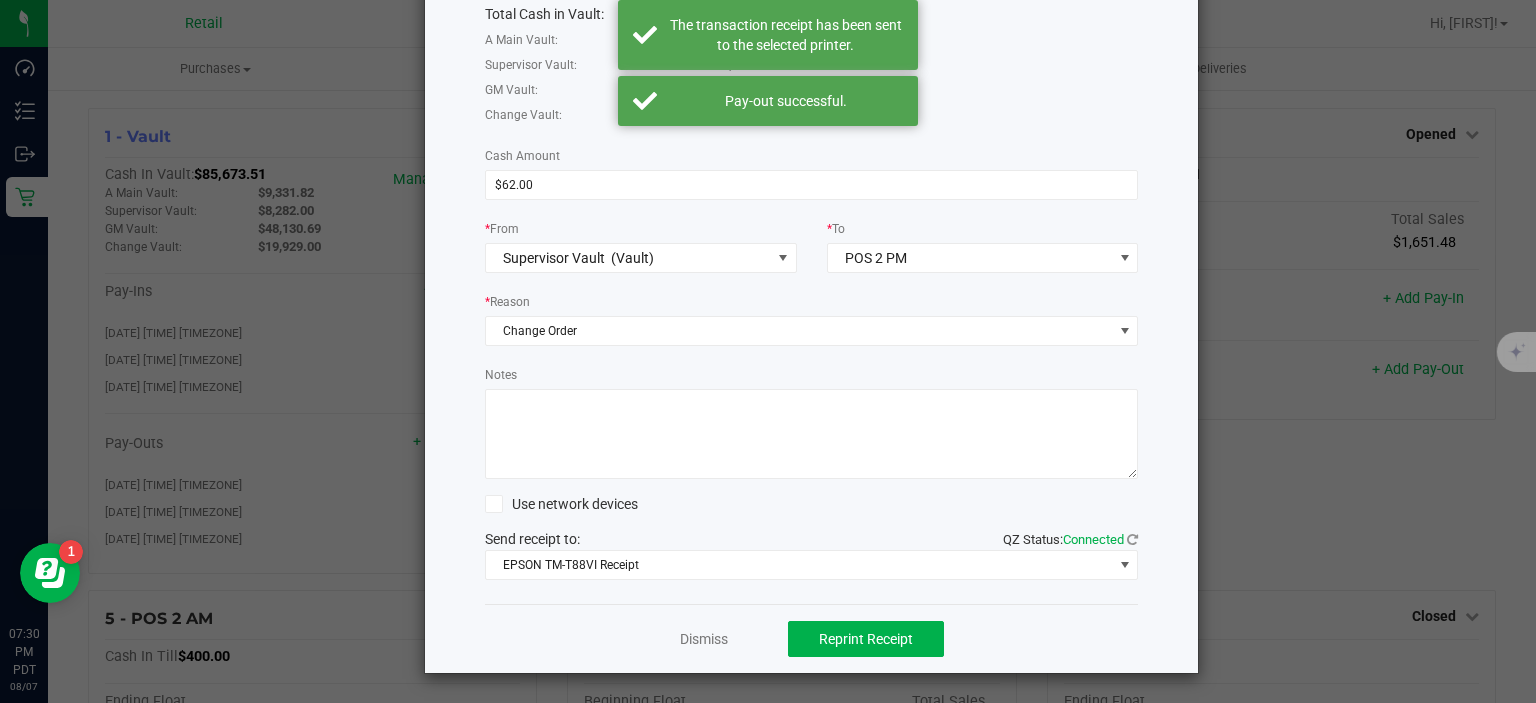 scroll, scrollTop: 0, scrollLeft: 0, axis: both 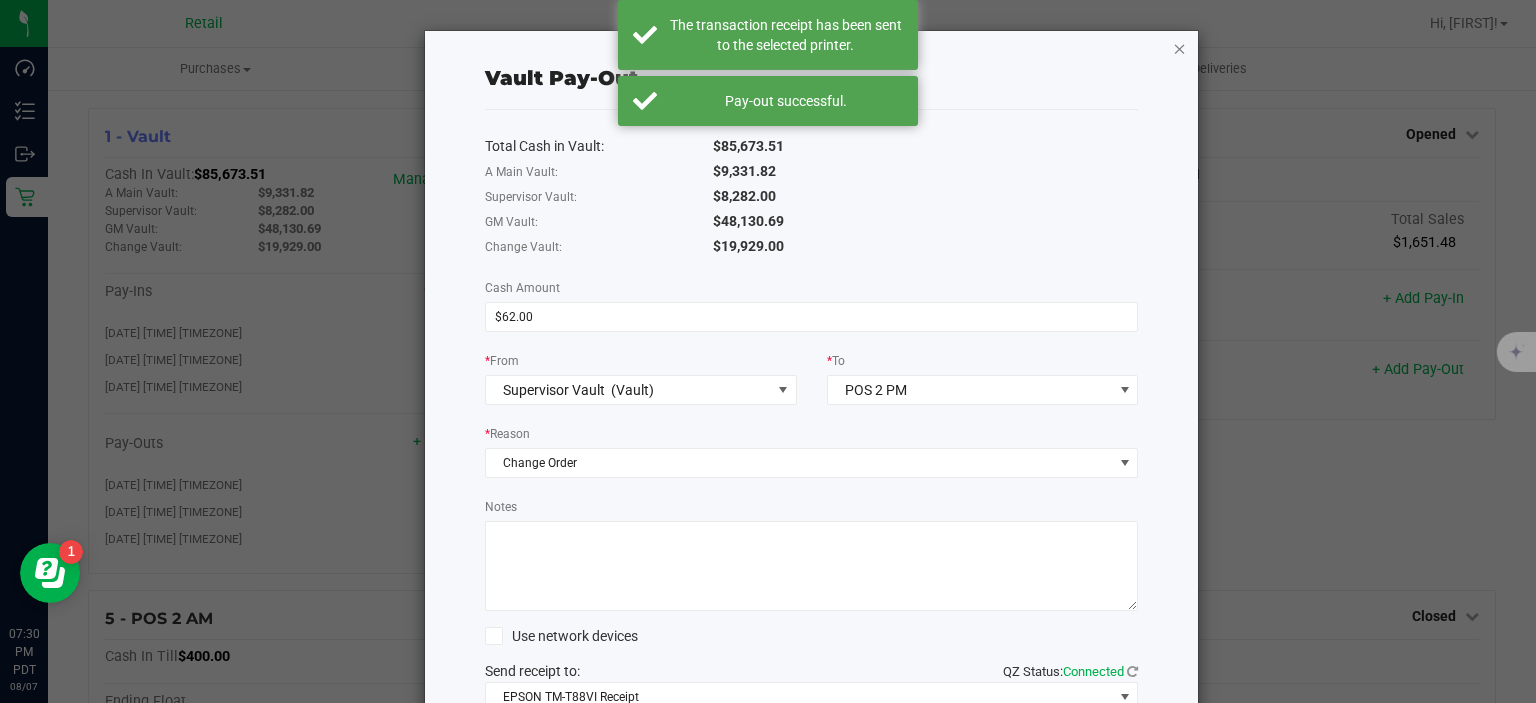 click 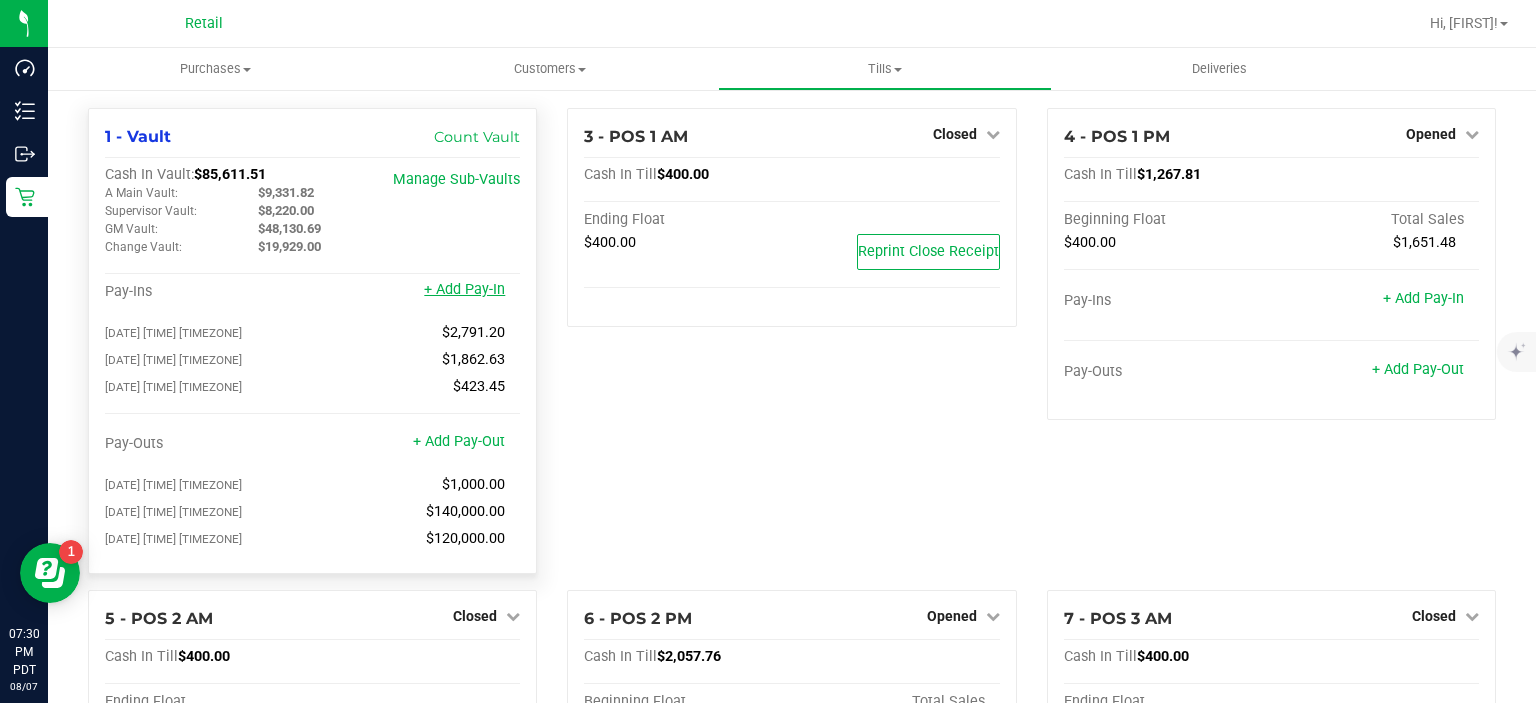 click on "+ Add Pay-In" at bounding box center (464, 289) 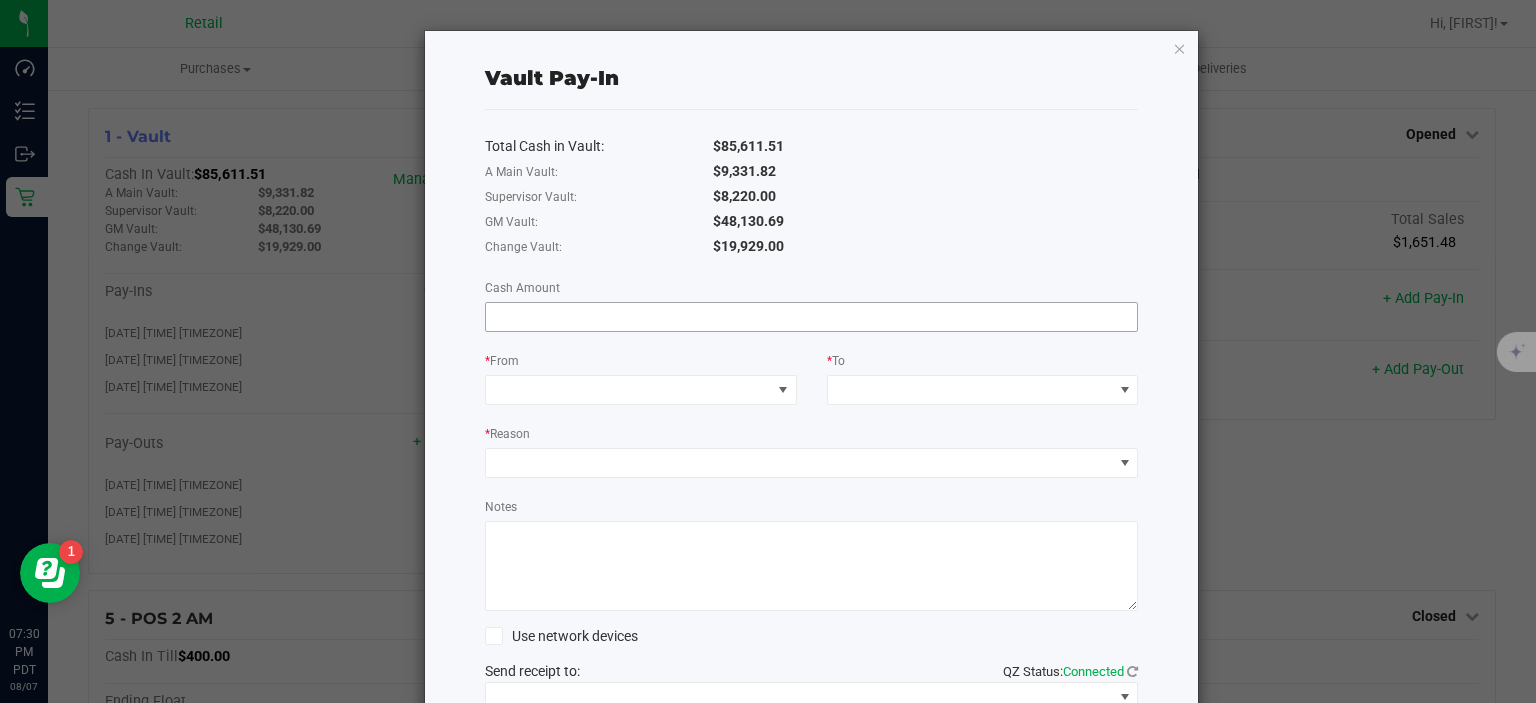 click at bounding box center [812, 317] 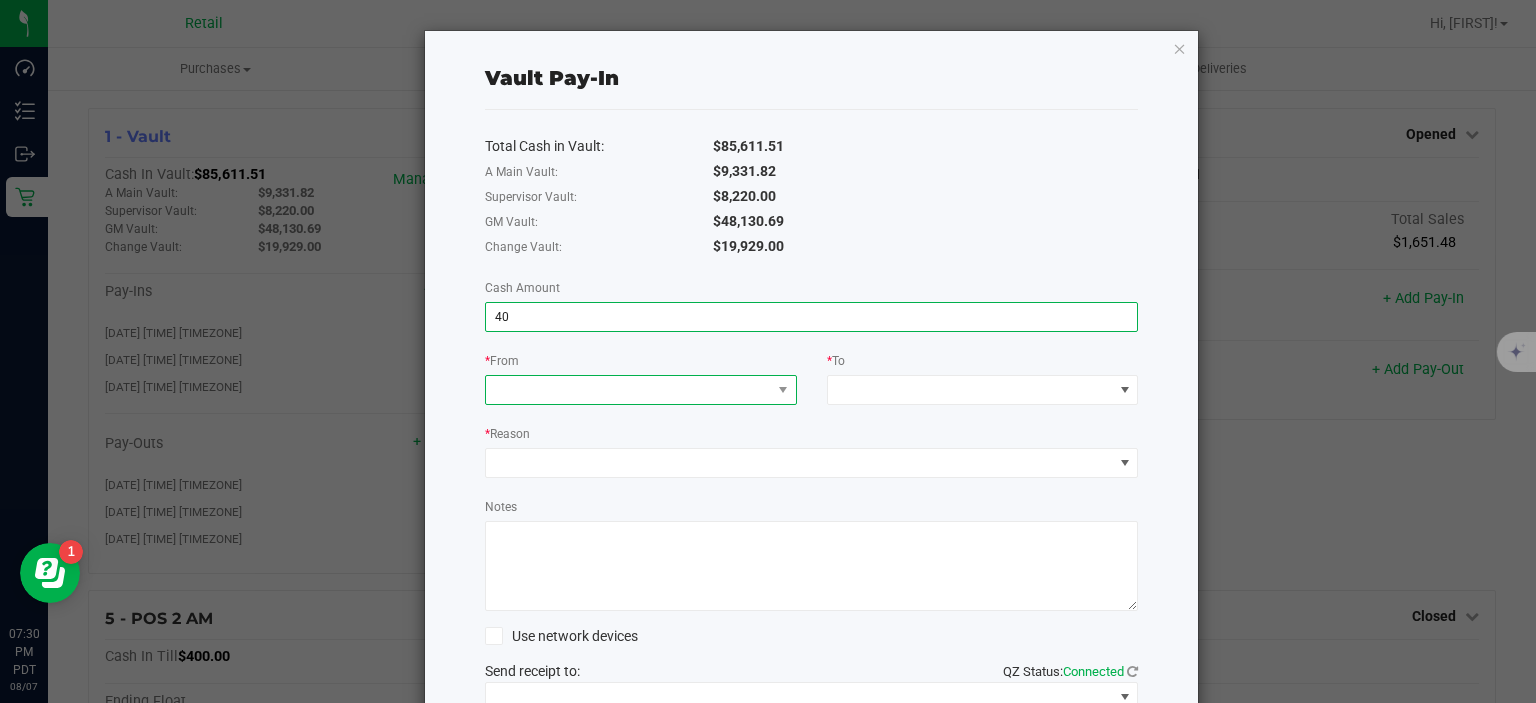 click at bounding box center (628, 390) 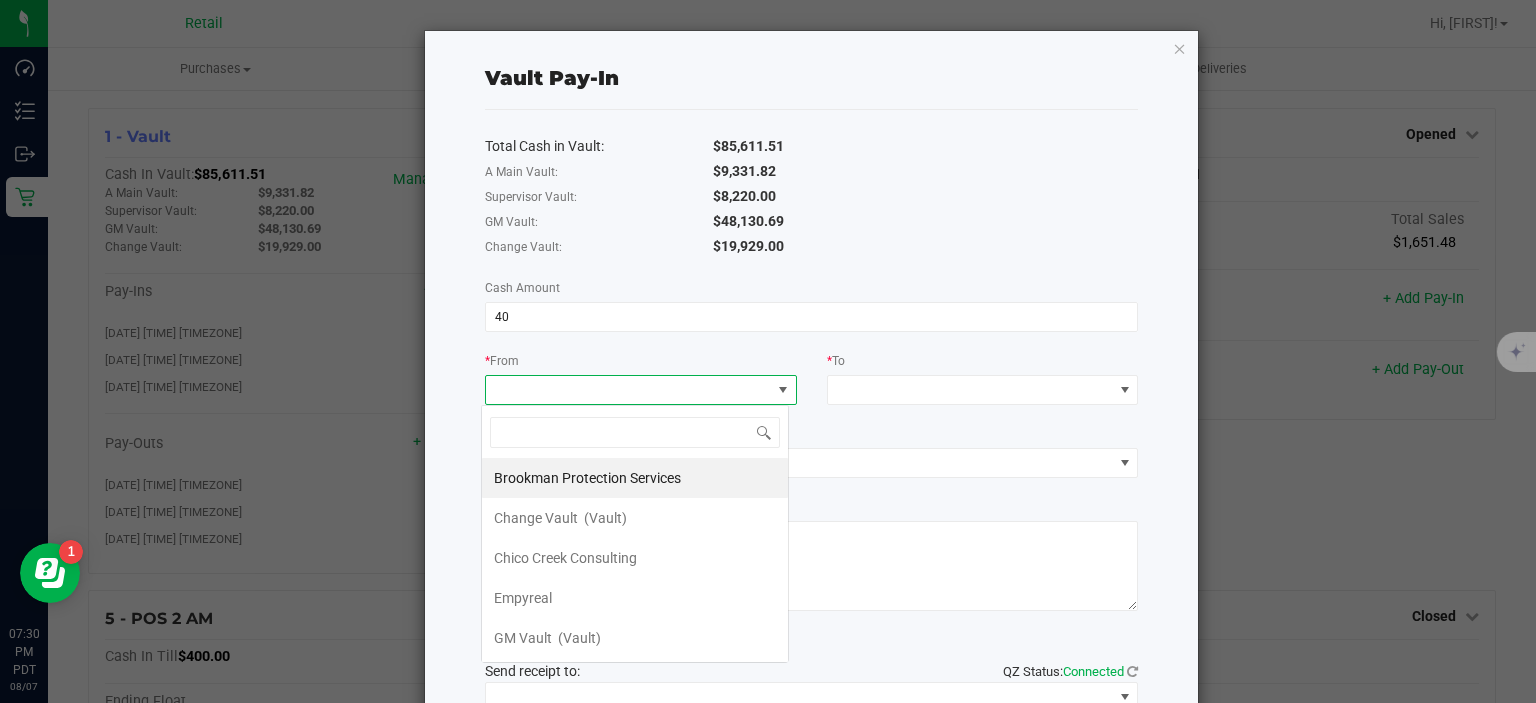 type on "$40.00" 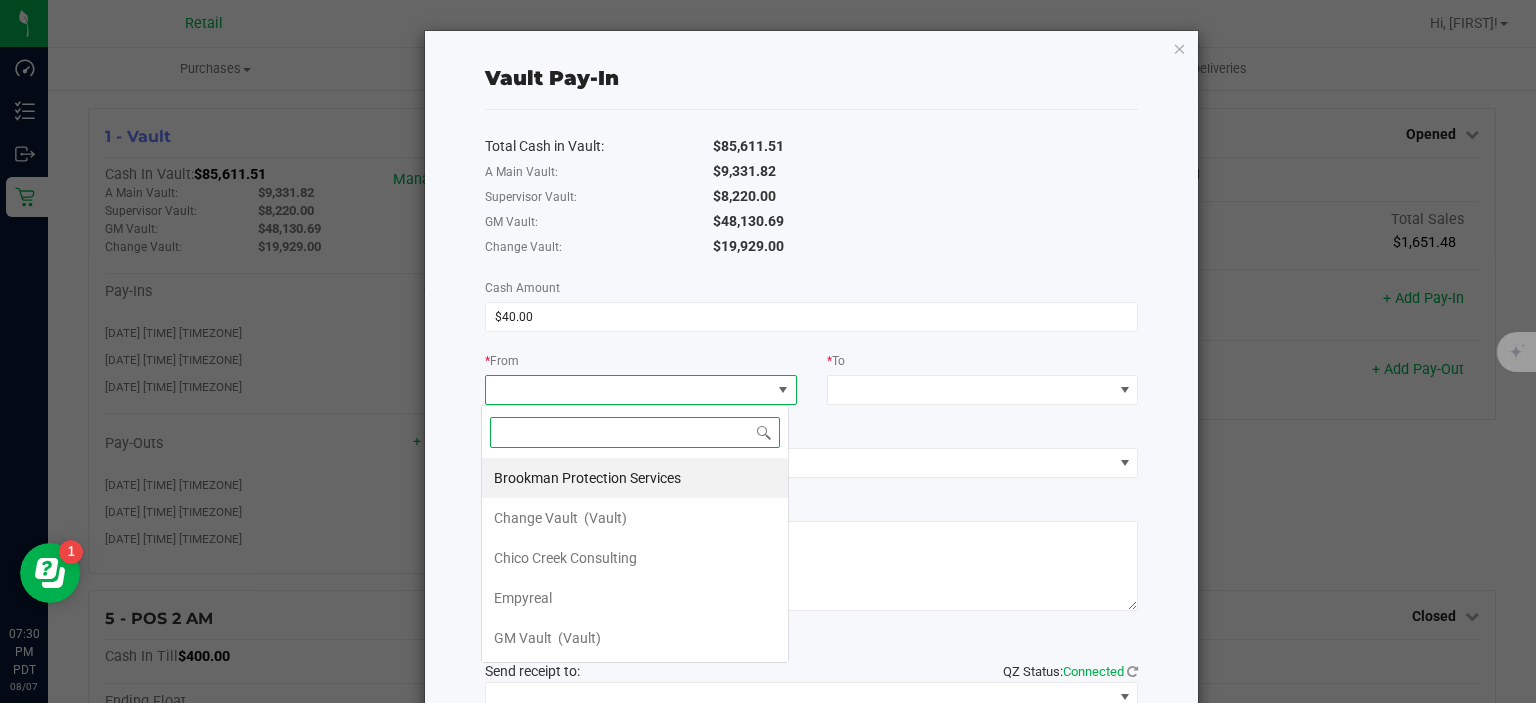 scroll, scrollTop: 99970, scrollLeft: 99692, axis: both 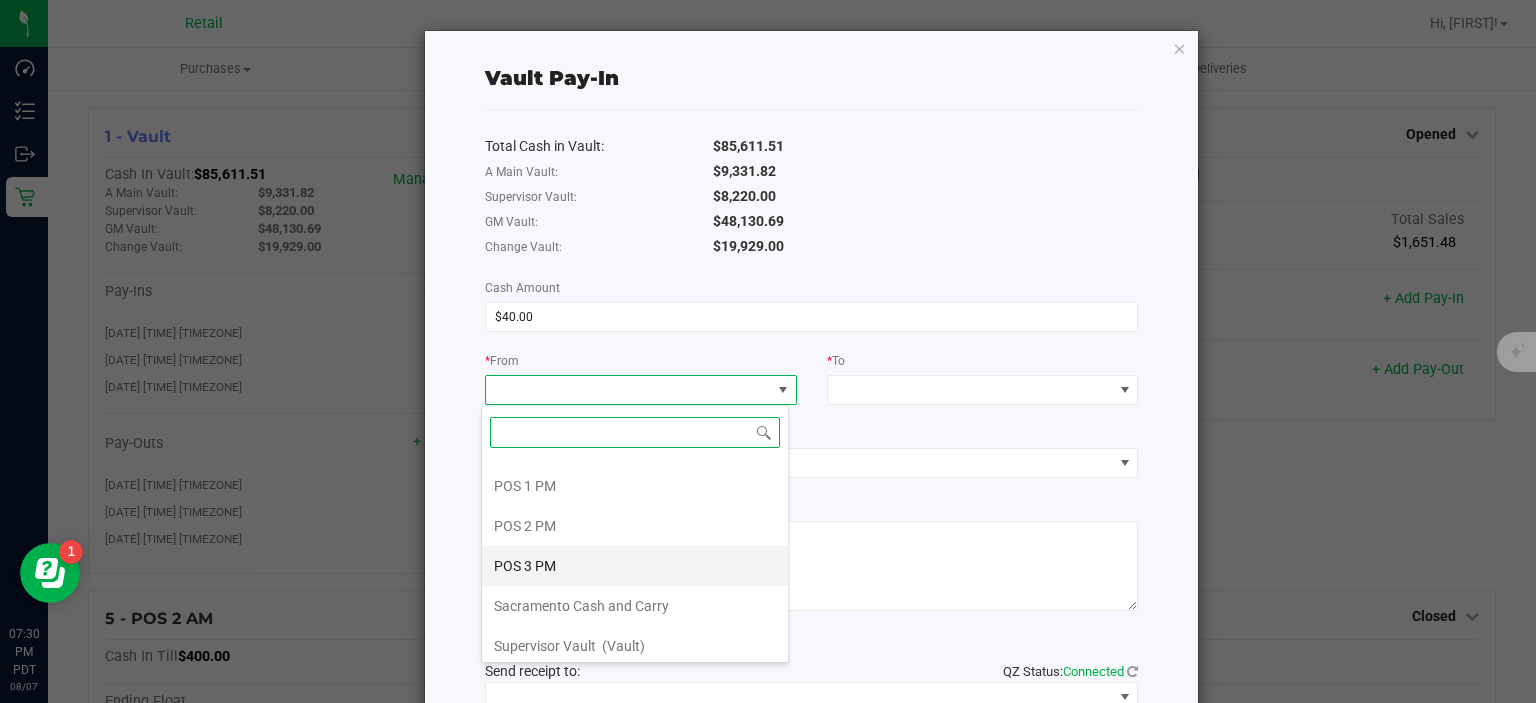 click on "POS 3 PM" at bounding box center (635, 566) 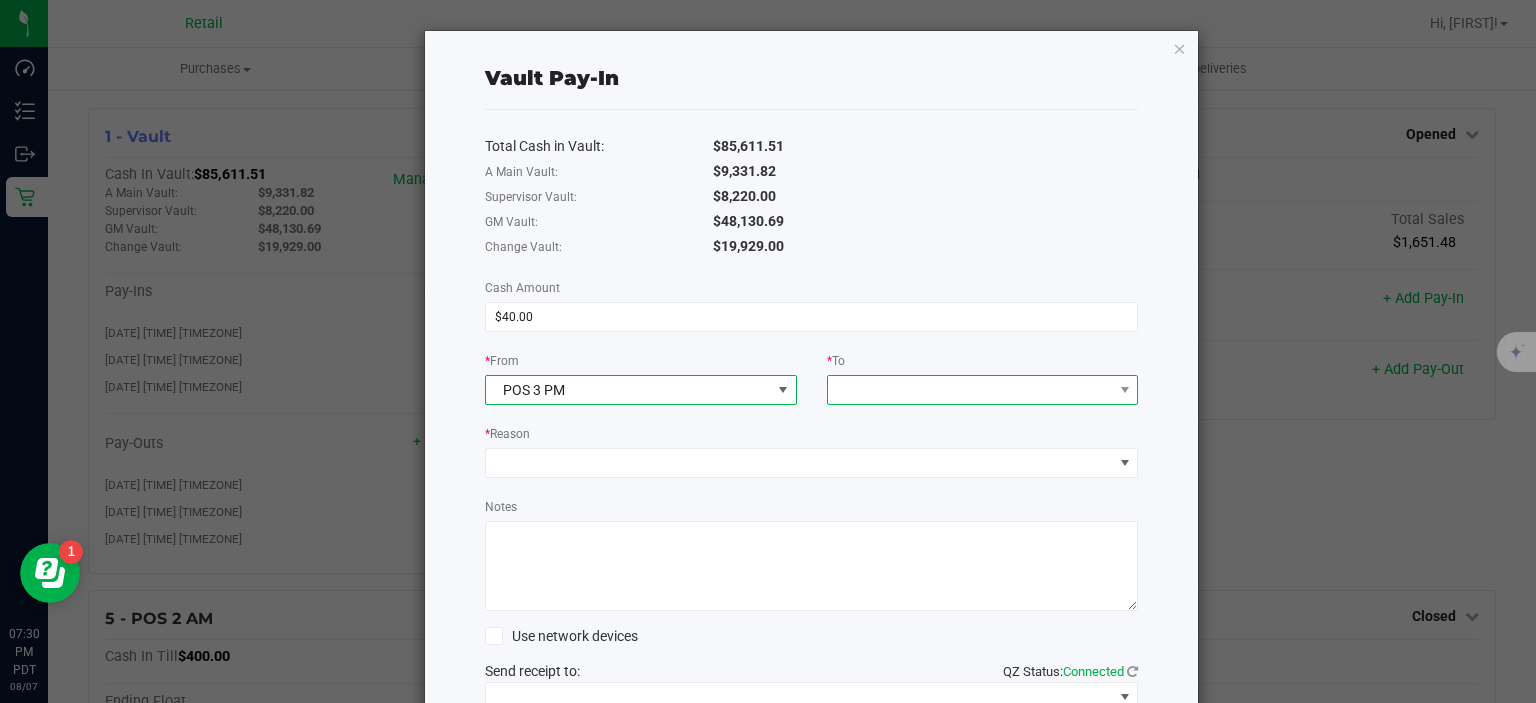 click at bounding box center [970, 390] 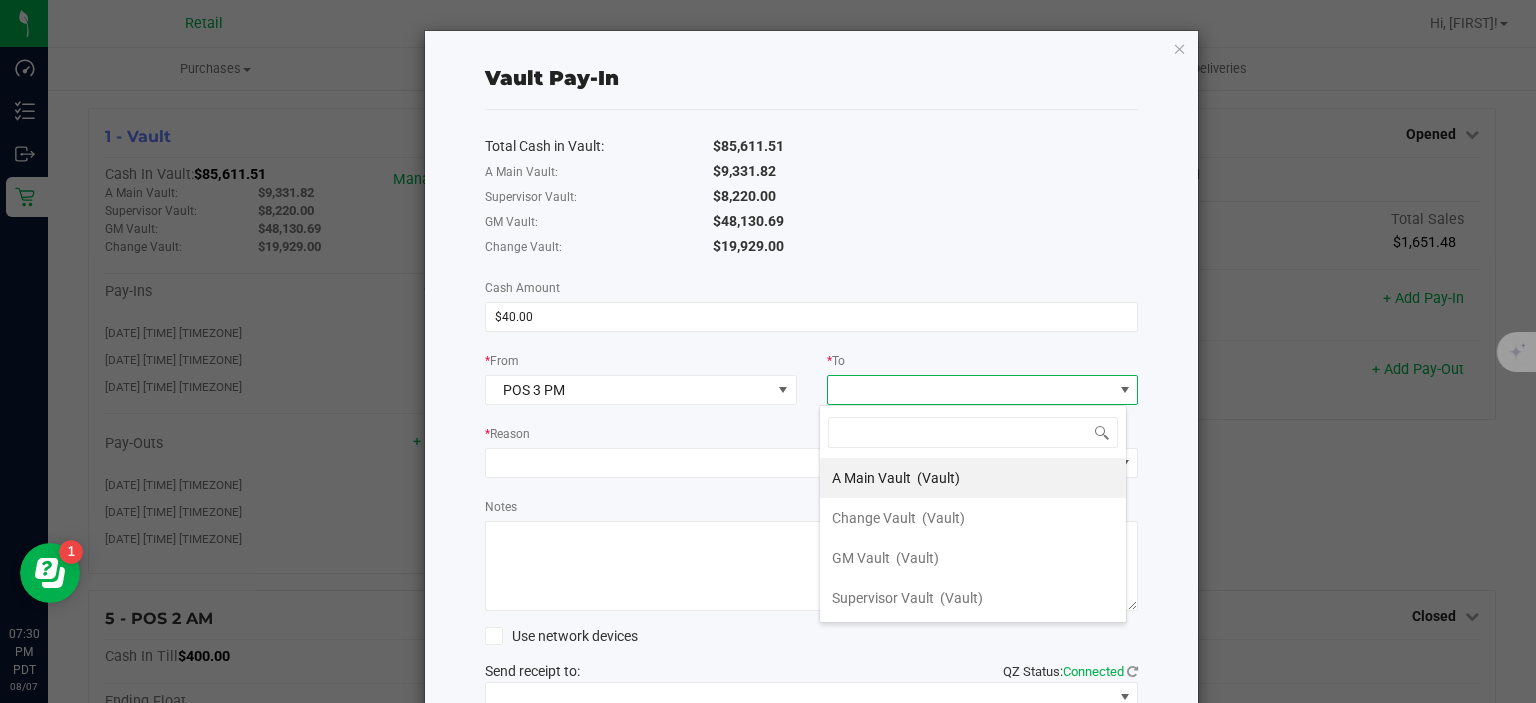 scroll, scrollTop: 99970, scrollLeft: 99692, axis: both 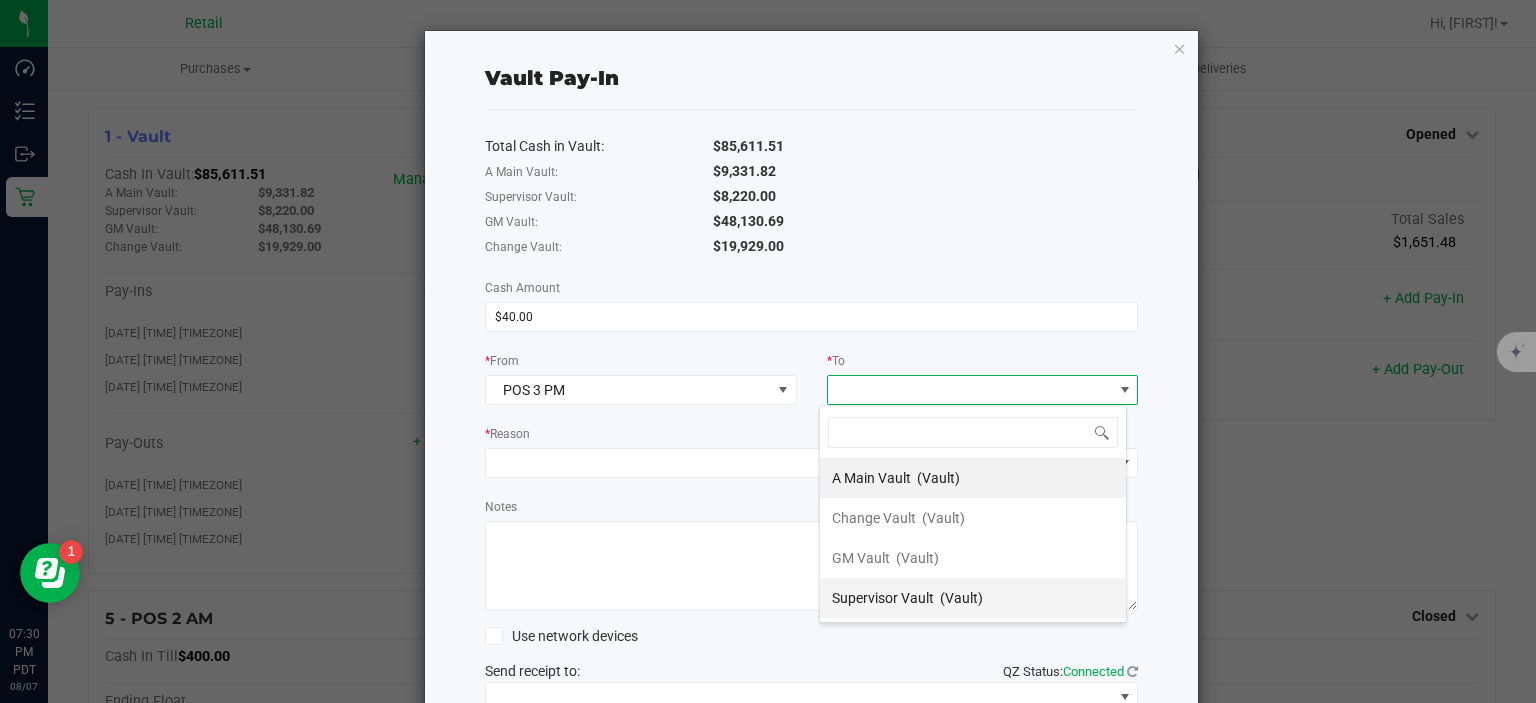 click on "(Vault)" at bounding box center (961, 598) 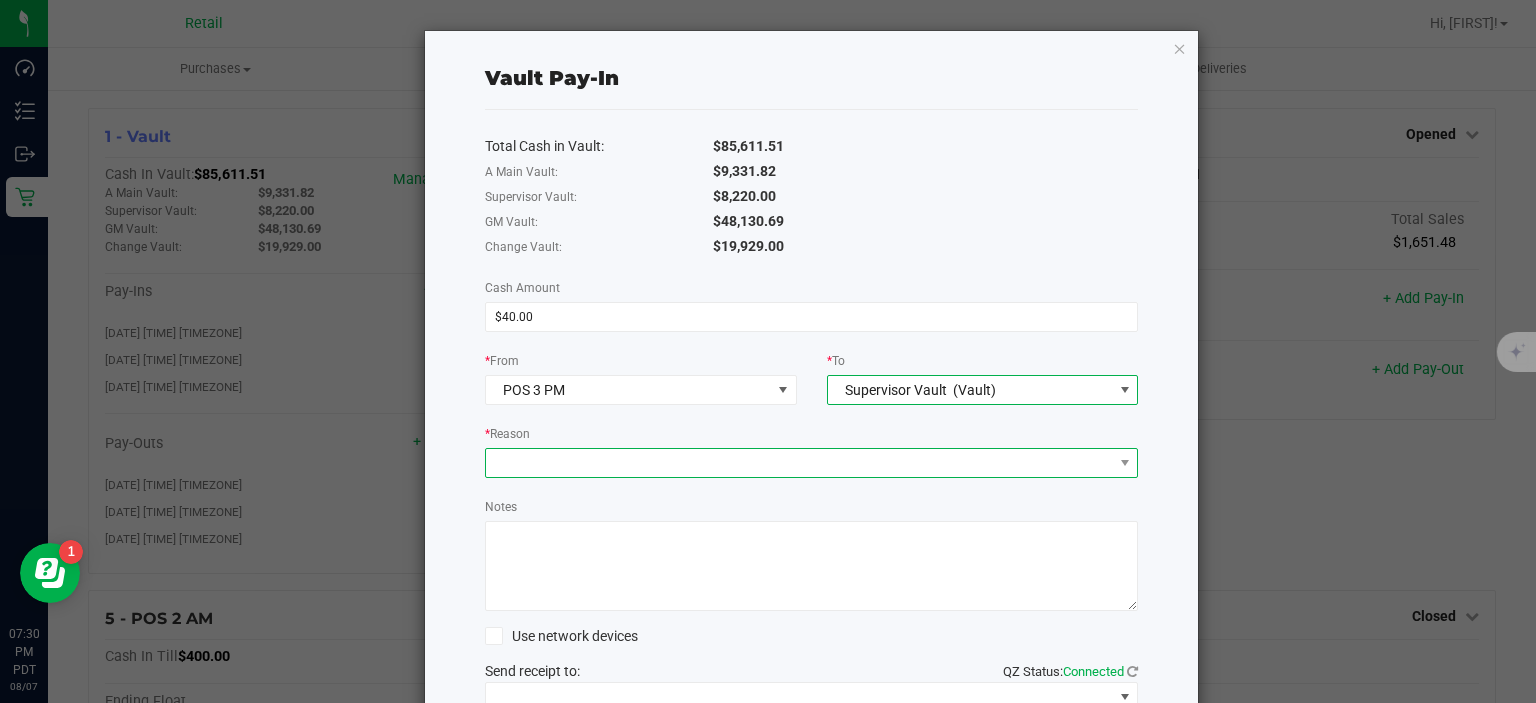 click at bounding box center [799, 463] 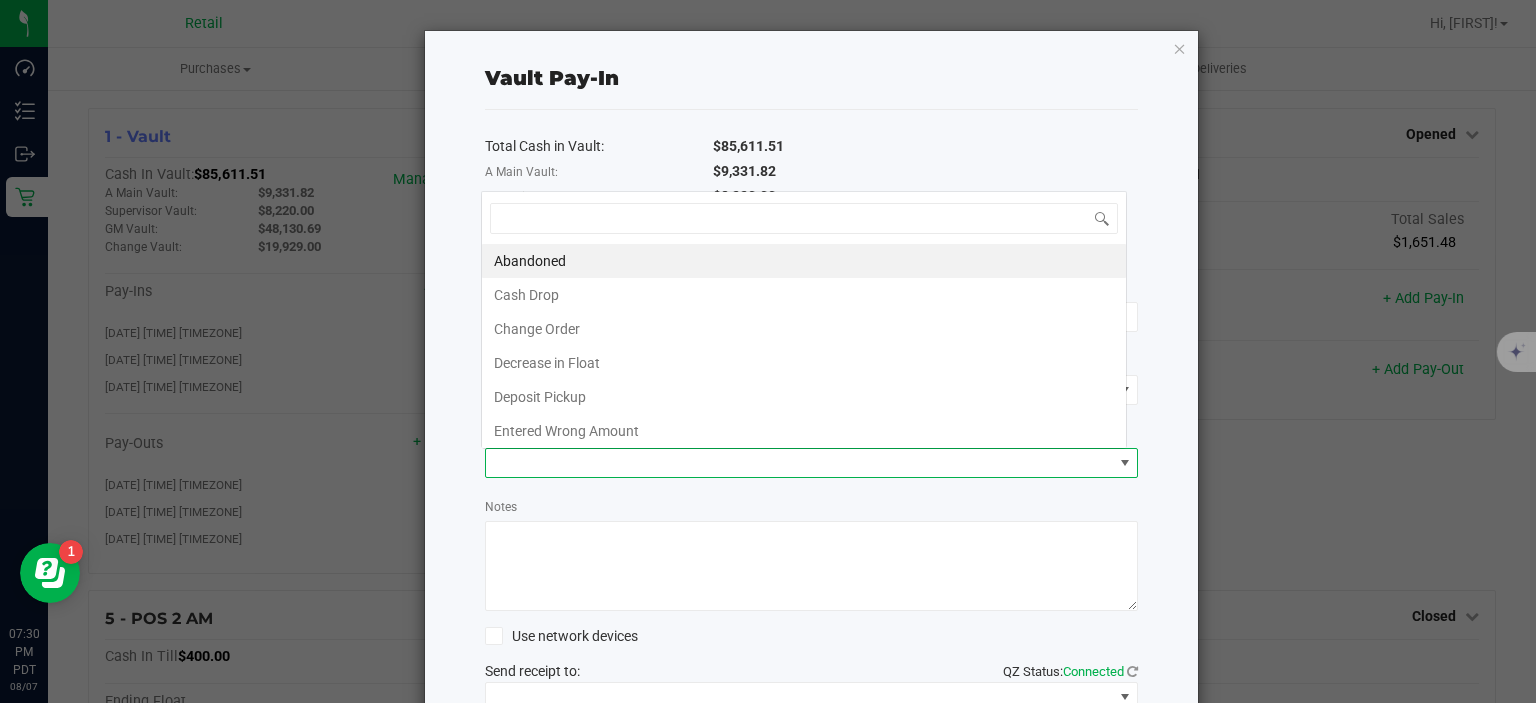 scroll, scrollTop: 0, scrollLeft: 0, axis: both 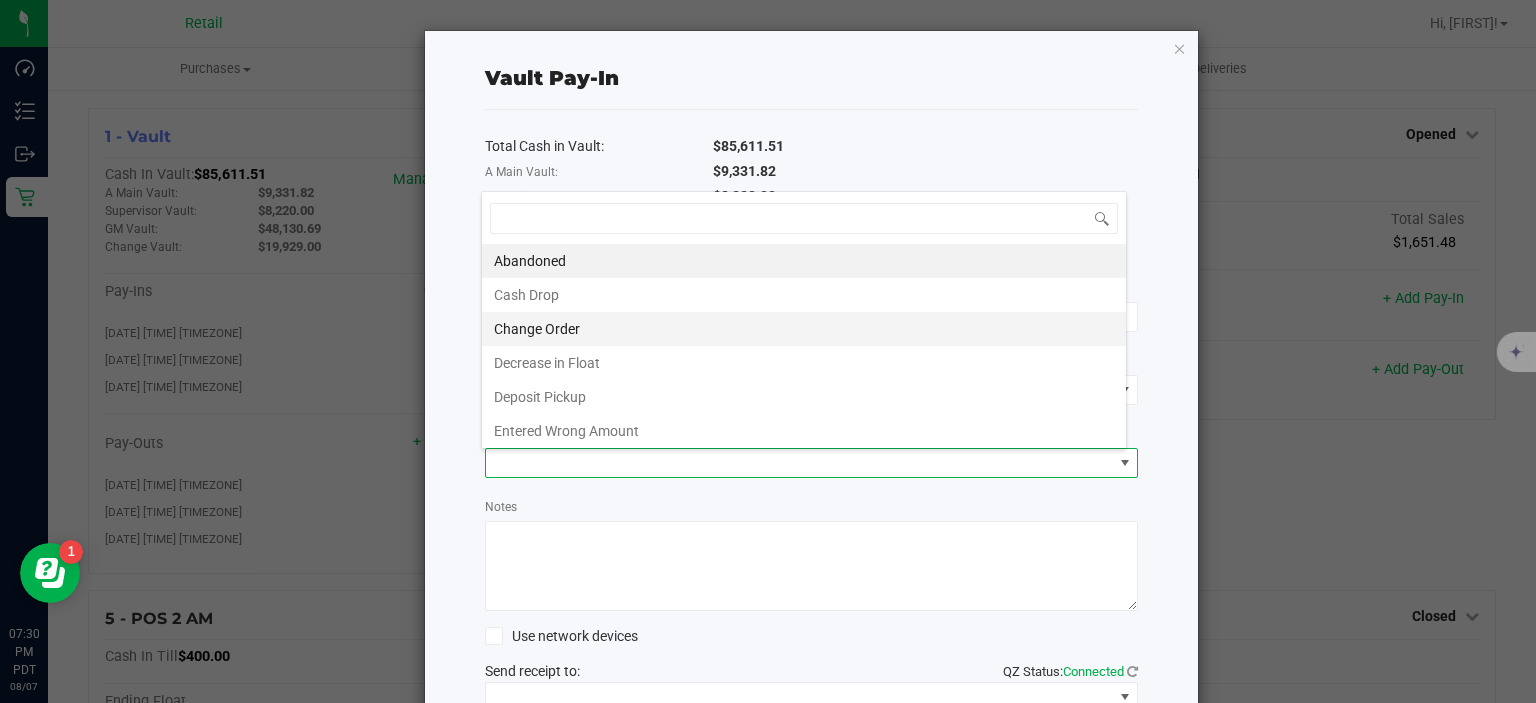 click on "Change Order" at bounding box center [804, 329] 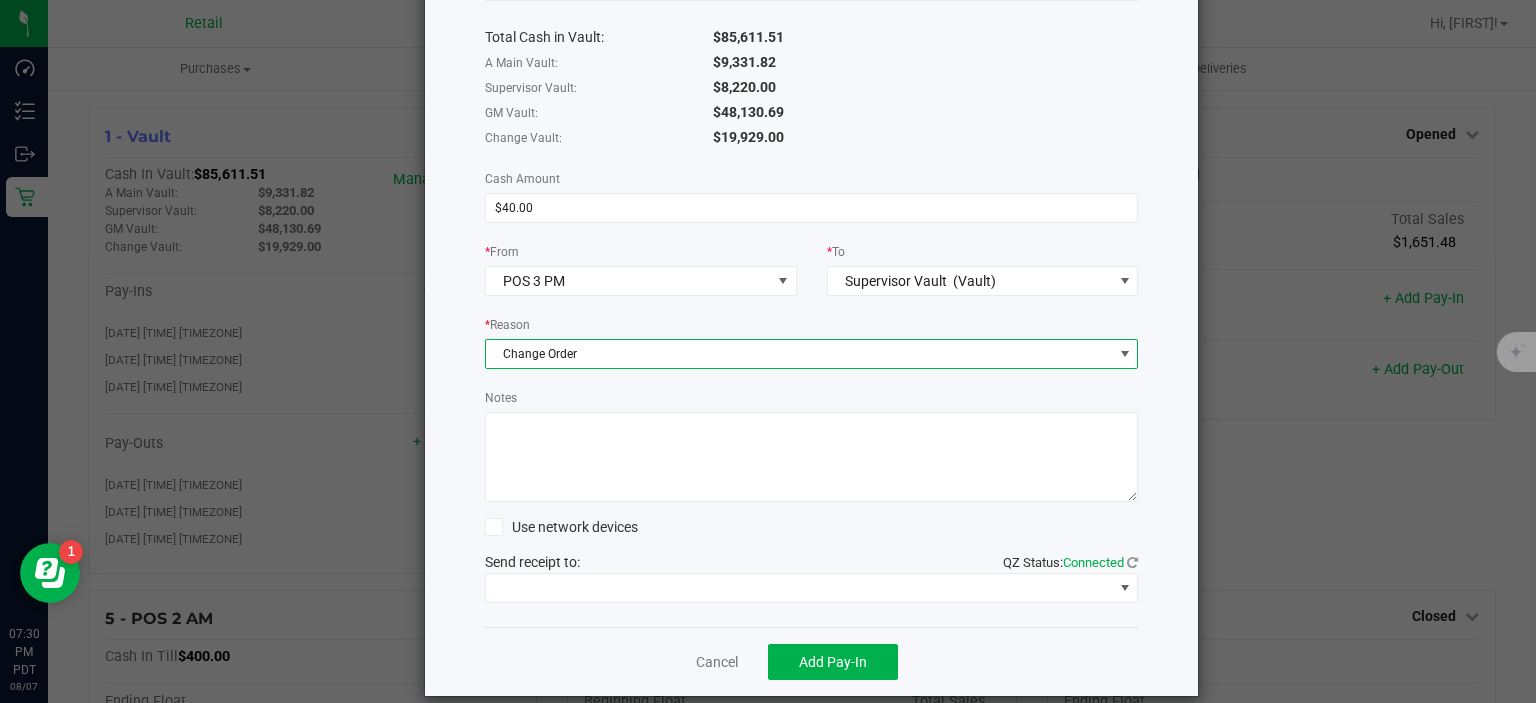scroll, scrollTop: 132, scrollLeft: 0, axis: vertical 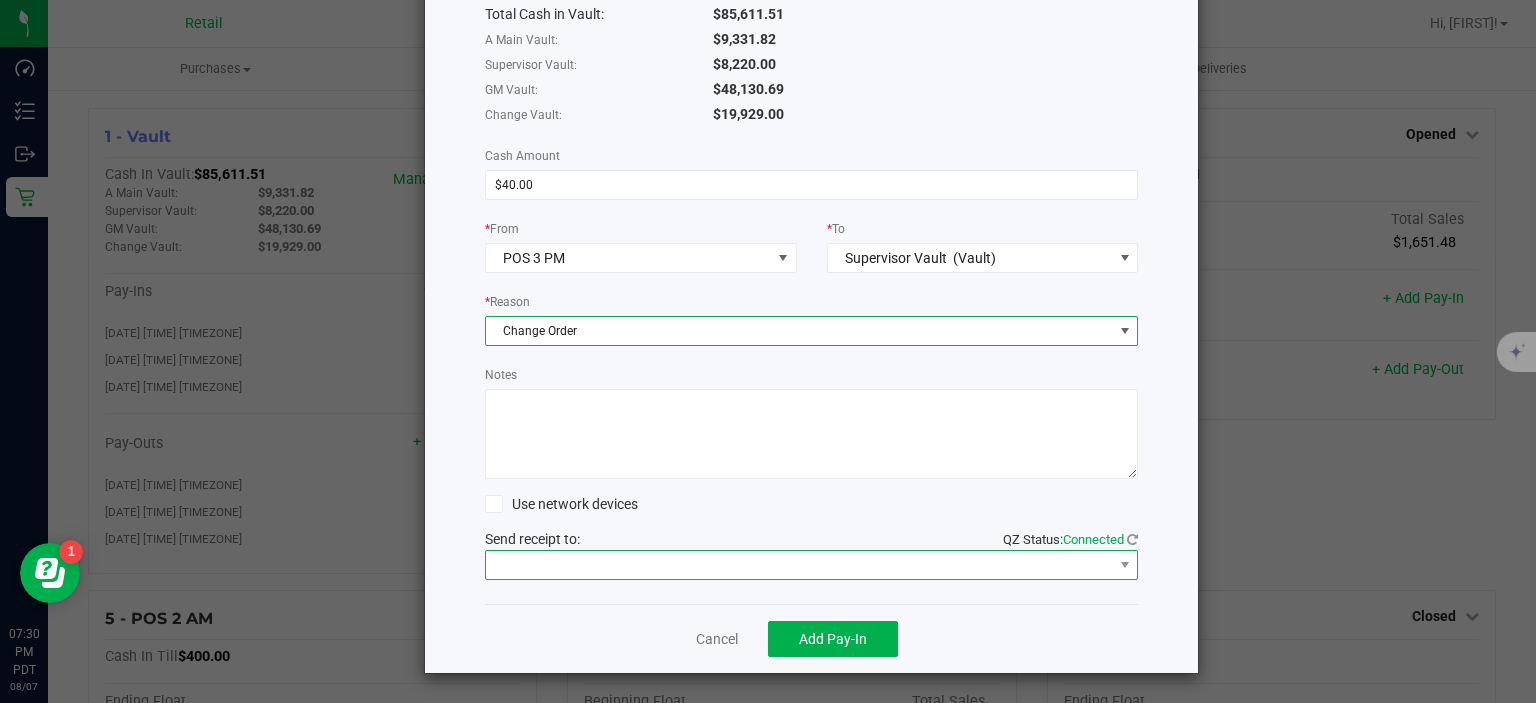 click at bounding box center (799, 565) 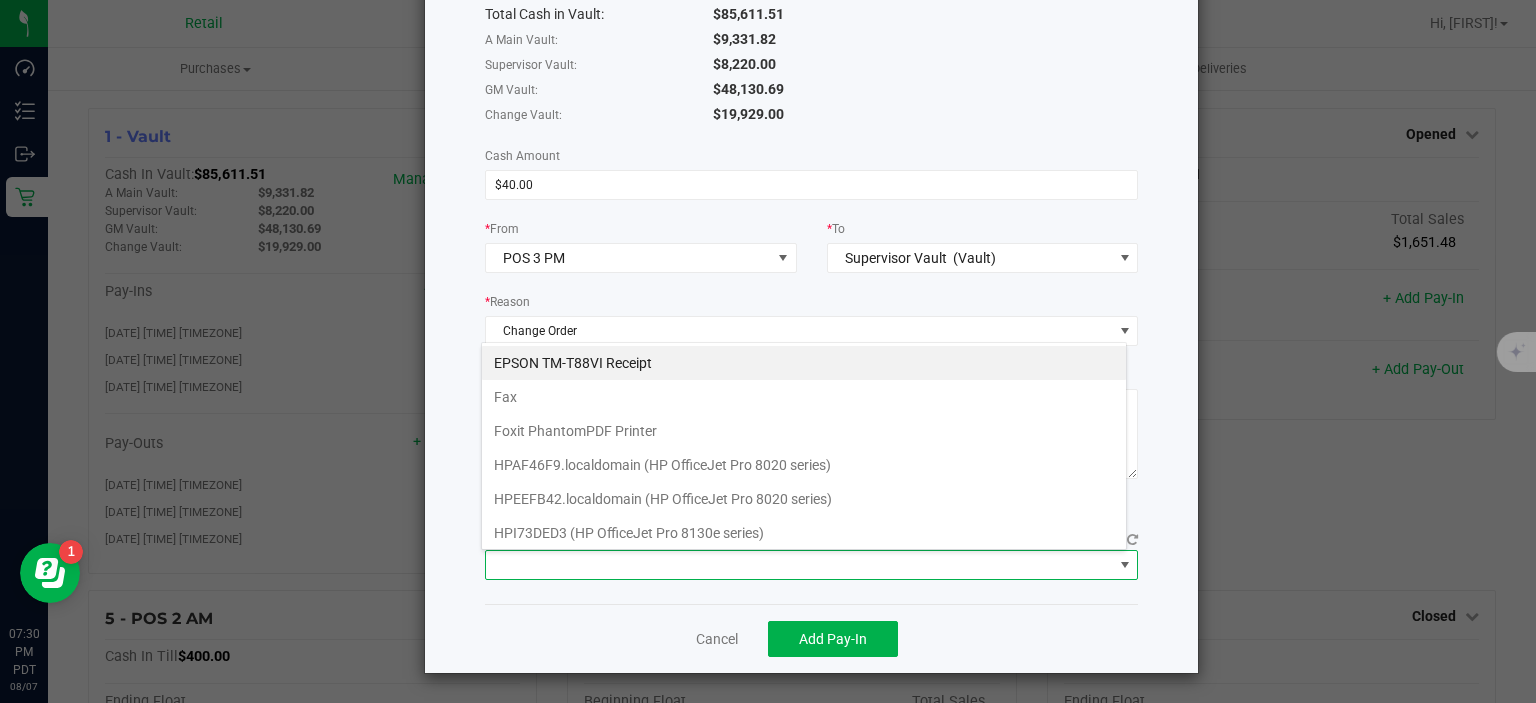 scroll, scrollTop: 99970, scrollLeft: 99353, axis: both 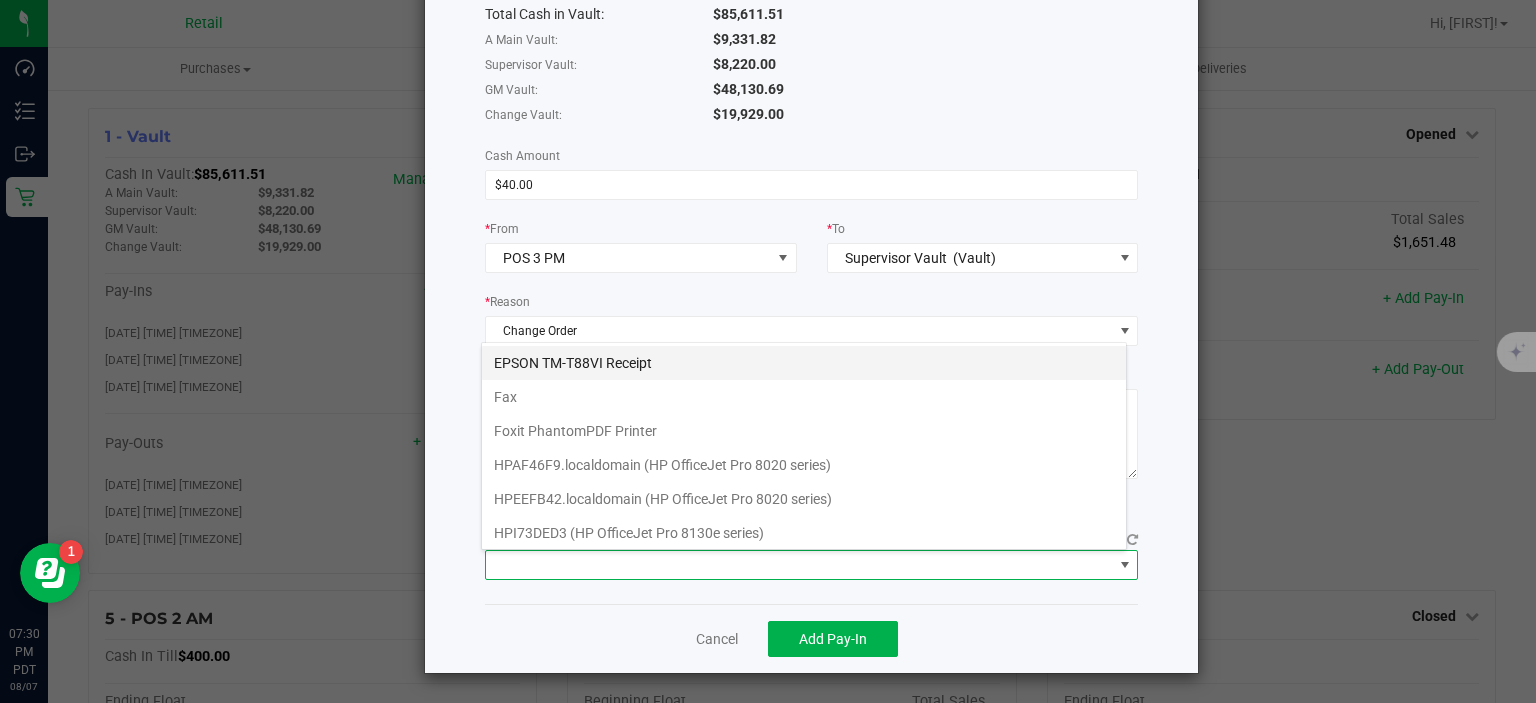click on "EPSON TM-T88VI Receipt" at bounding box center [804, 363] 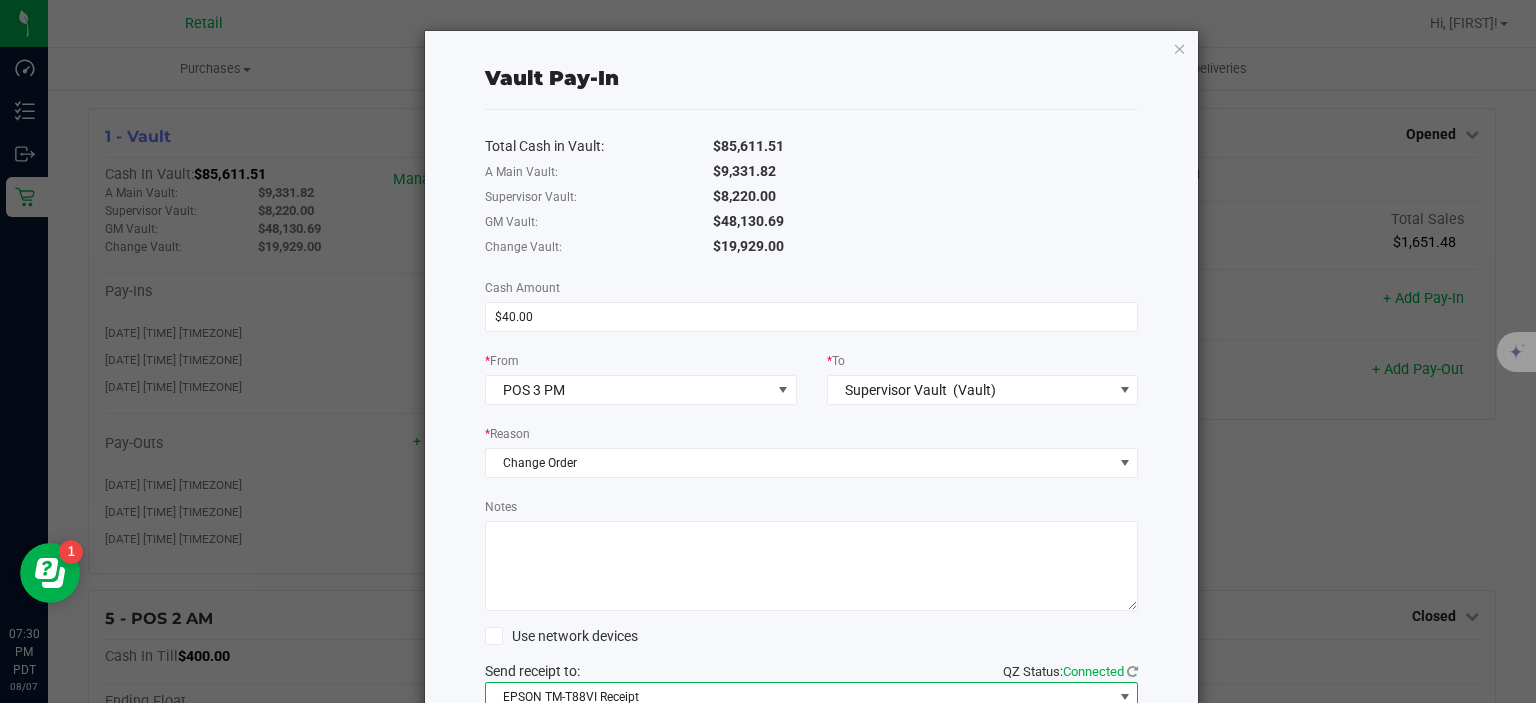 scroll, scrollTop: 132, scrollLeft: 0, axis: vertical 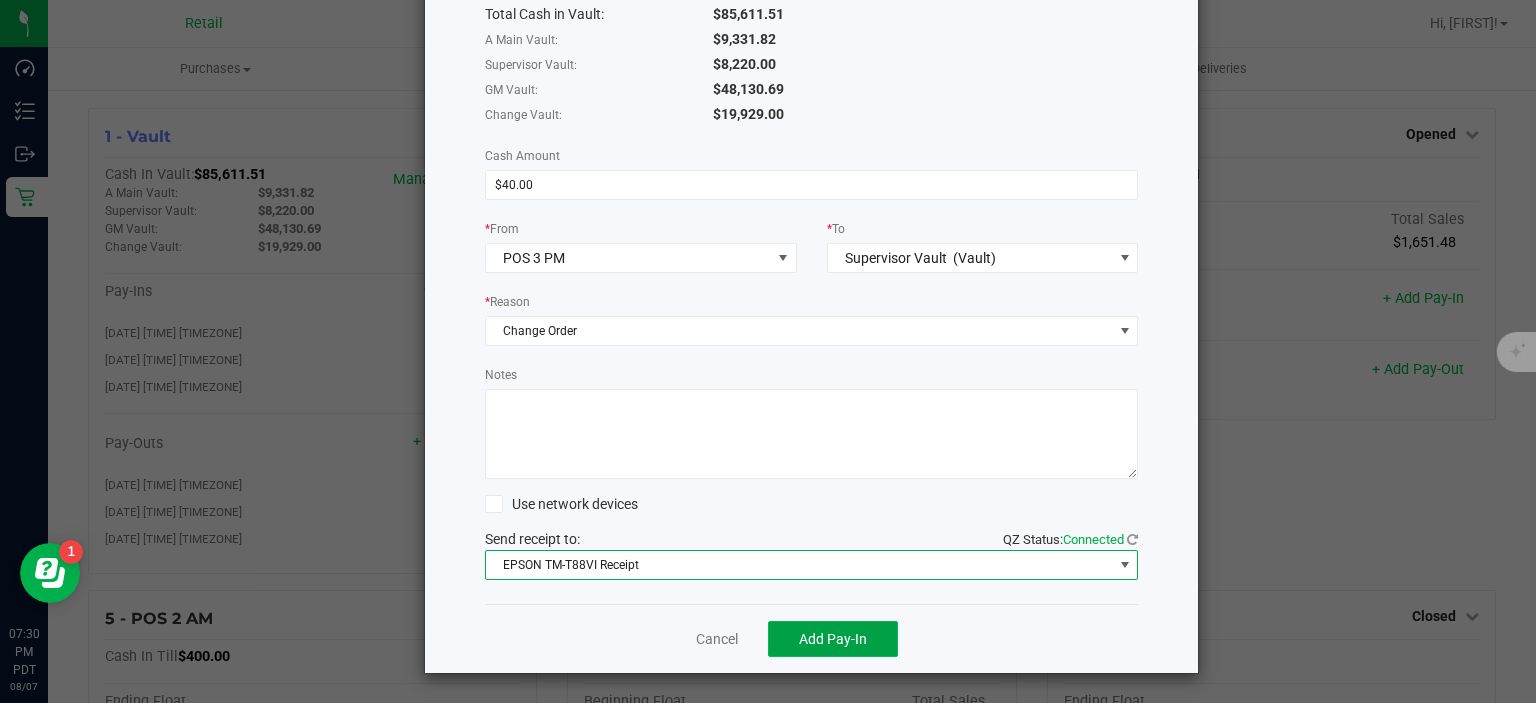 click on "Add Pay-In" 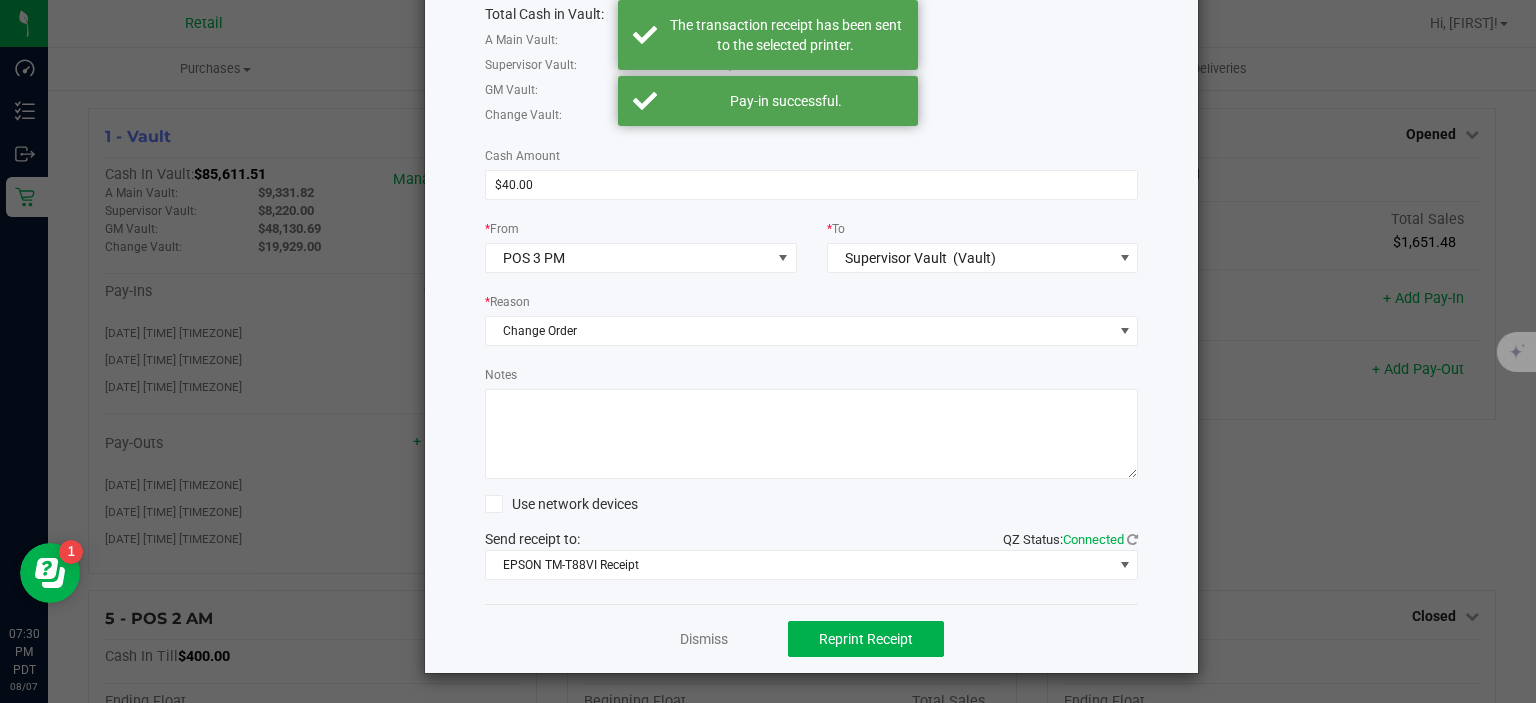 scroll, scrollTop: 0, scrollLeft: 0, axis: both 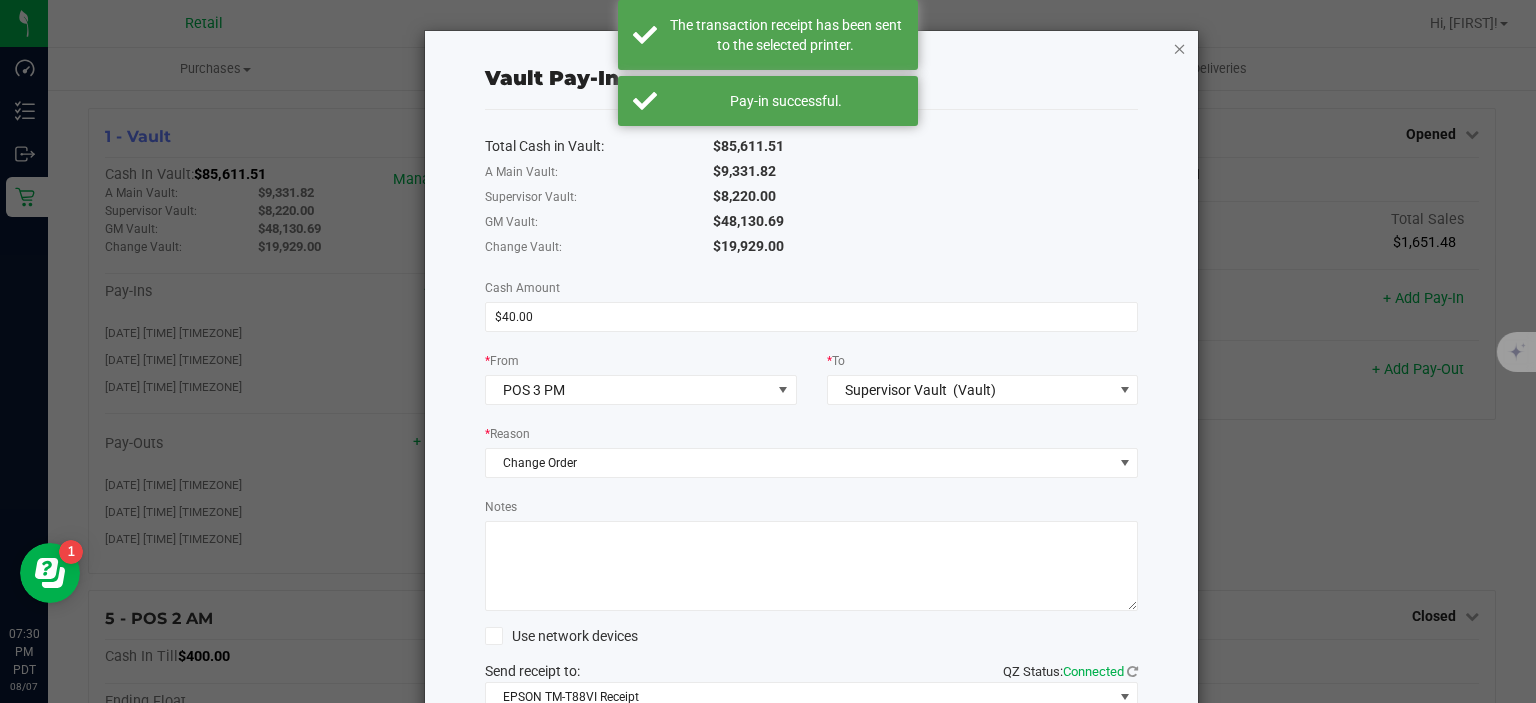 click 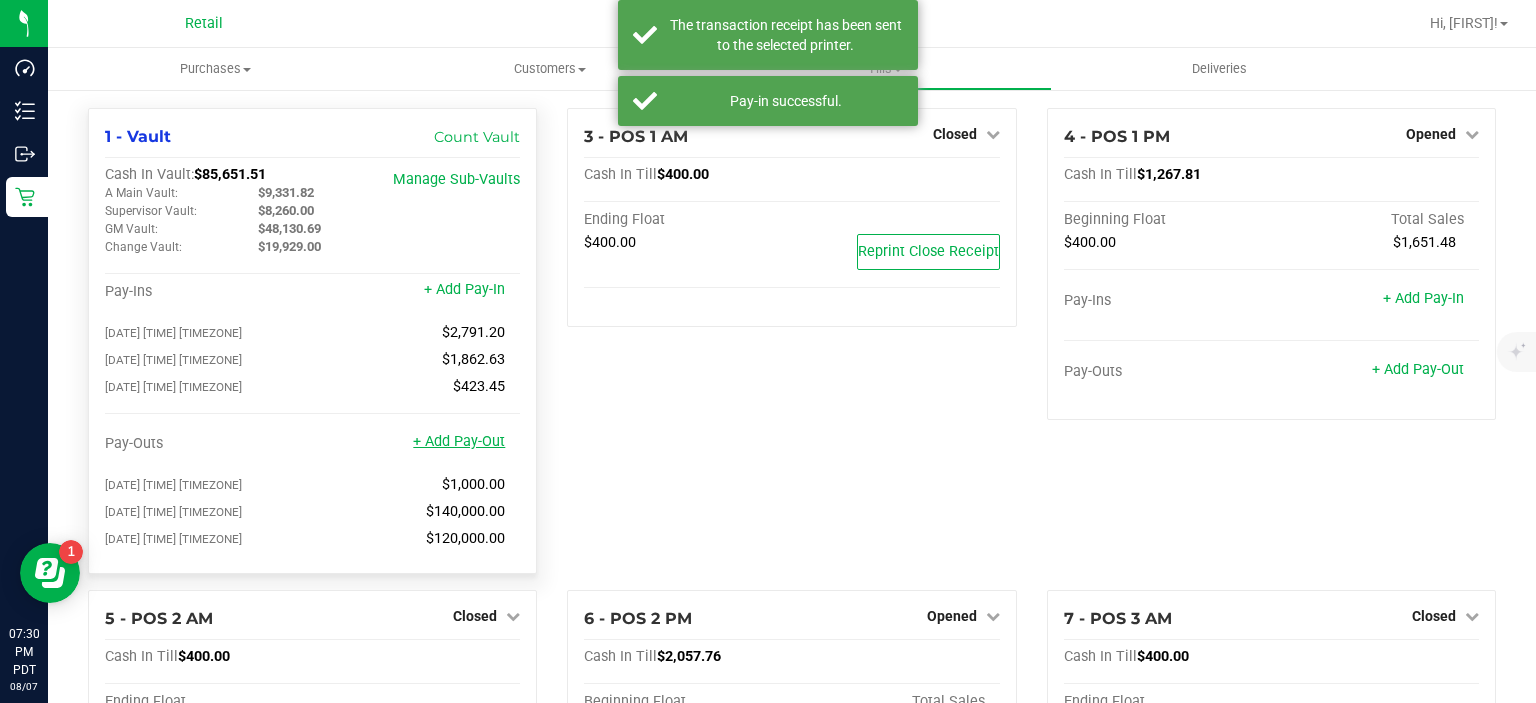 click on "+ Add Pay-Out" at bounding box center [459, 441] 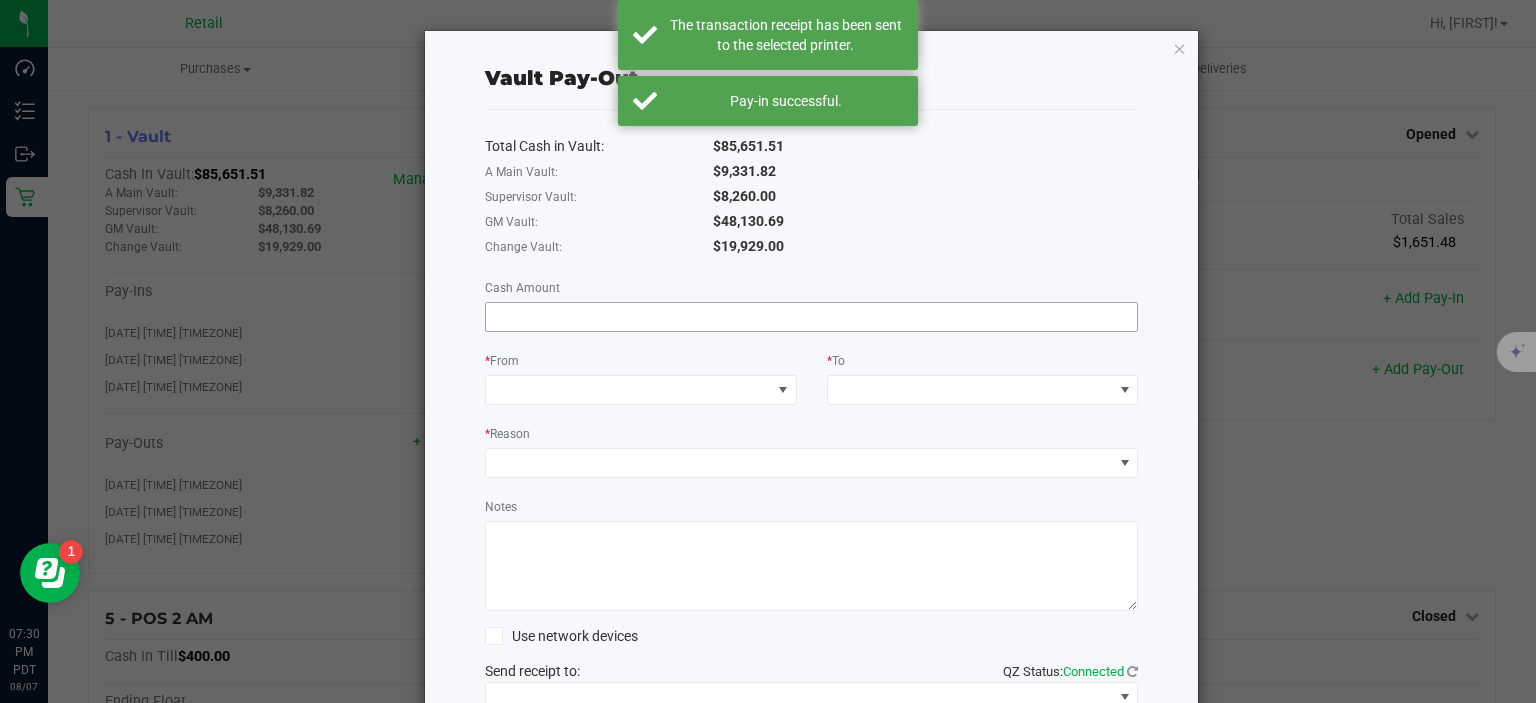 click at bounding box center [812, 317] 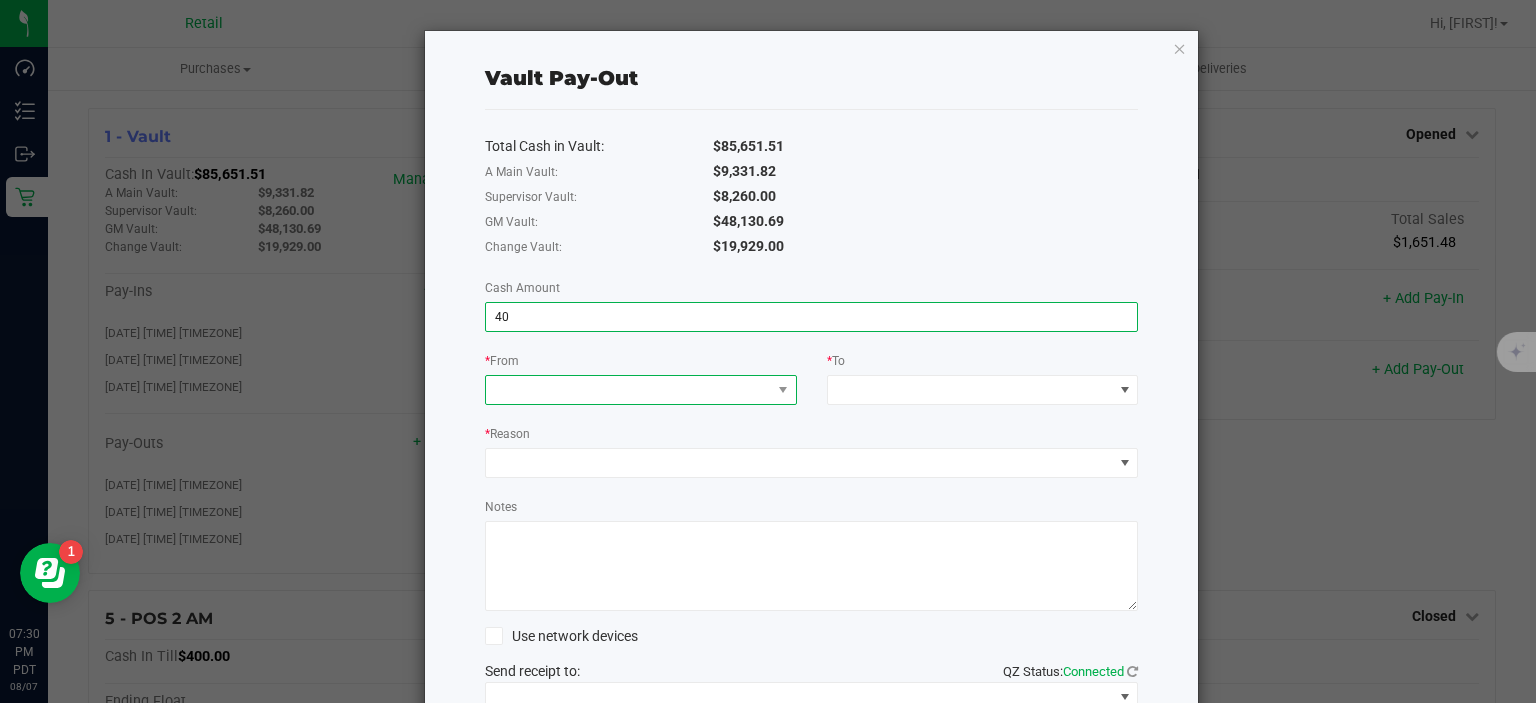 click at bounding box center [628, 390] 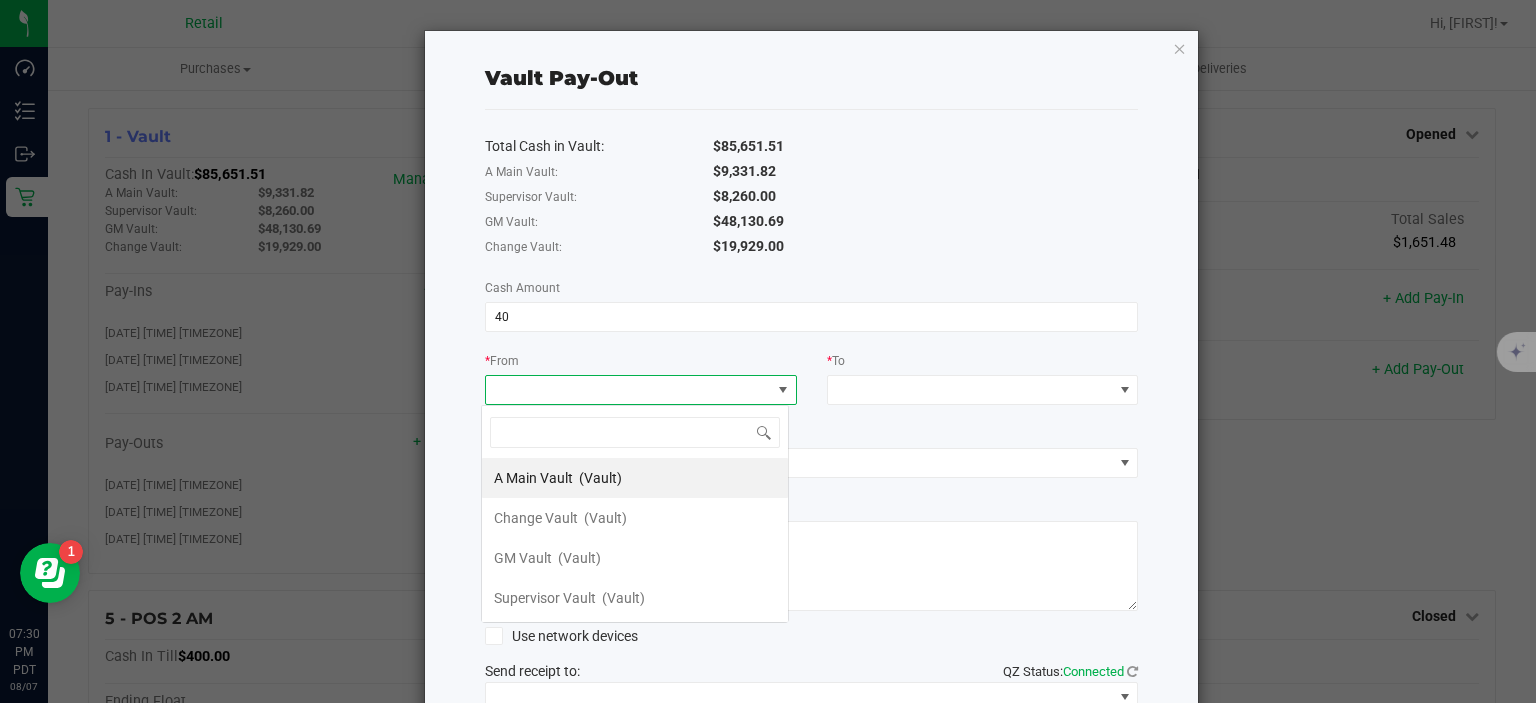 type on "$40.00" 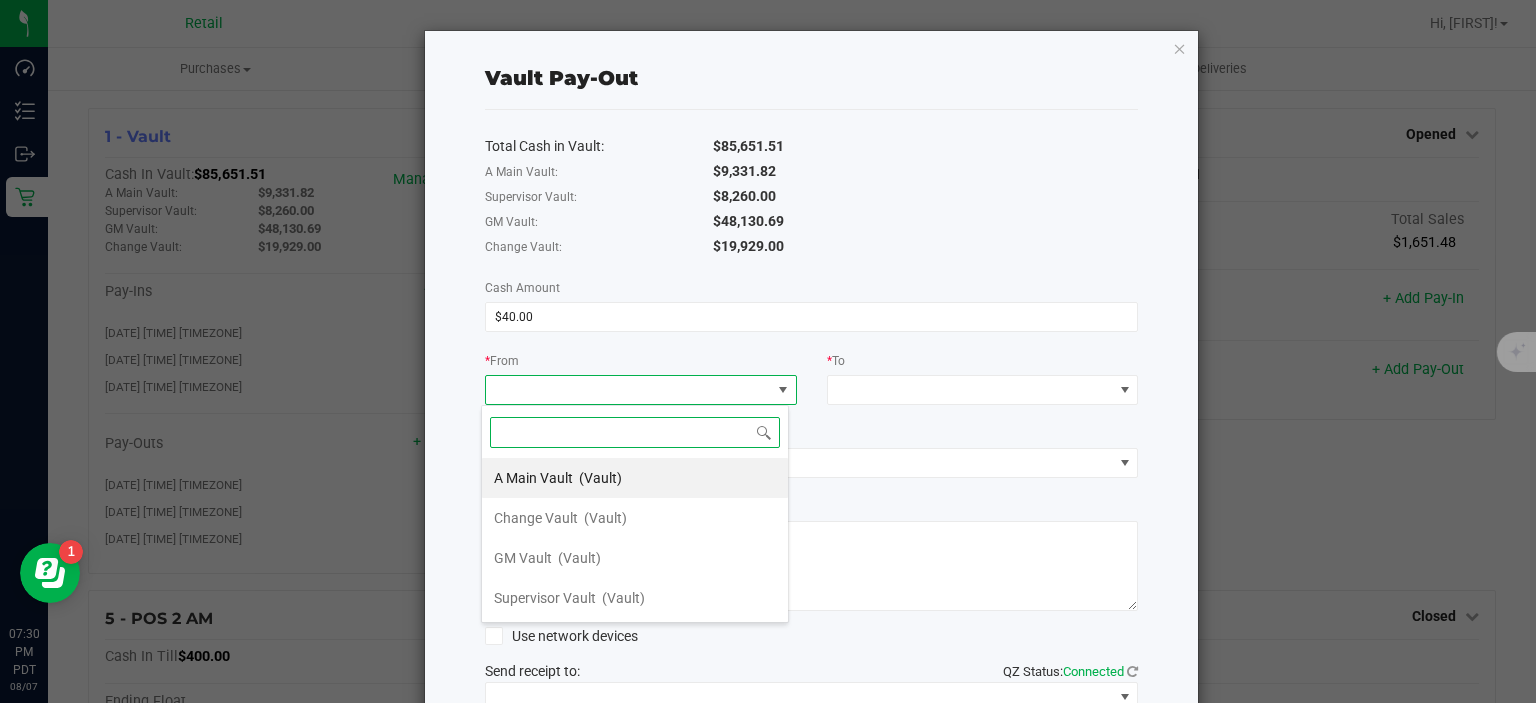 scroll, scrollTop: 99970, scrollLeft: 99692, axis: both 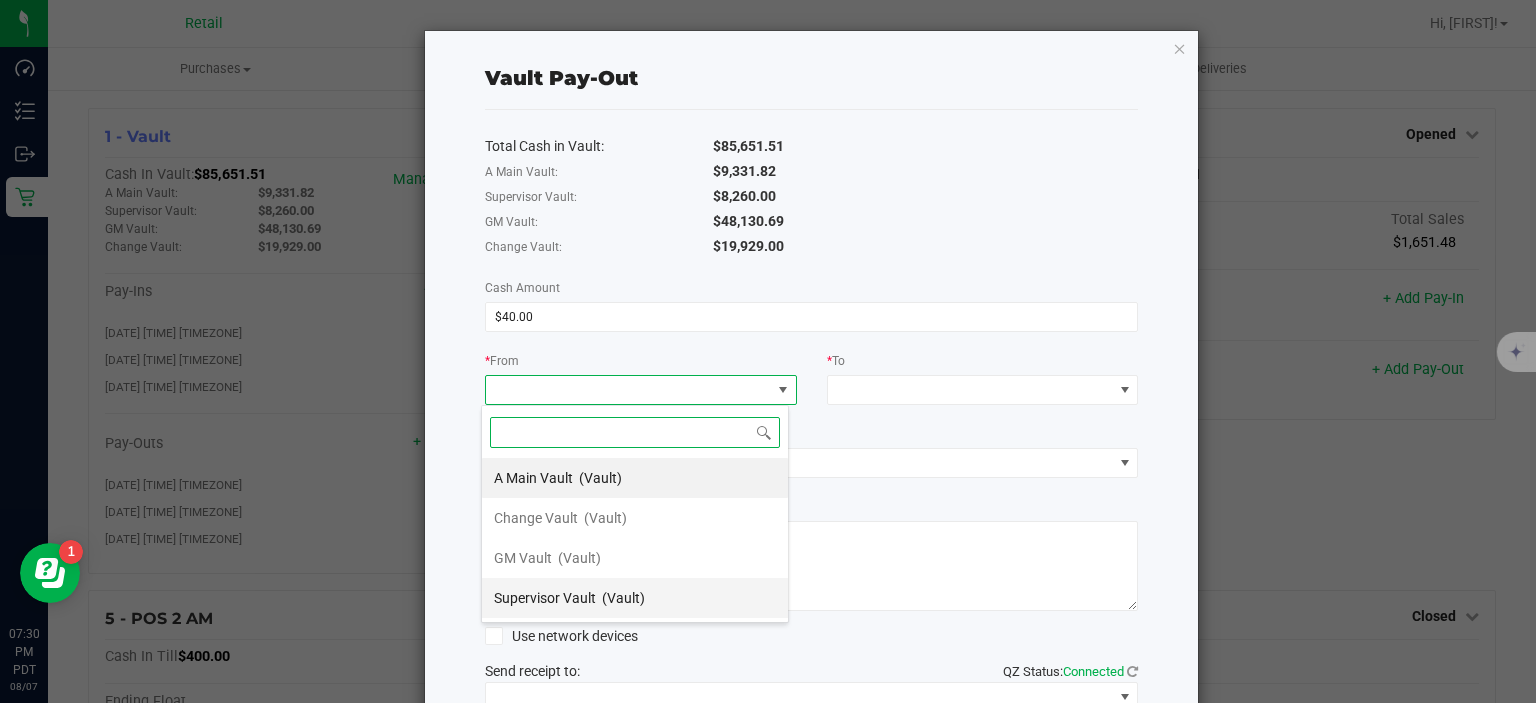 click on "(Vault)" at bounding box center (623, 598) 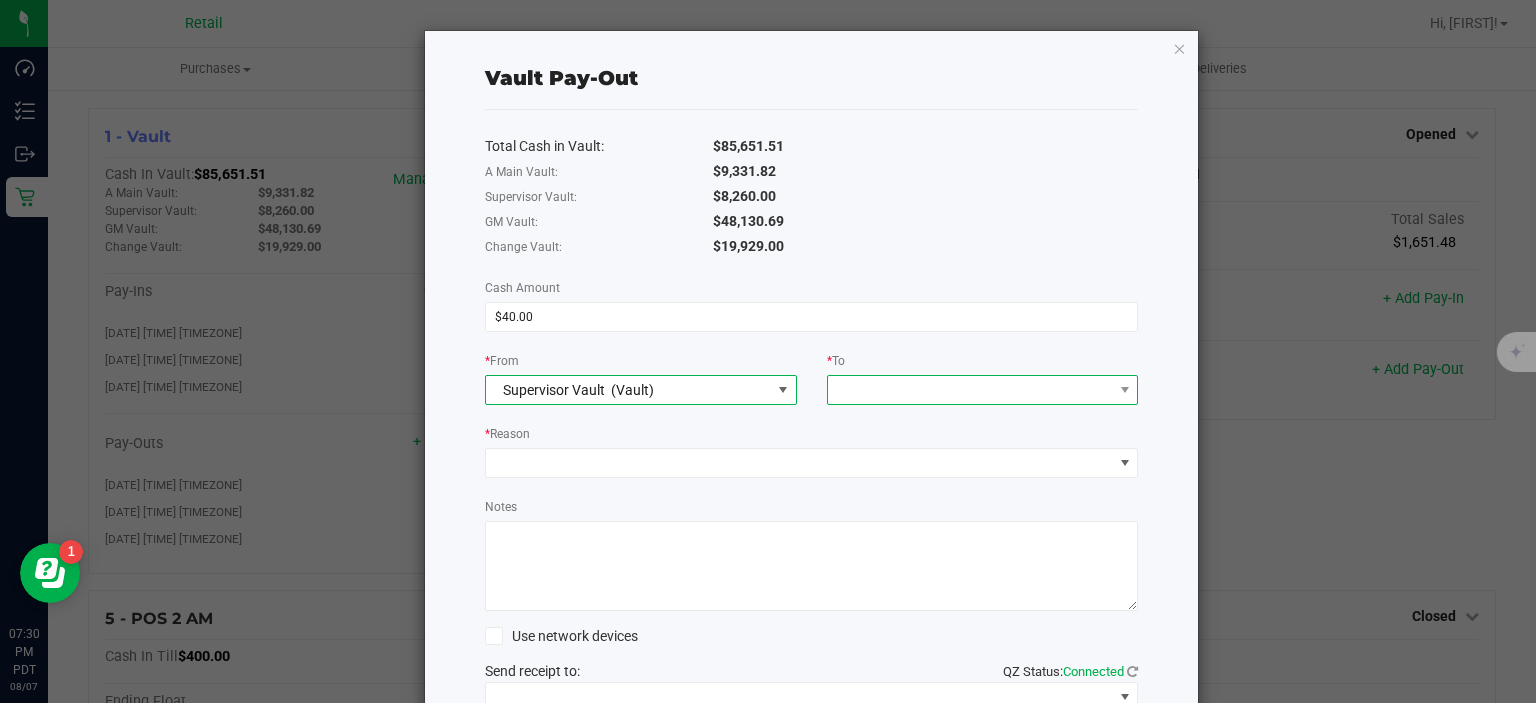 click at bounding box center (970, 390) 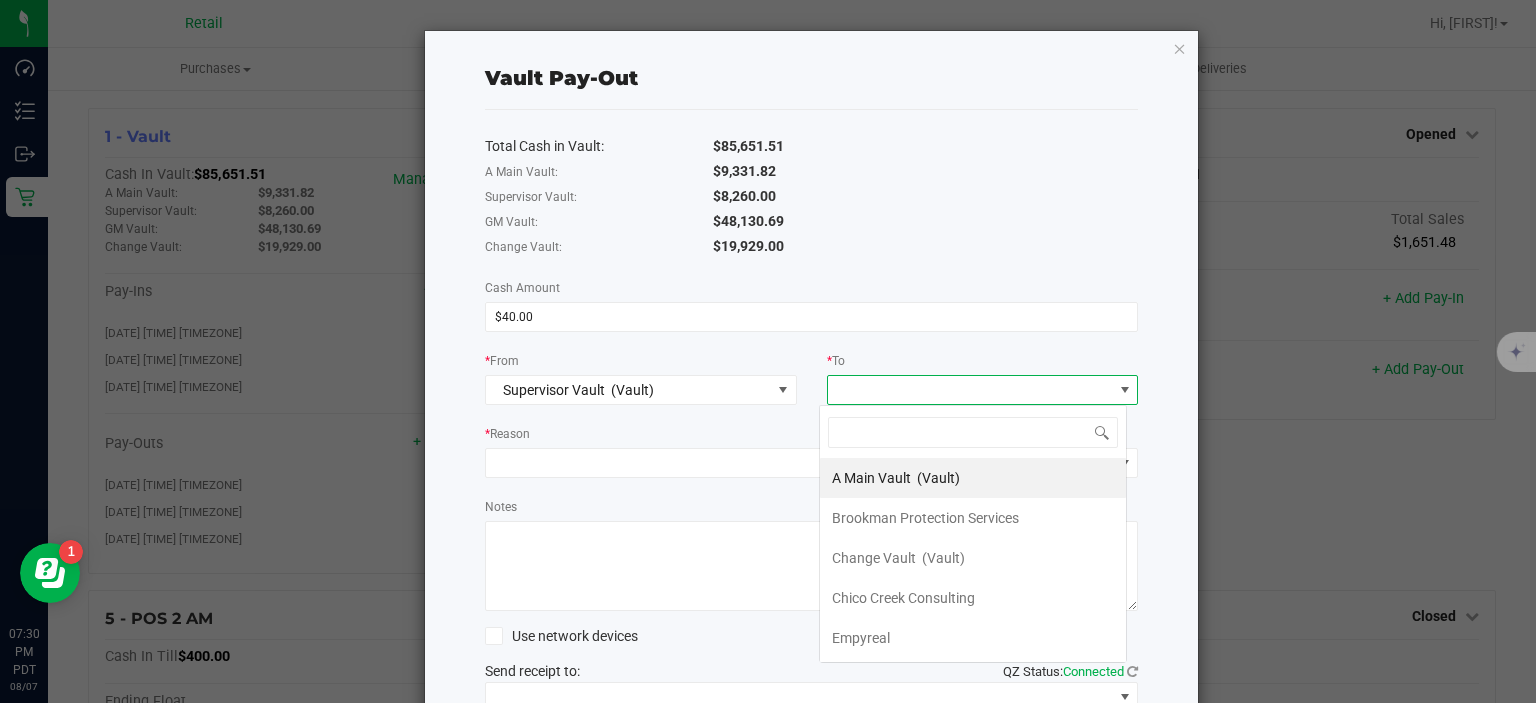 scroll, scrollTop: 99970, scrollLeft: 99692, axis: both 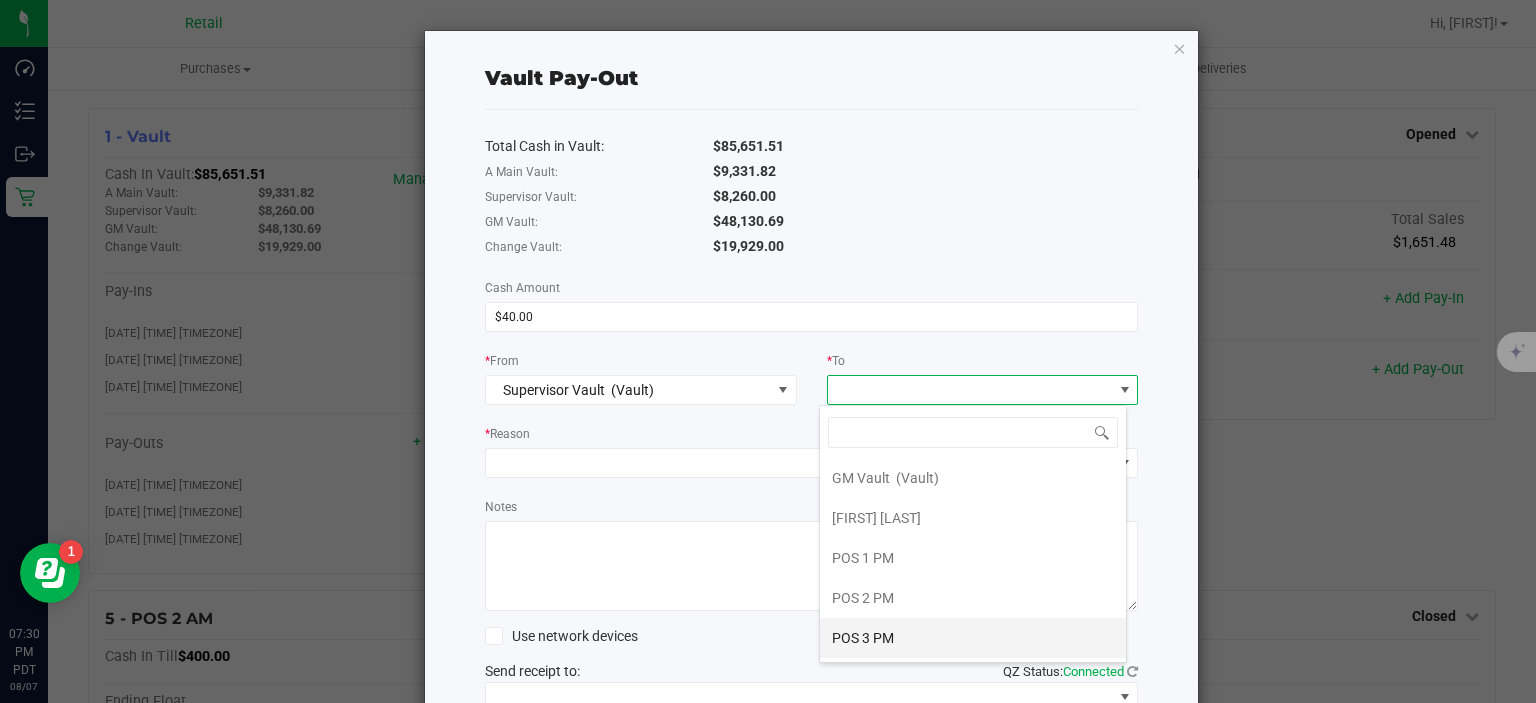 click on "POS 3 PM" at bounding box center [973, 638] 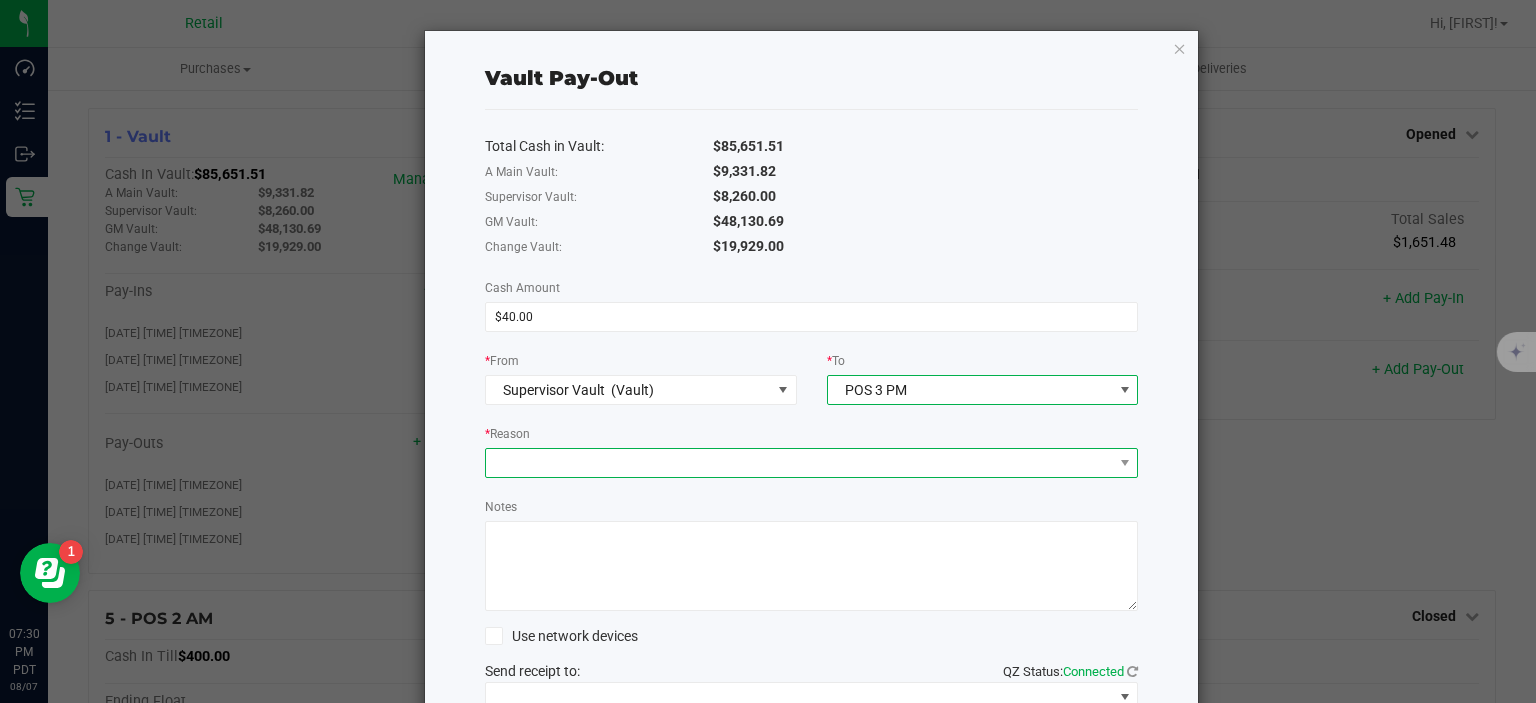 click at bounding box center [799, 463] 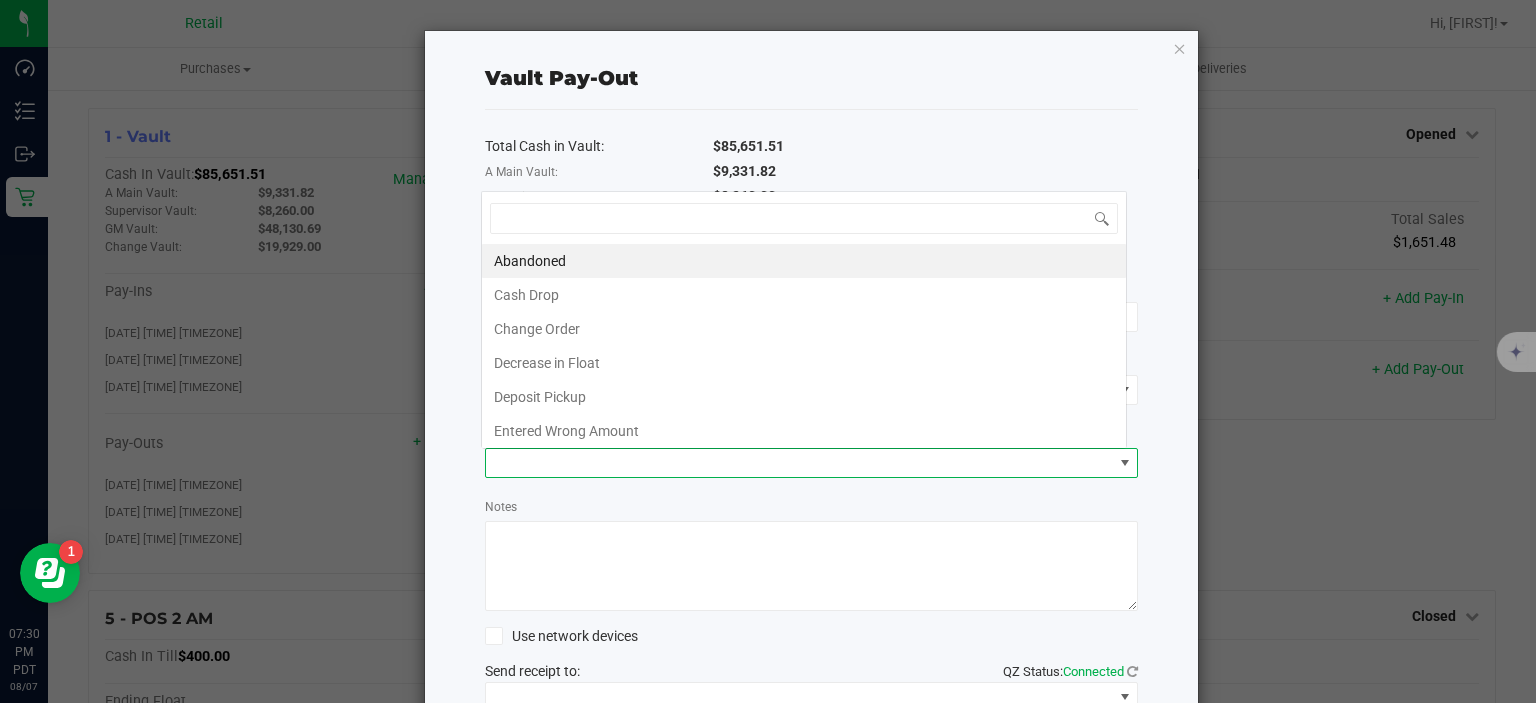 scroll 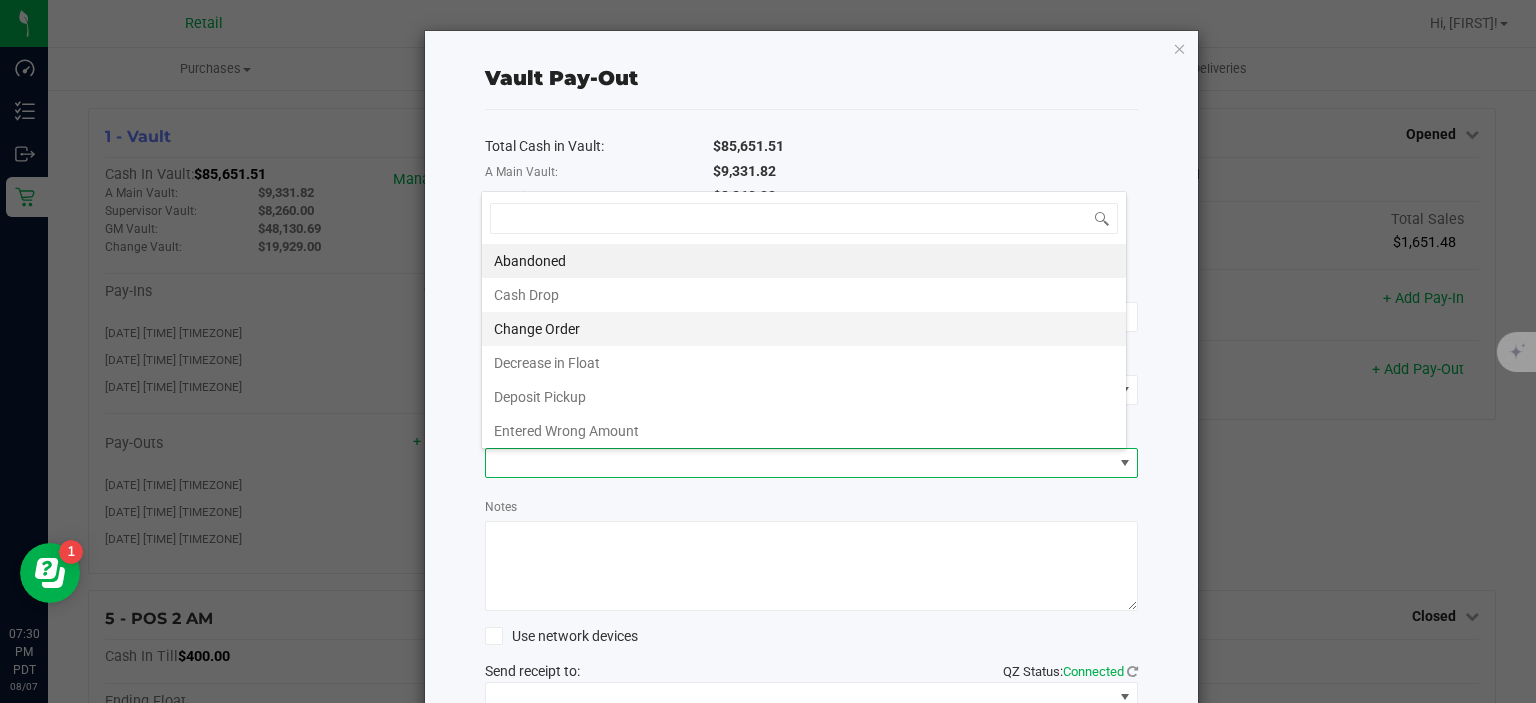 click on "Change Order" at bounding box center [804, 329] 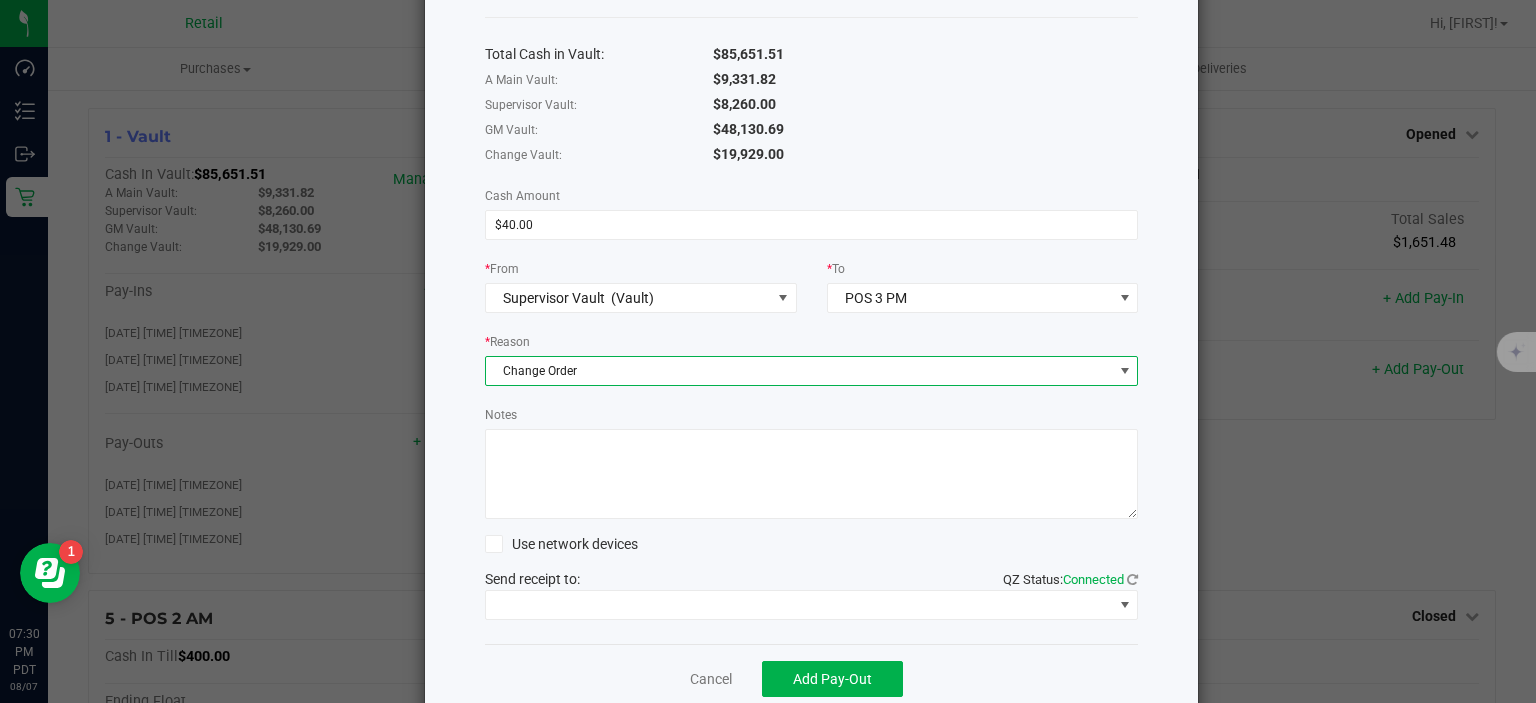 scroll, scrollTop: 7, scrollLeft: 0, axis: vertical 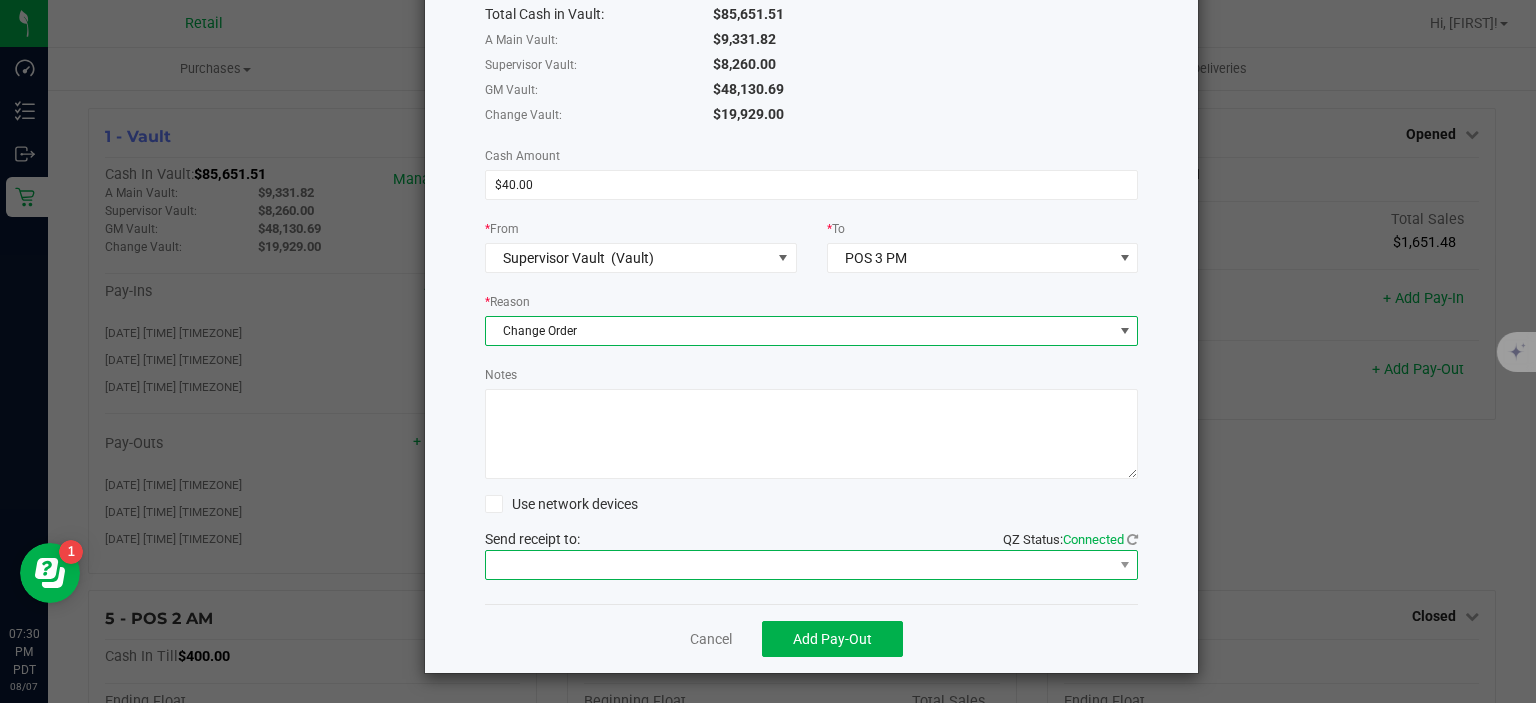 click at bounding box center [799, 565] 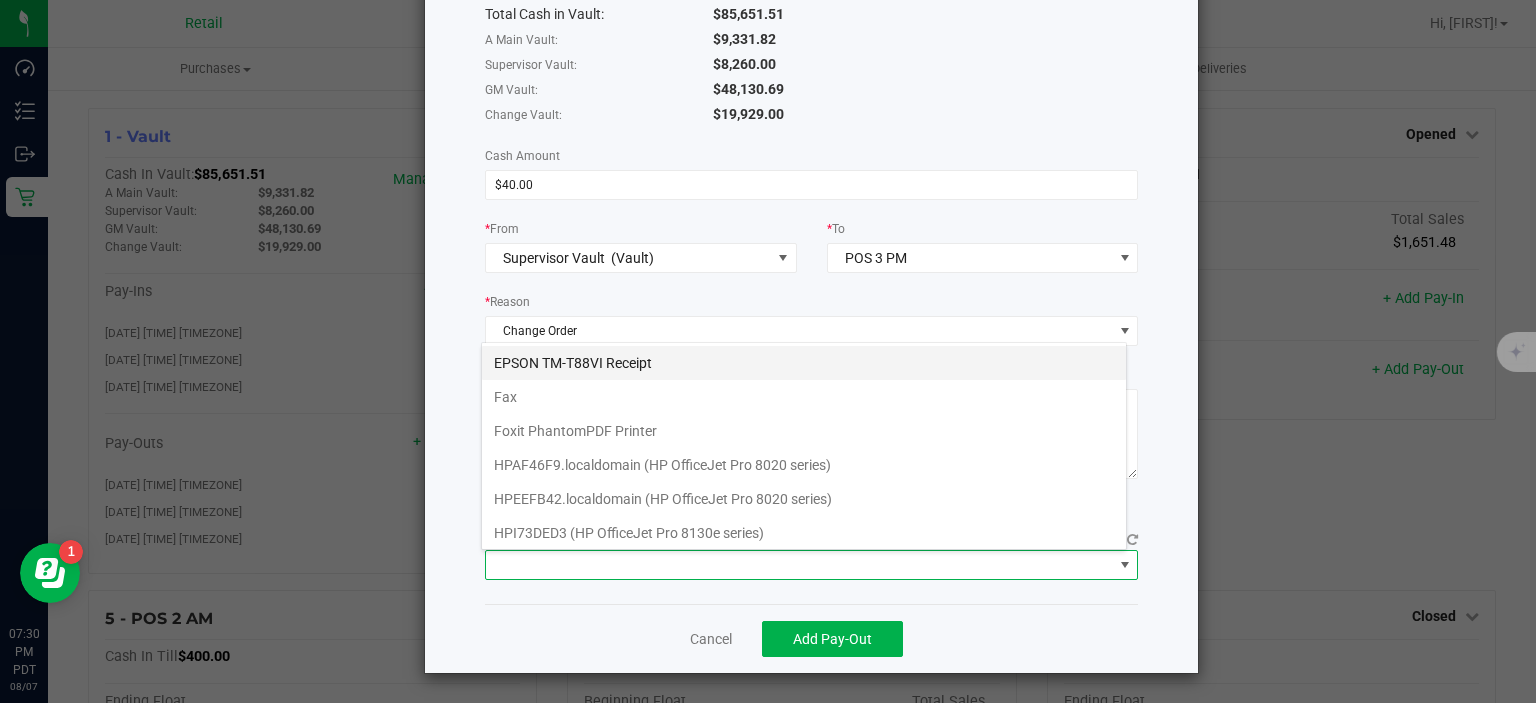 click on "EPSON TM-T88VI Receipt" at bounding box center [804, 363] 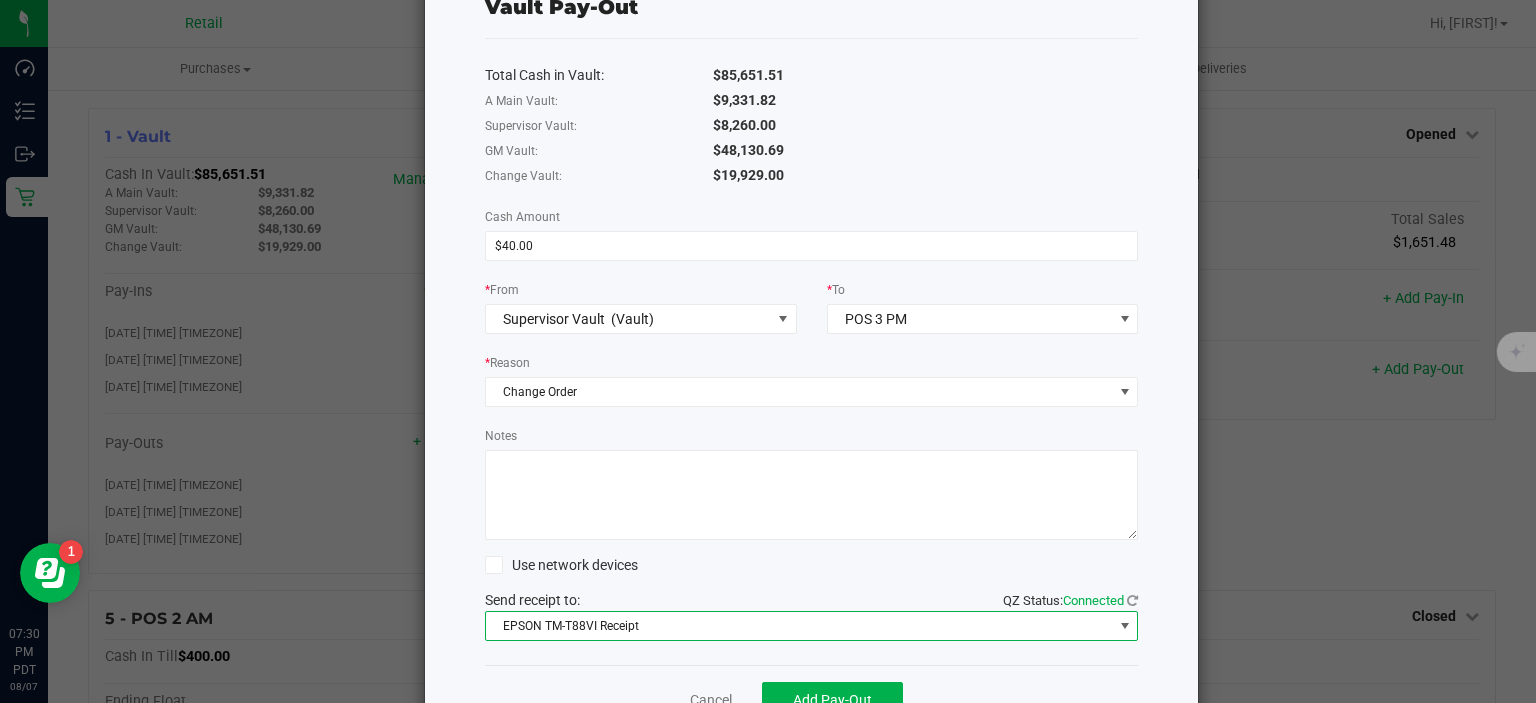 scroll, scrollTop: 132, scrollLeft: 0, axis: vertical 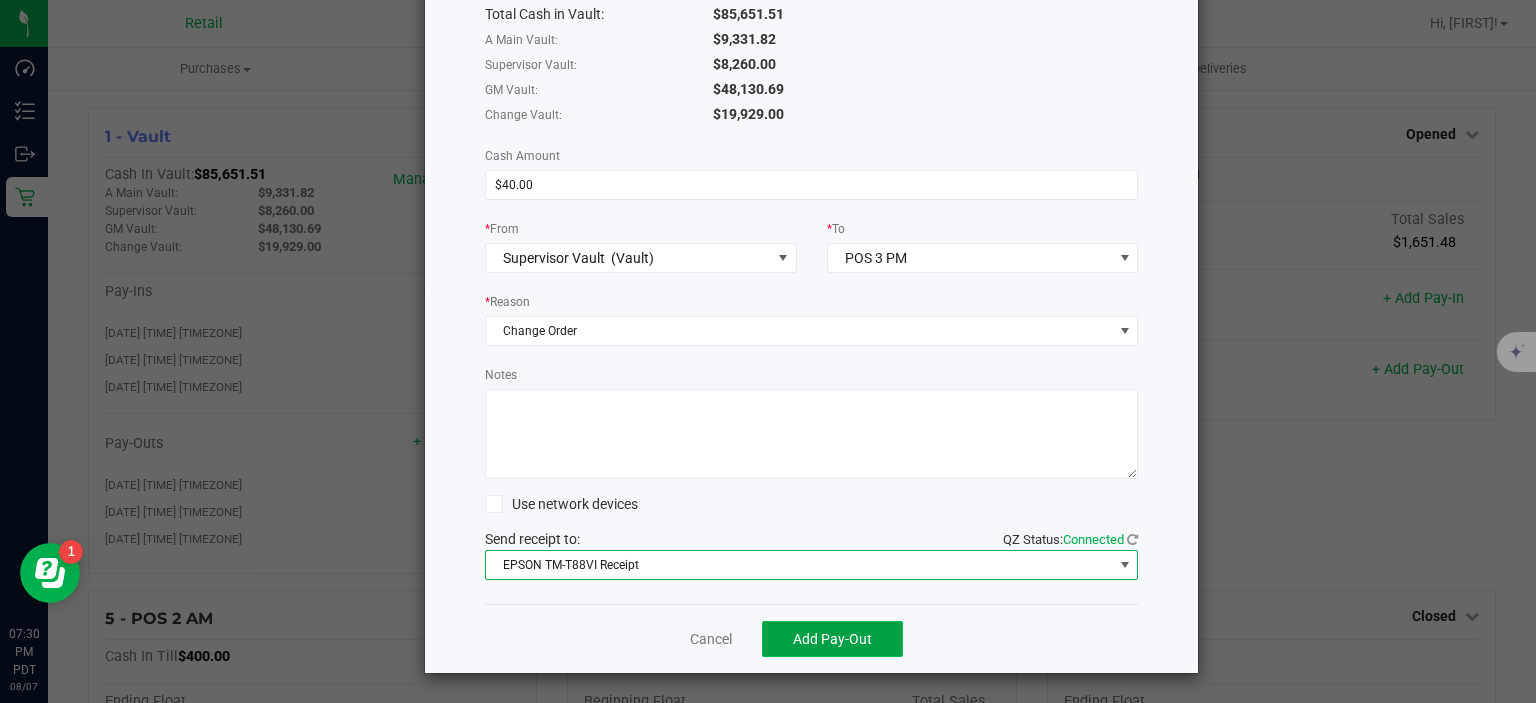 click on "Add Pay-Out" 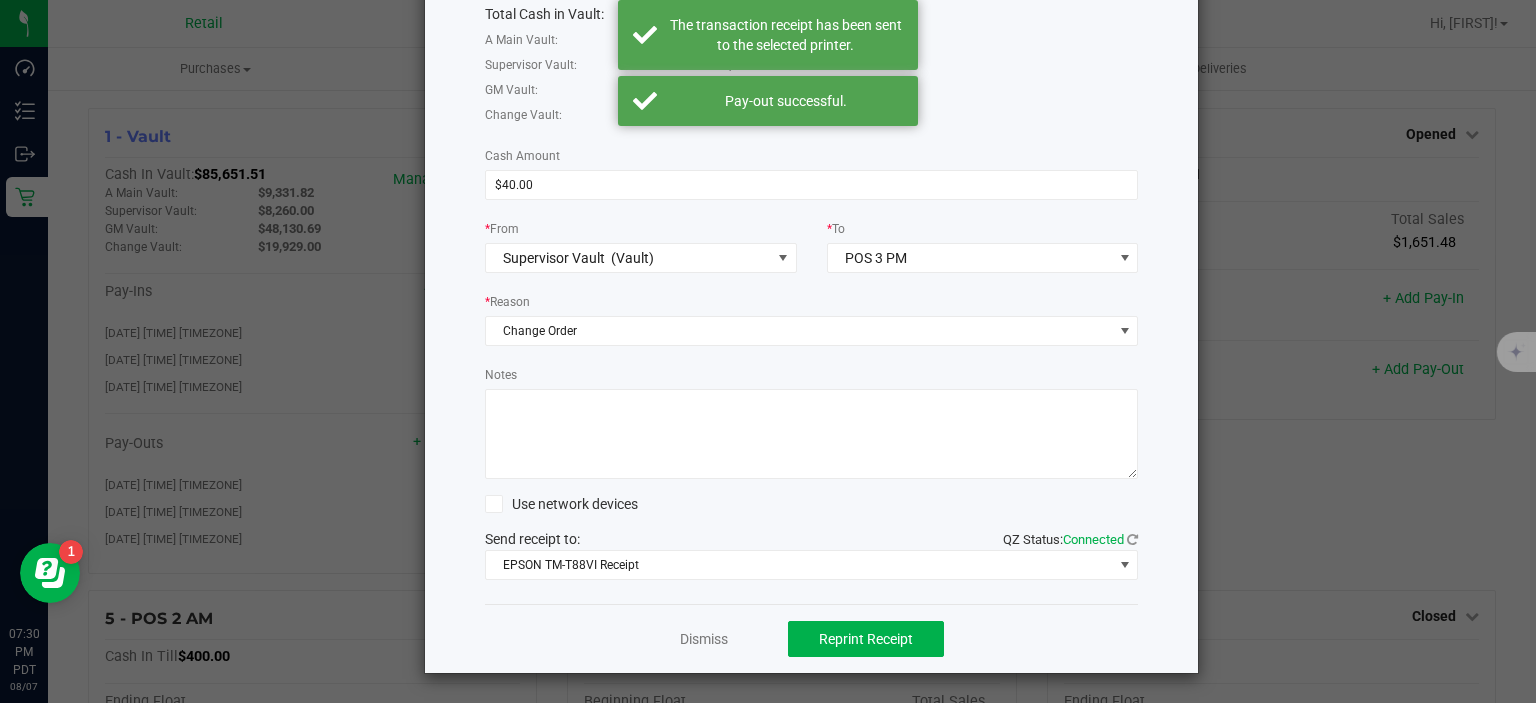scroll, scrollTop: 0, scrollLeft: 0, axis: both 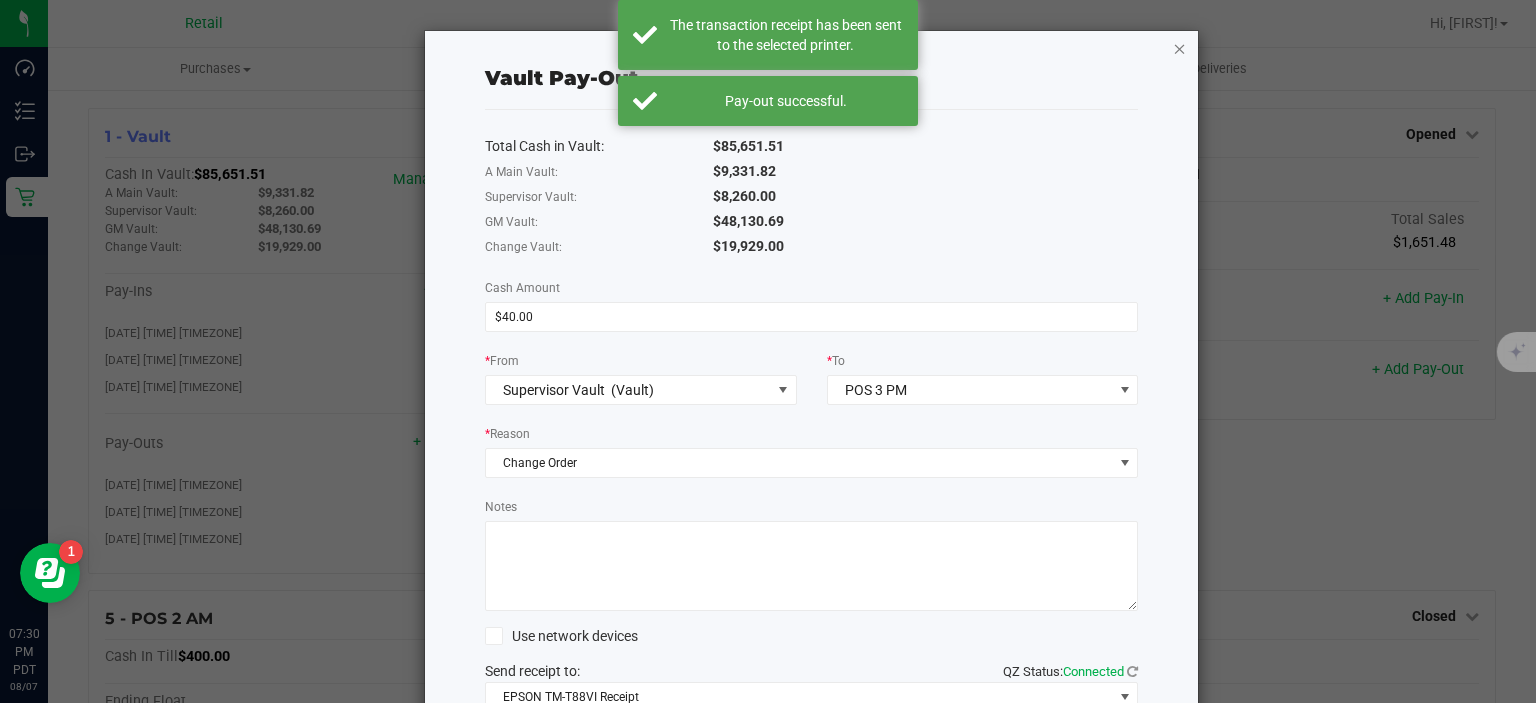 click 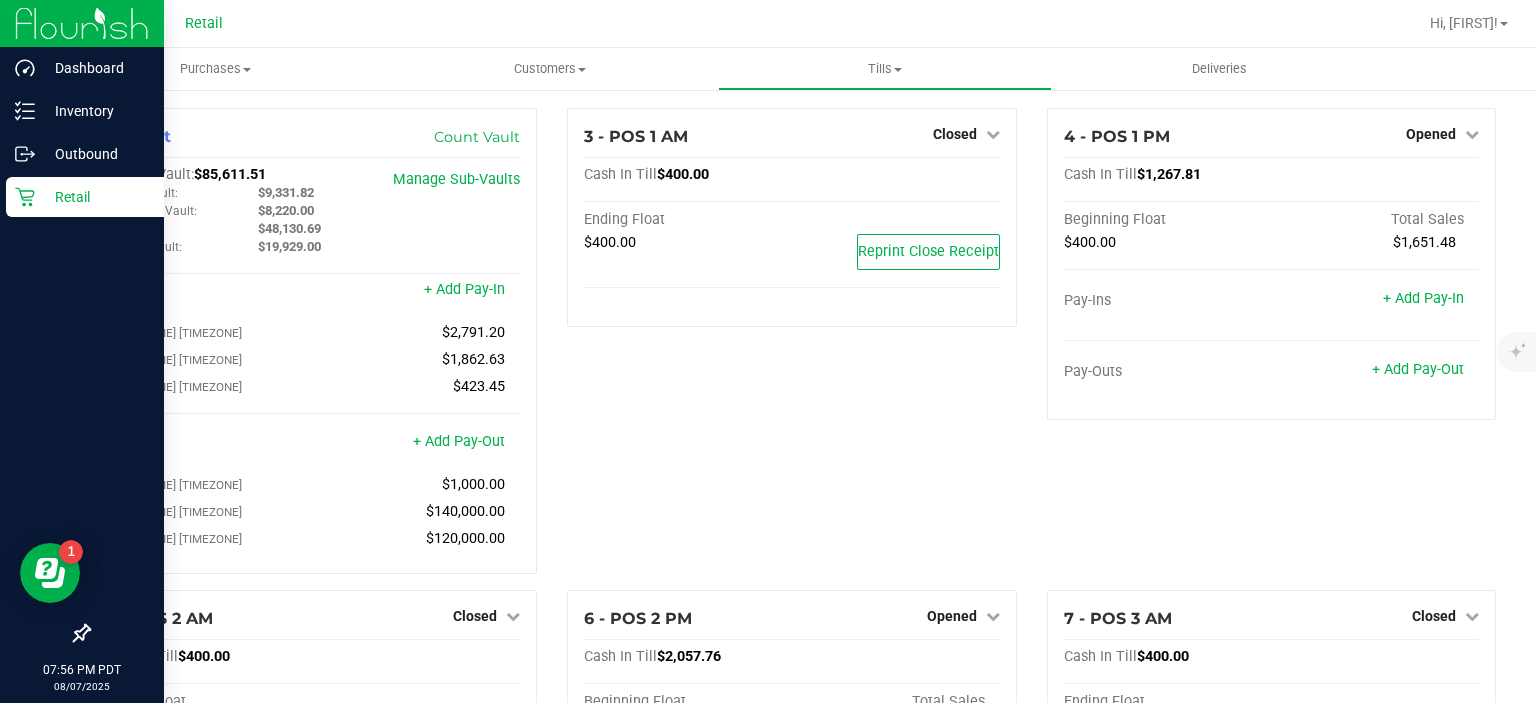 click on "Retail" at bounding box center [85, 197] 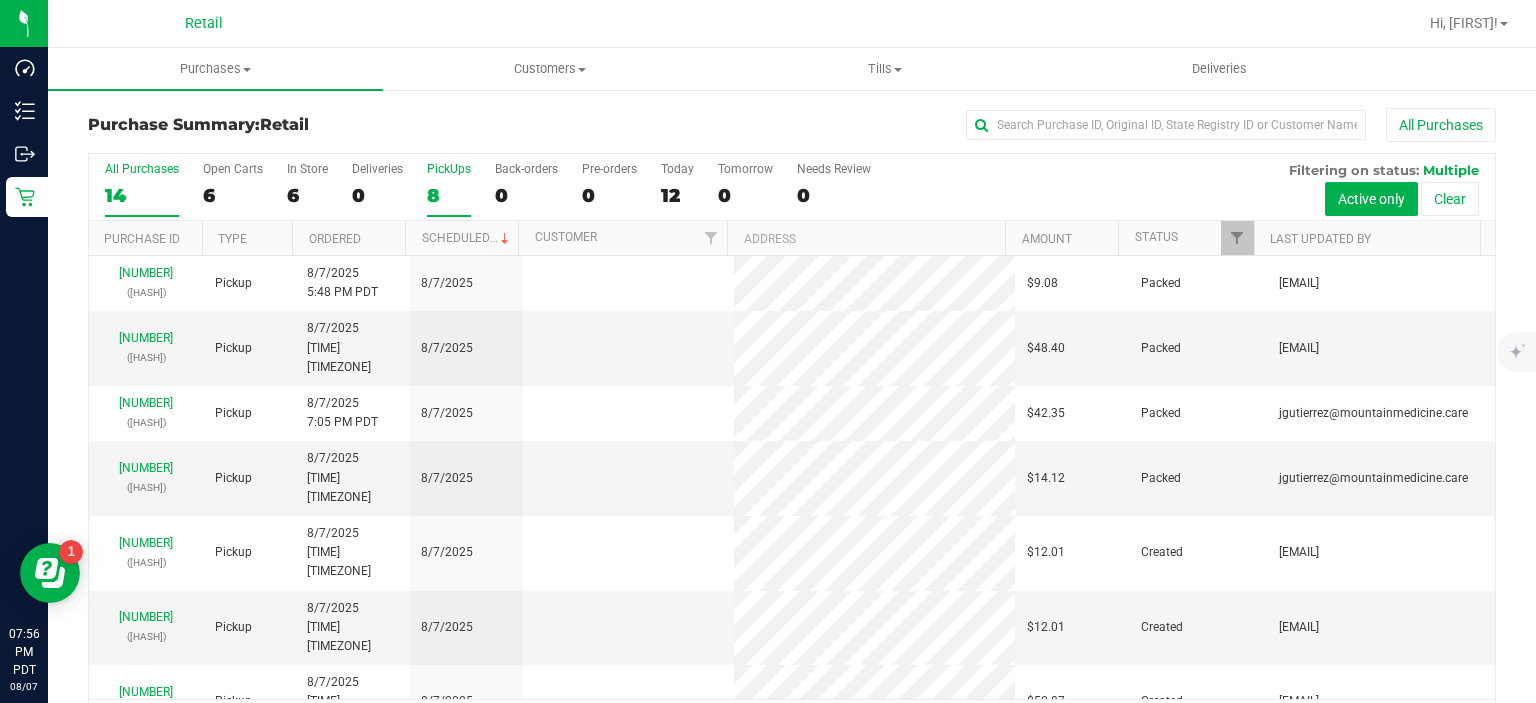 click on "PickUps
8" at bounding box center [449, 189] 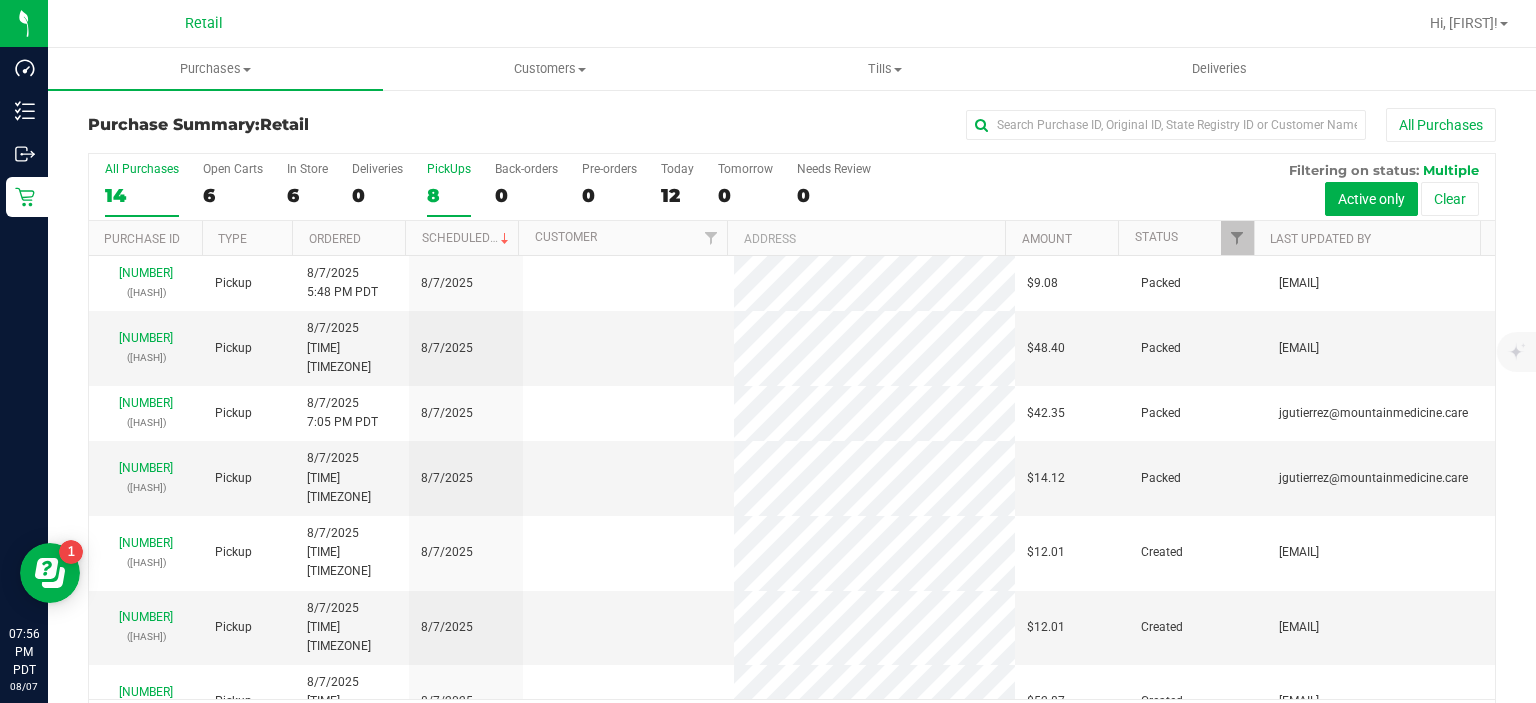 click on "PickUps
8" at bounding box center [0, 0] 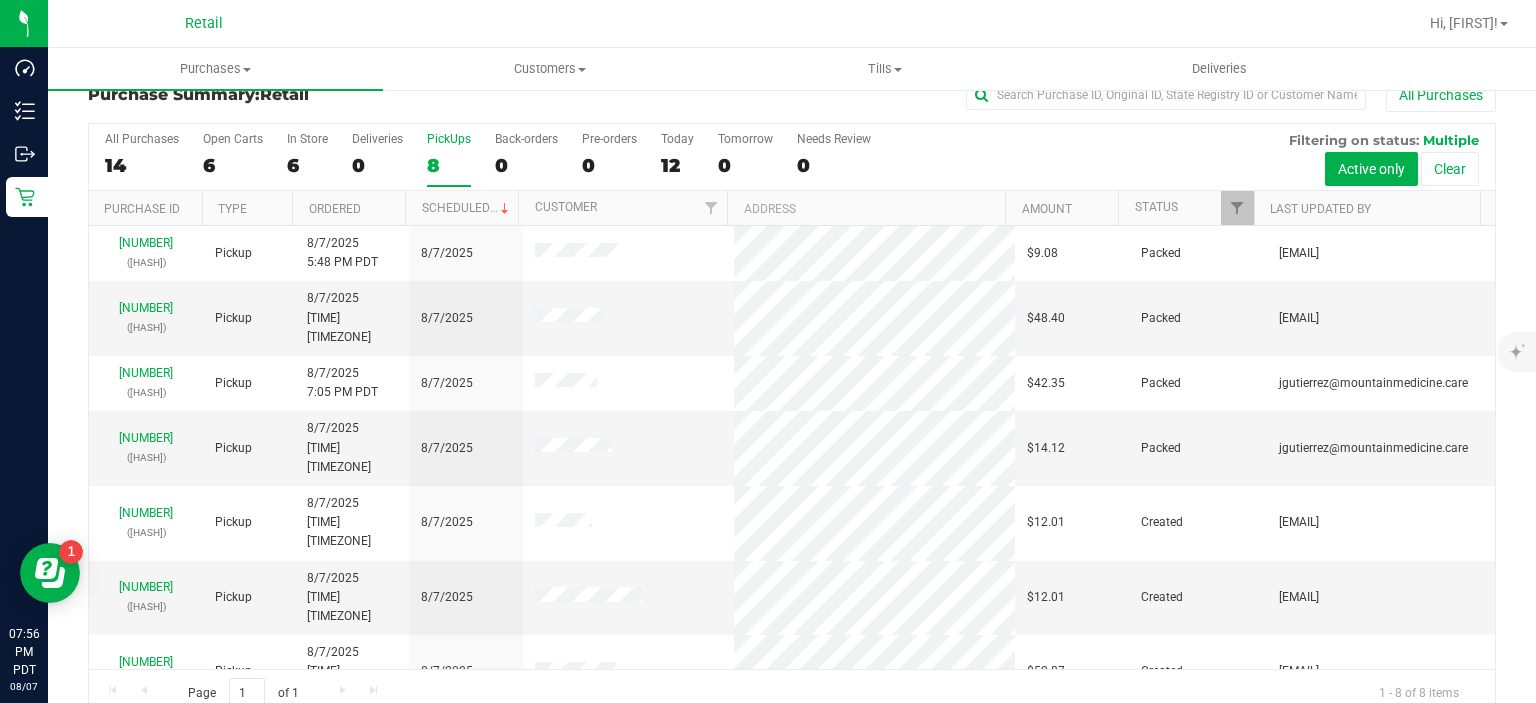 scroll, scrollTop: 62, scrollLeft: 0, axis: vertical 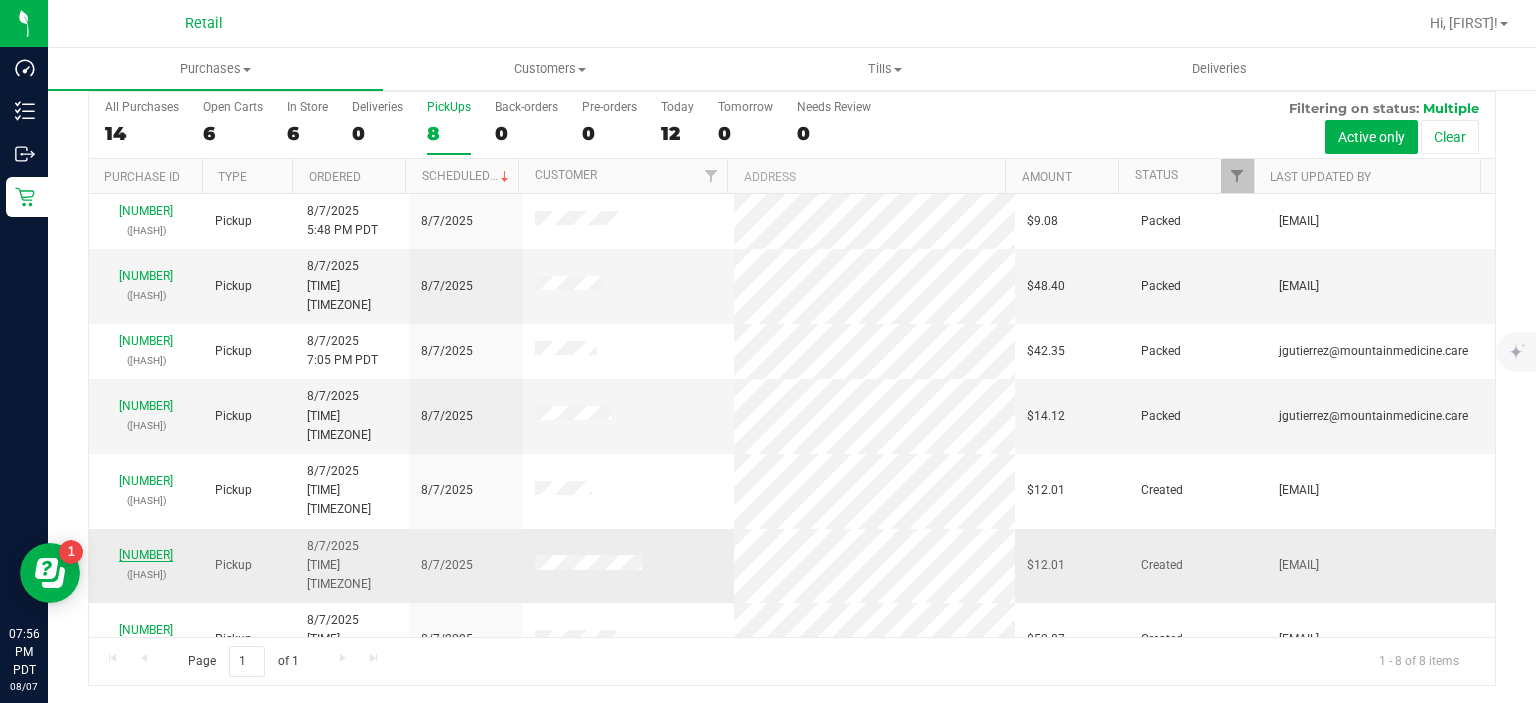 click on "[NUMBER]" at bounding box center (146, 555) 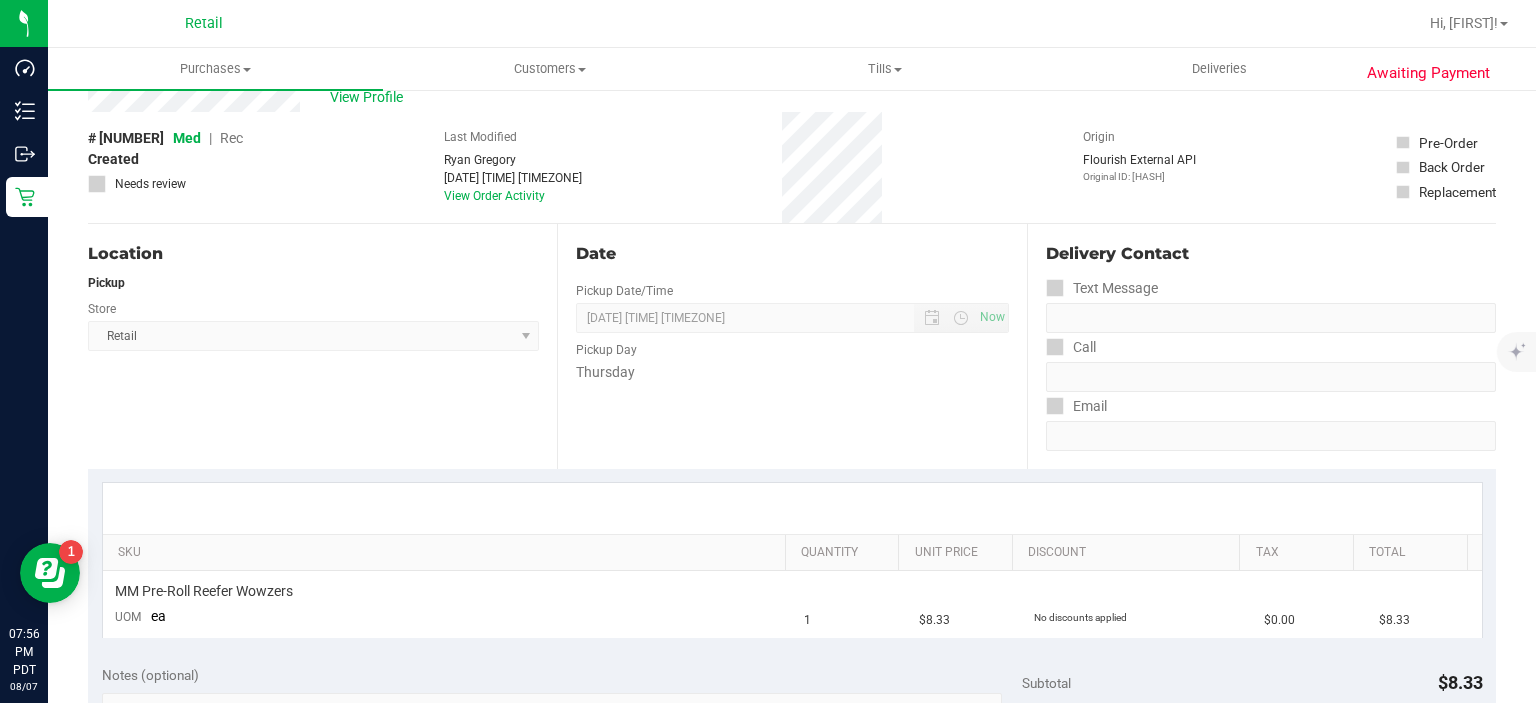 scroll, scrollTop: 0, scrollLeft: 0, axis: both 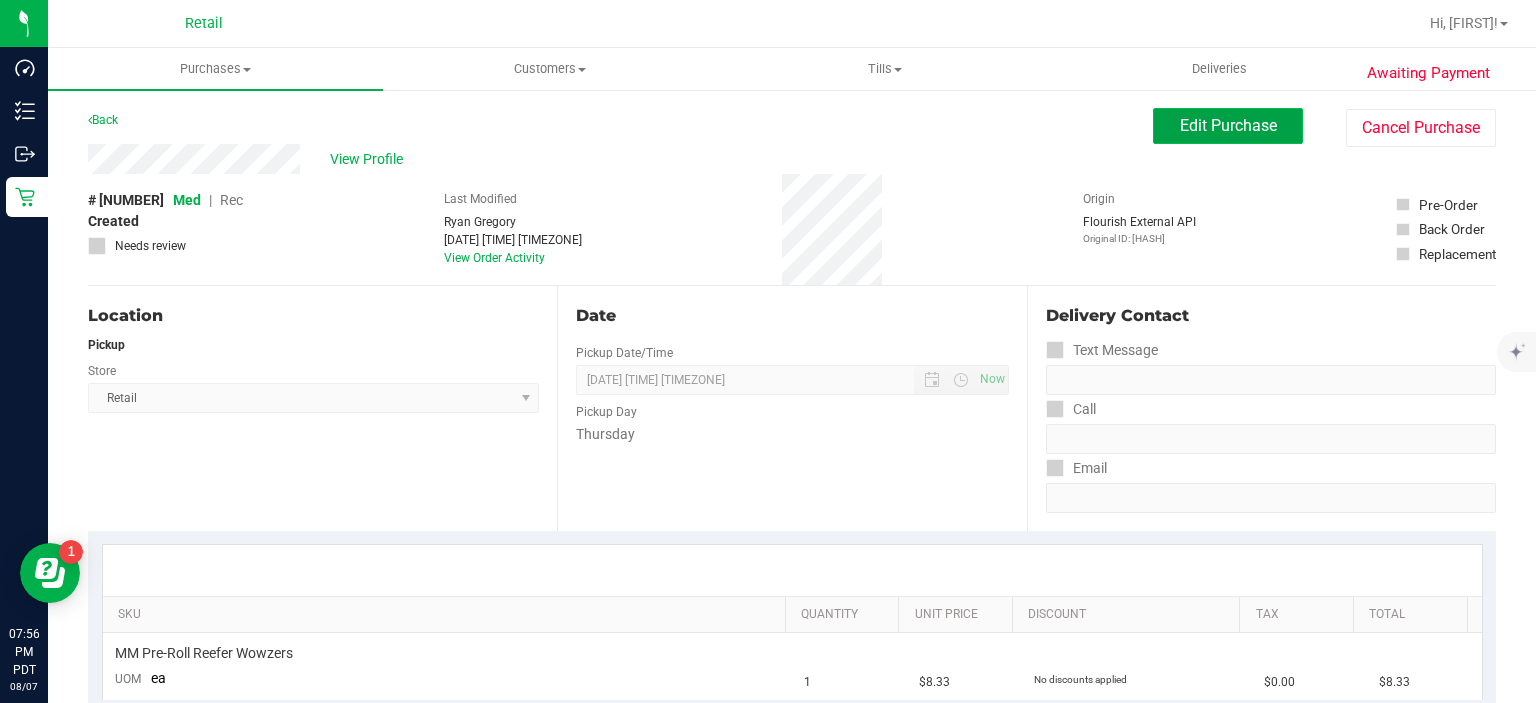 click on "Edit Purchase" at bounding box center (1228, 125) 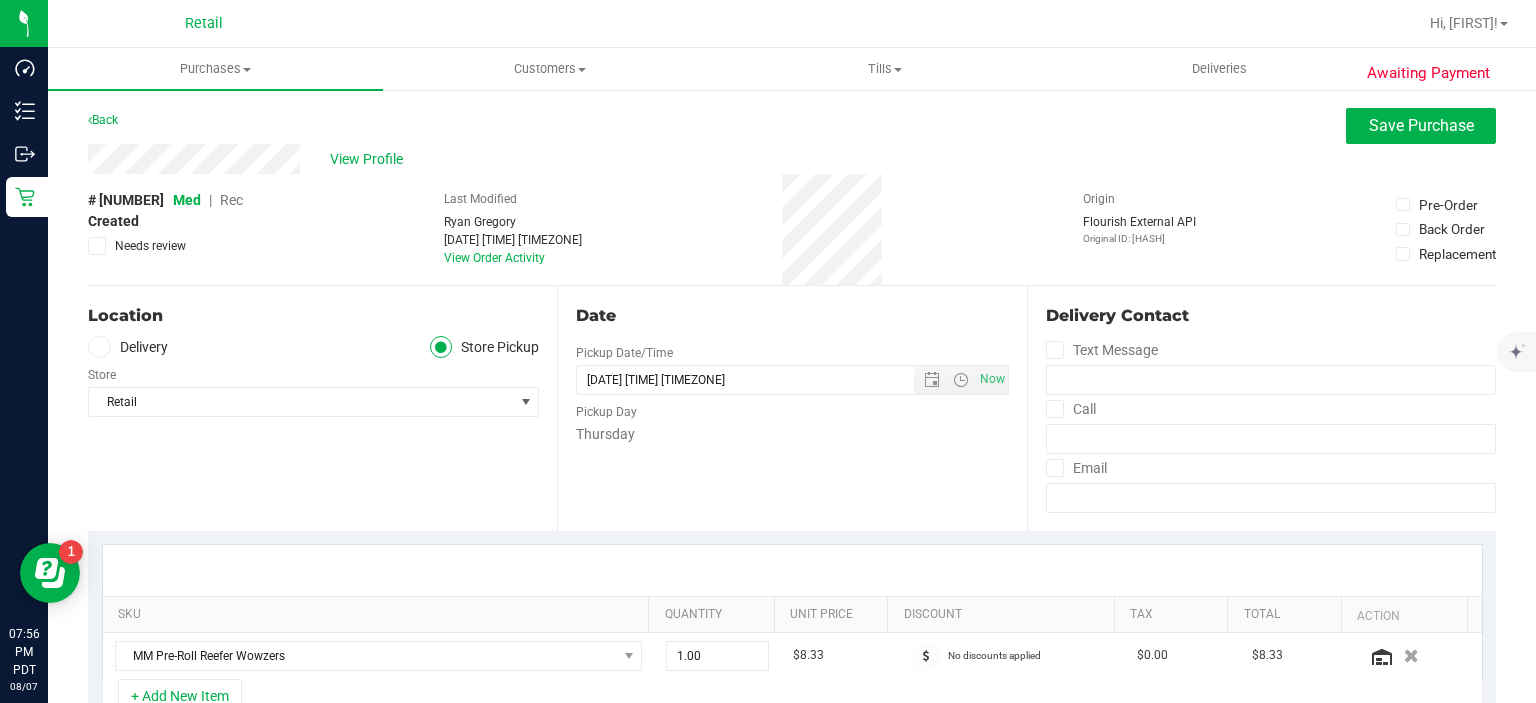click on "Rec" at bounding box center [231, 200] 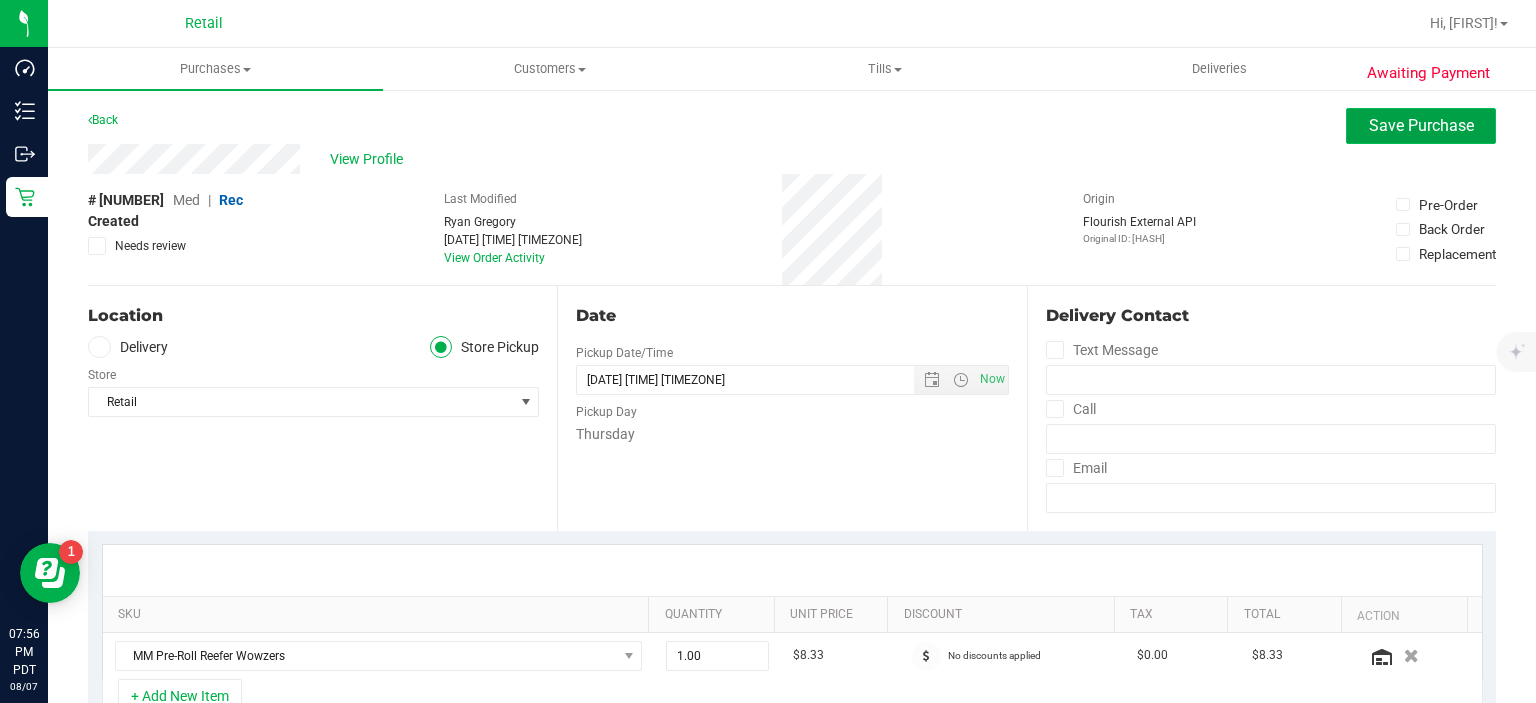 click on "Save Purchase" at bounding box center (1421, 126) 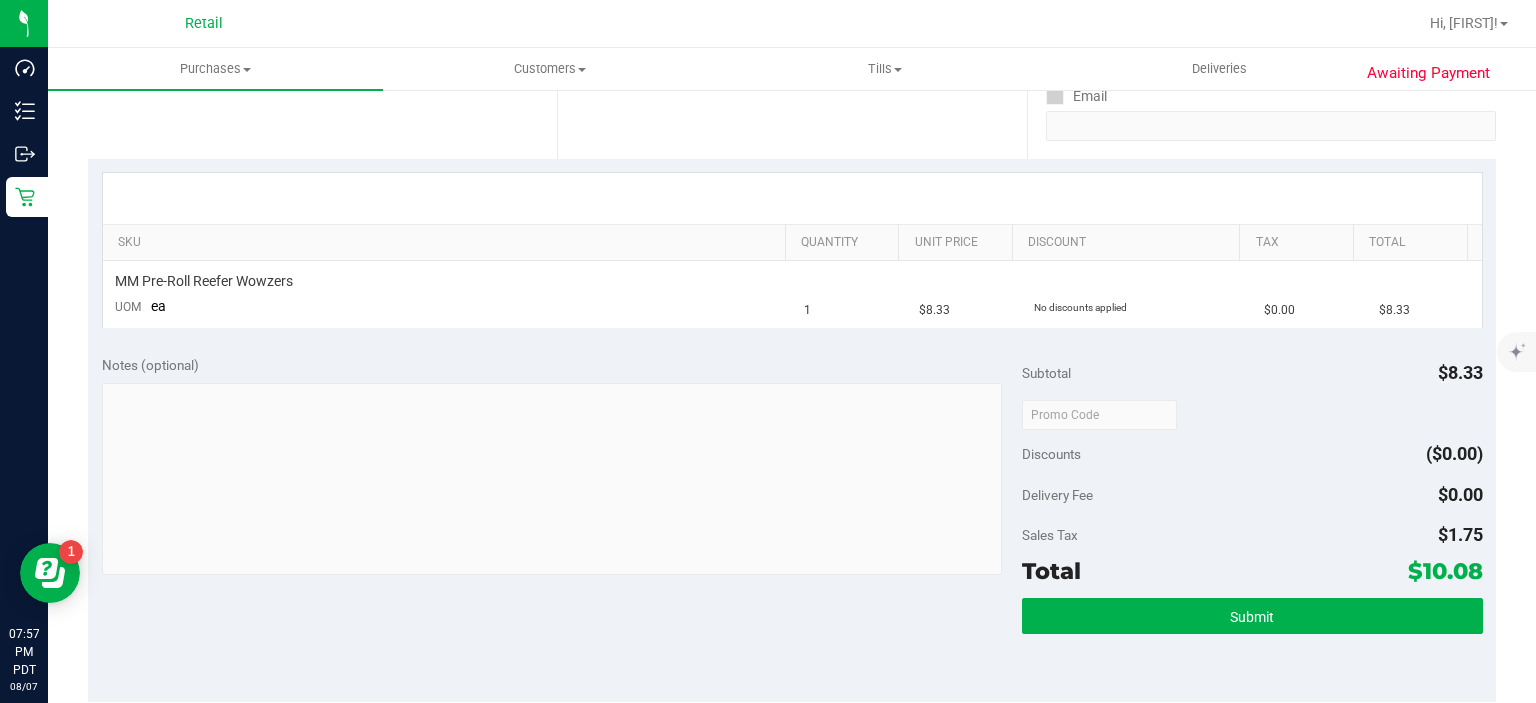 scroll, scrollTop: 374, scrollLeft: 0, axis: vertical 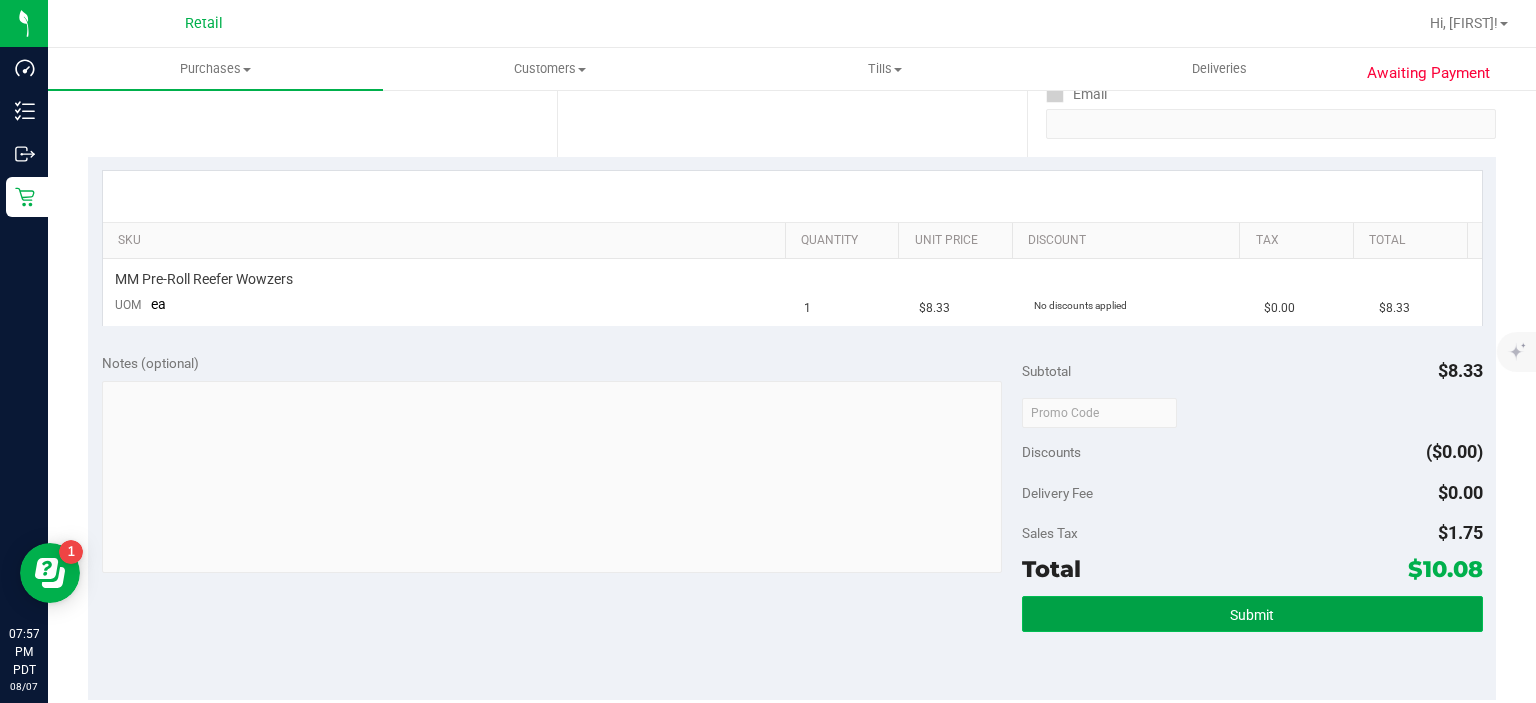 click on "Submit" at bounding box center [1252, 614] 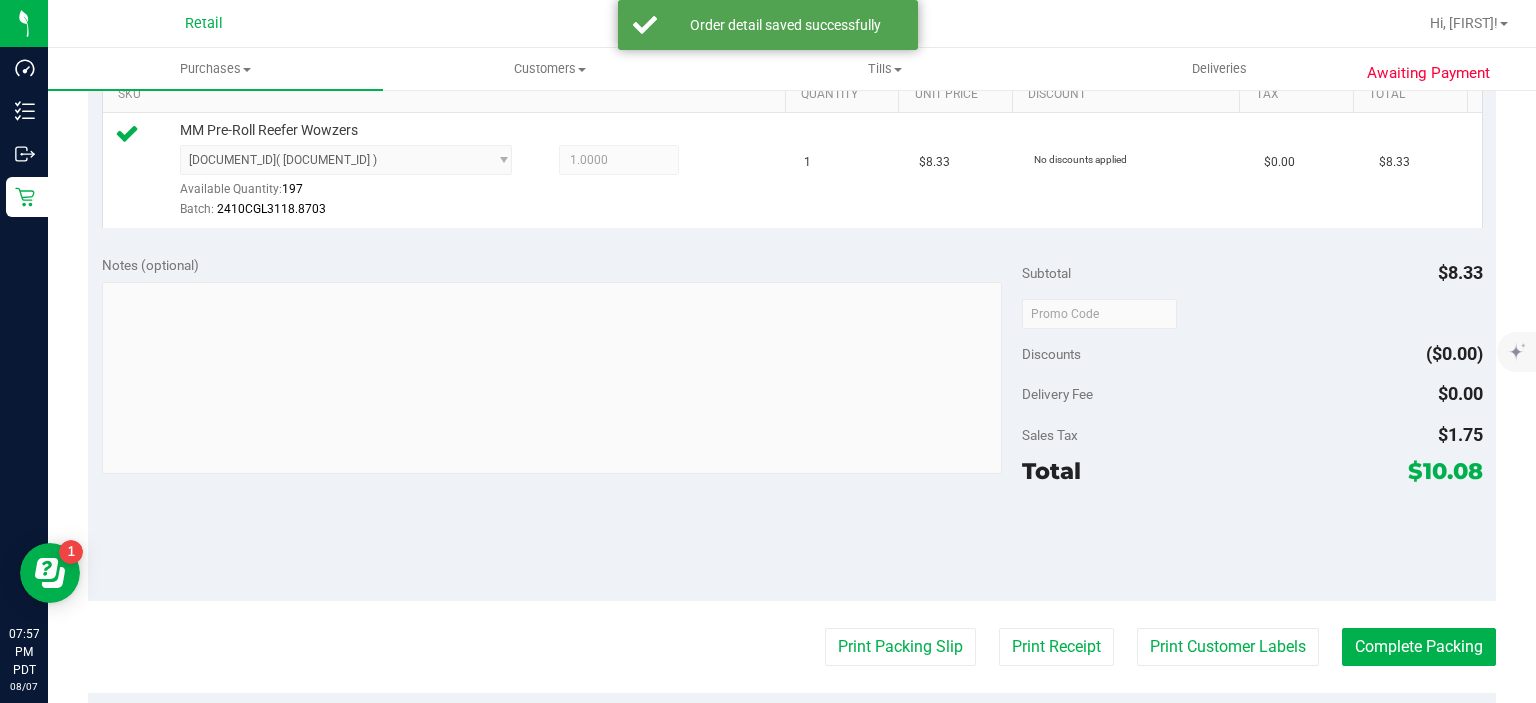 scroll, scrollTop: 547, scrollLeft: 0, axis: vertical 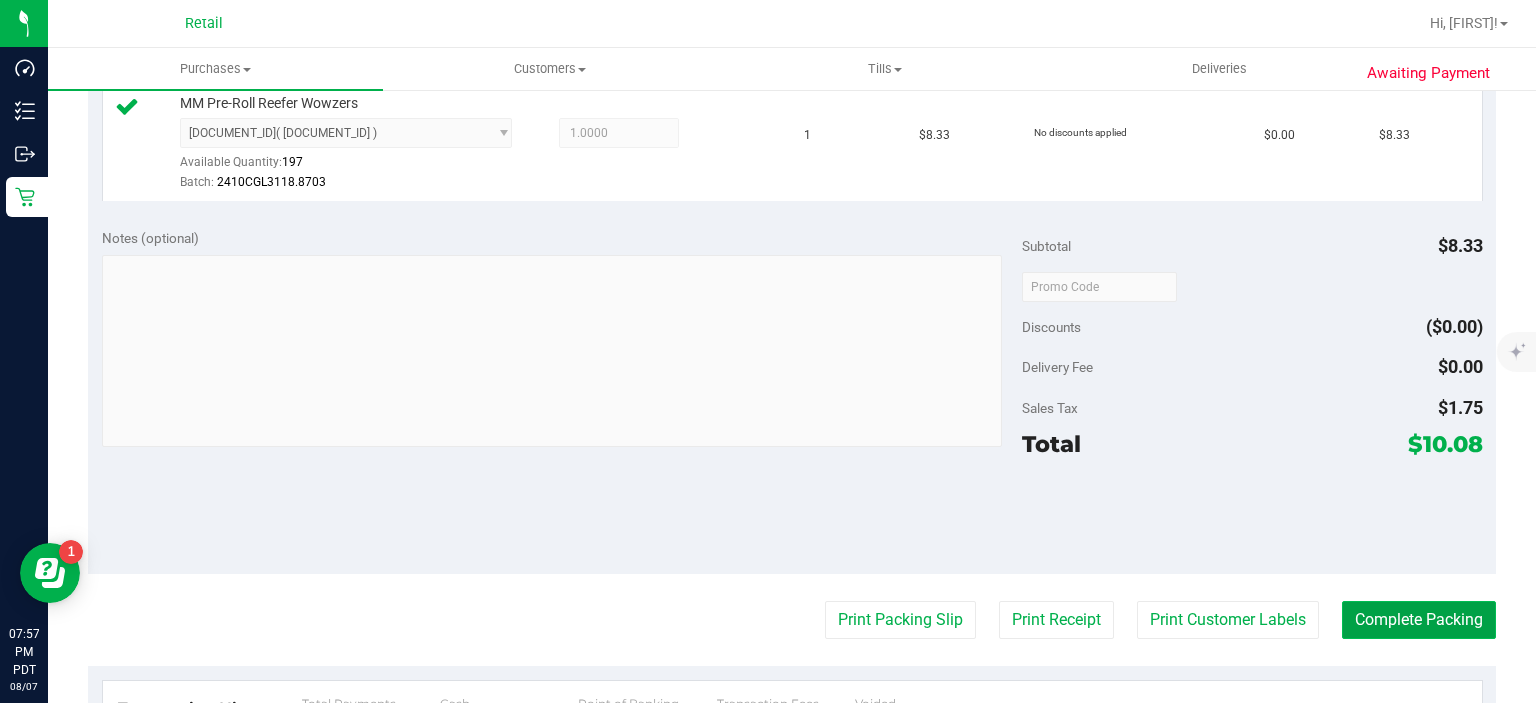 click on "Complete Packing" at bounding box center [1419, 620] 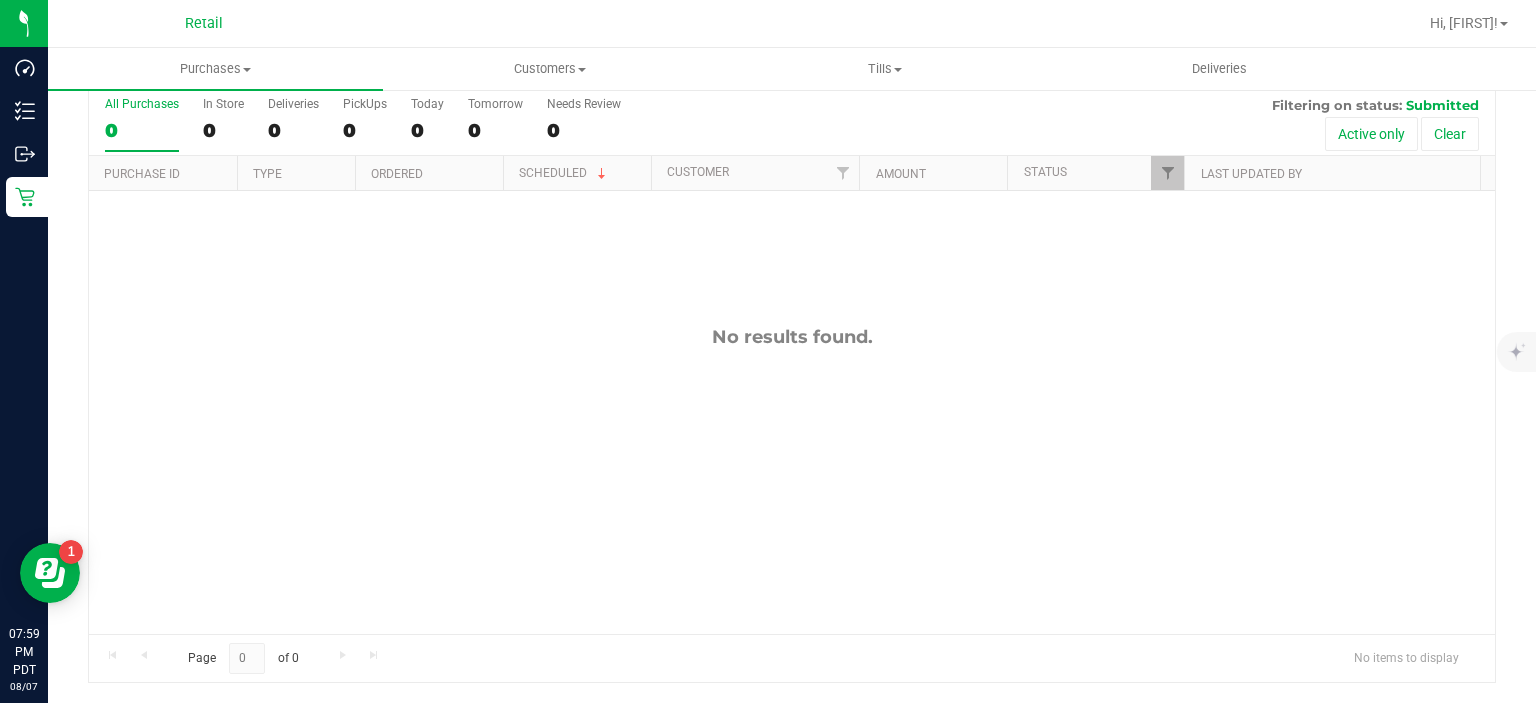 scroll, scrollTop: 0, scrollLeft: 0, axis: both 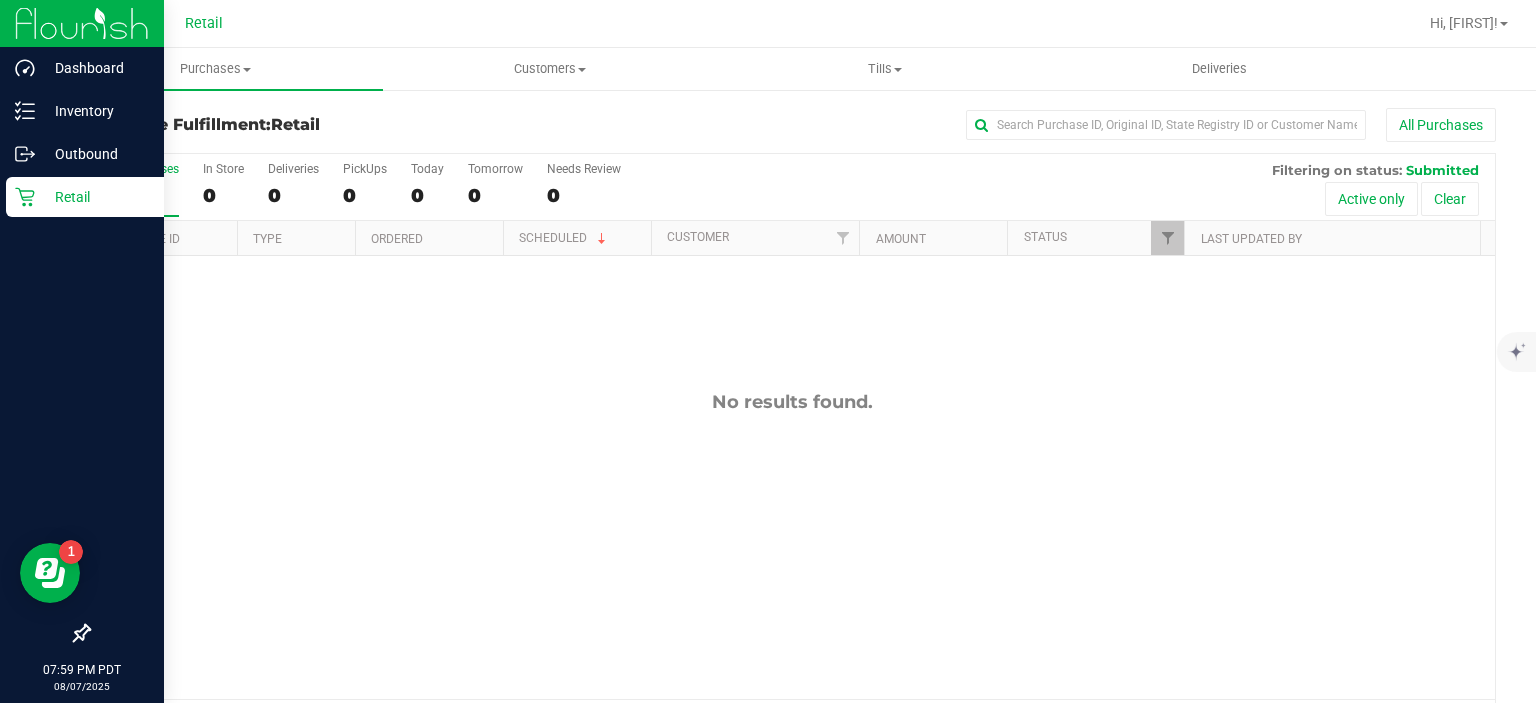 click 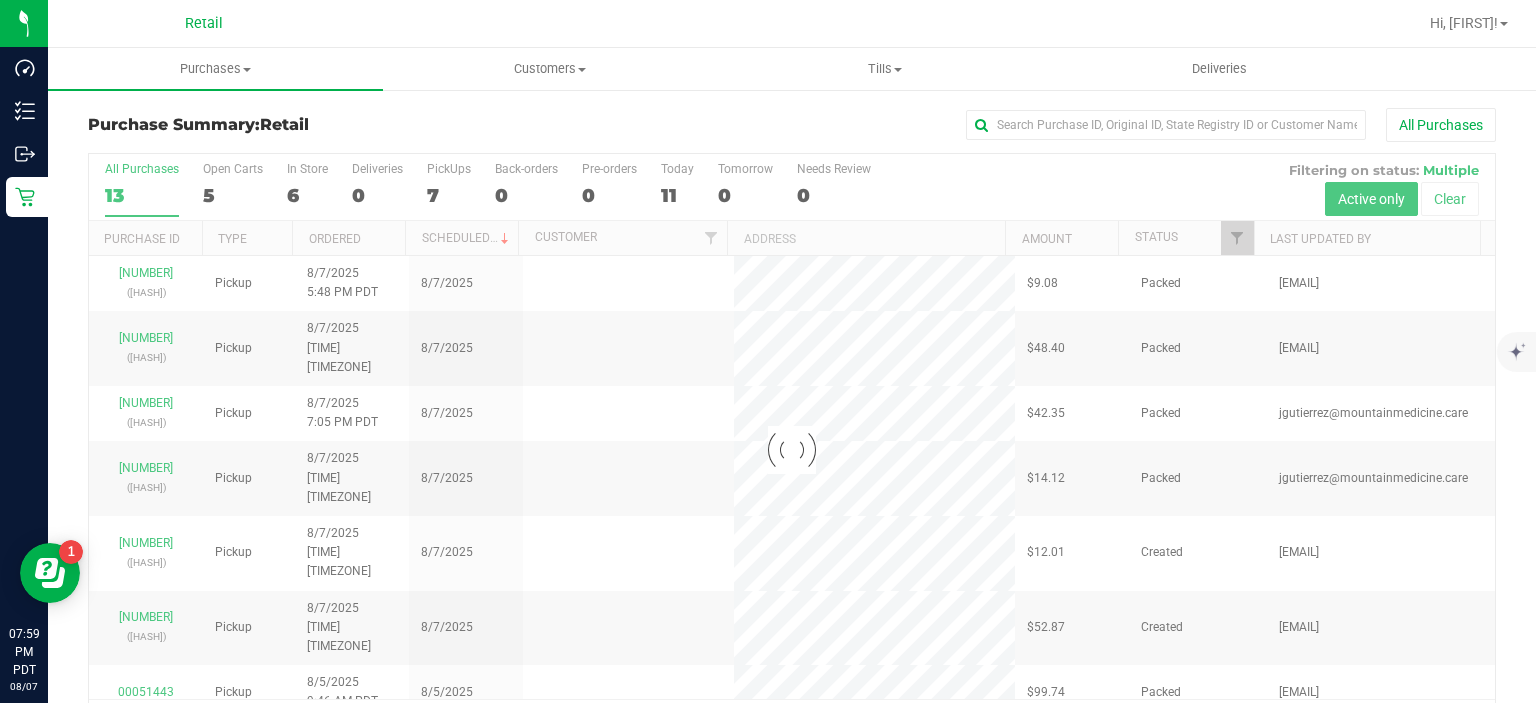 click at bounding box center [792, 450] 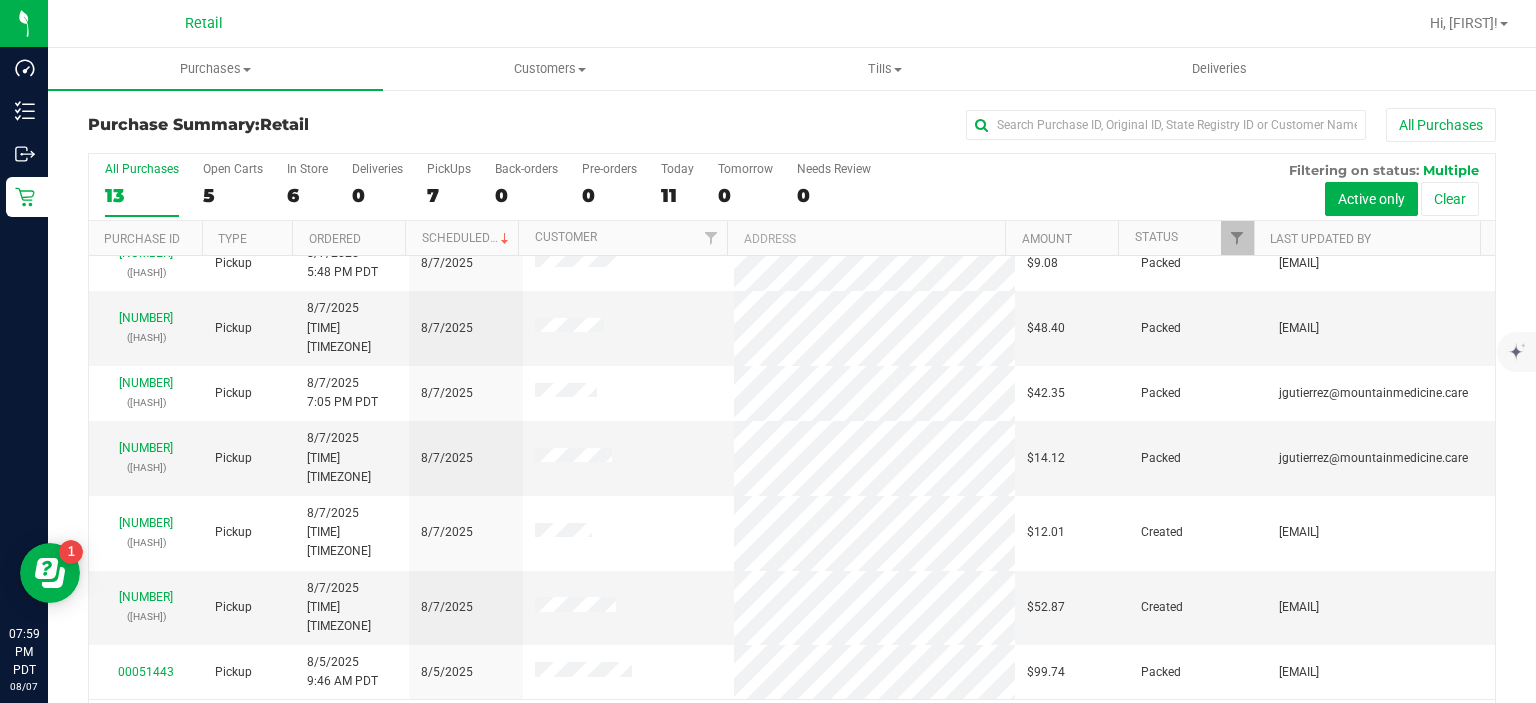 scroll, scrollTop: 13, scrollLeft: 0, axis: vertical 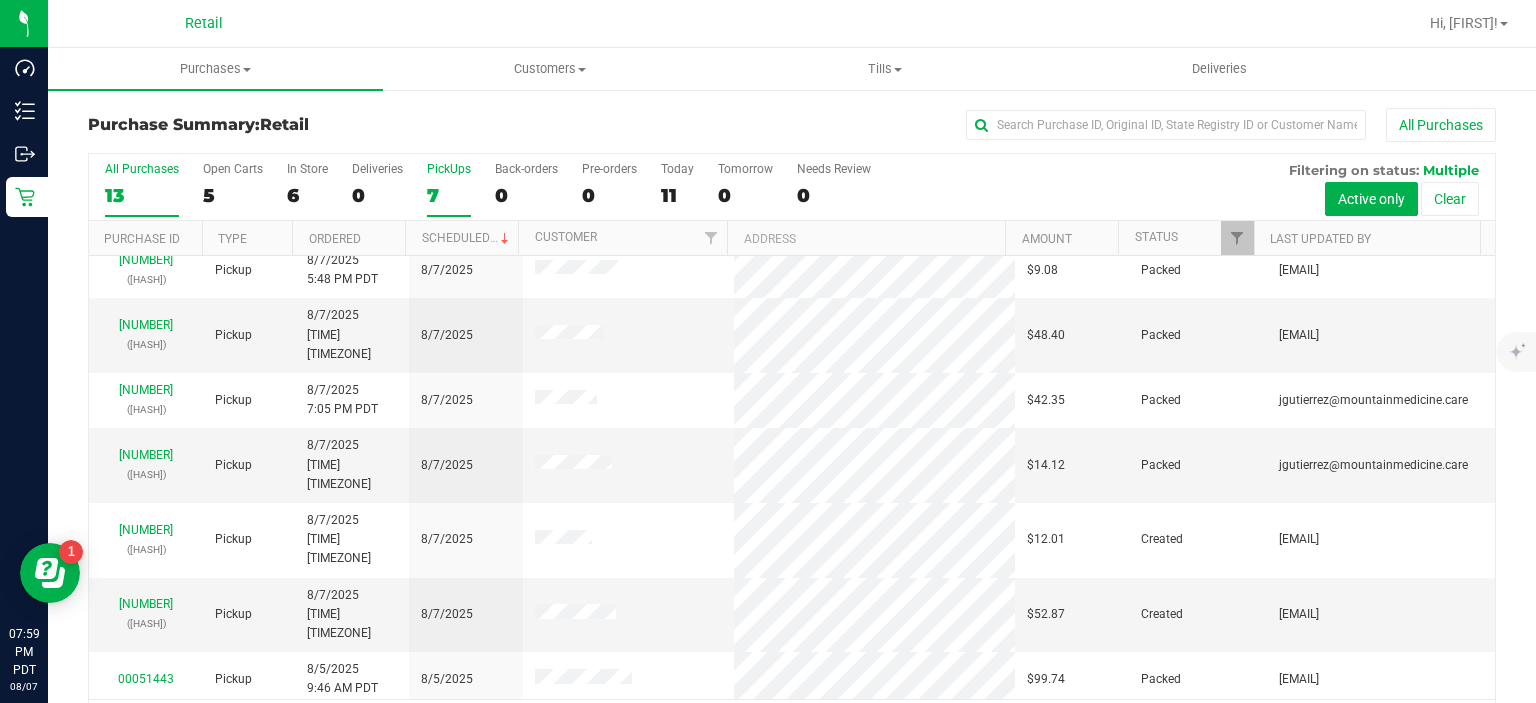click on "PickUps" at bounding box center (449, 169) 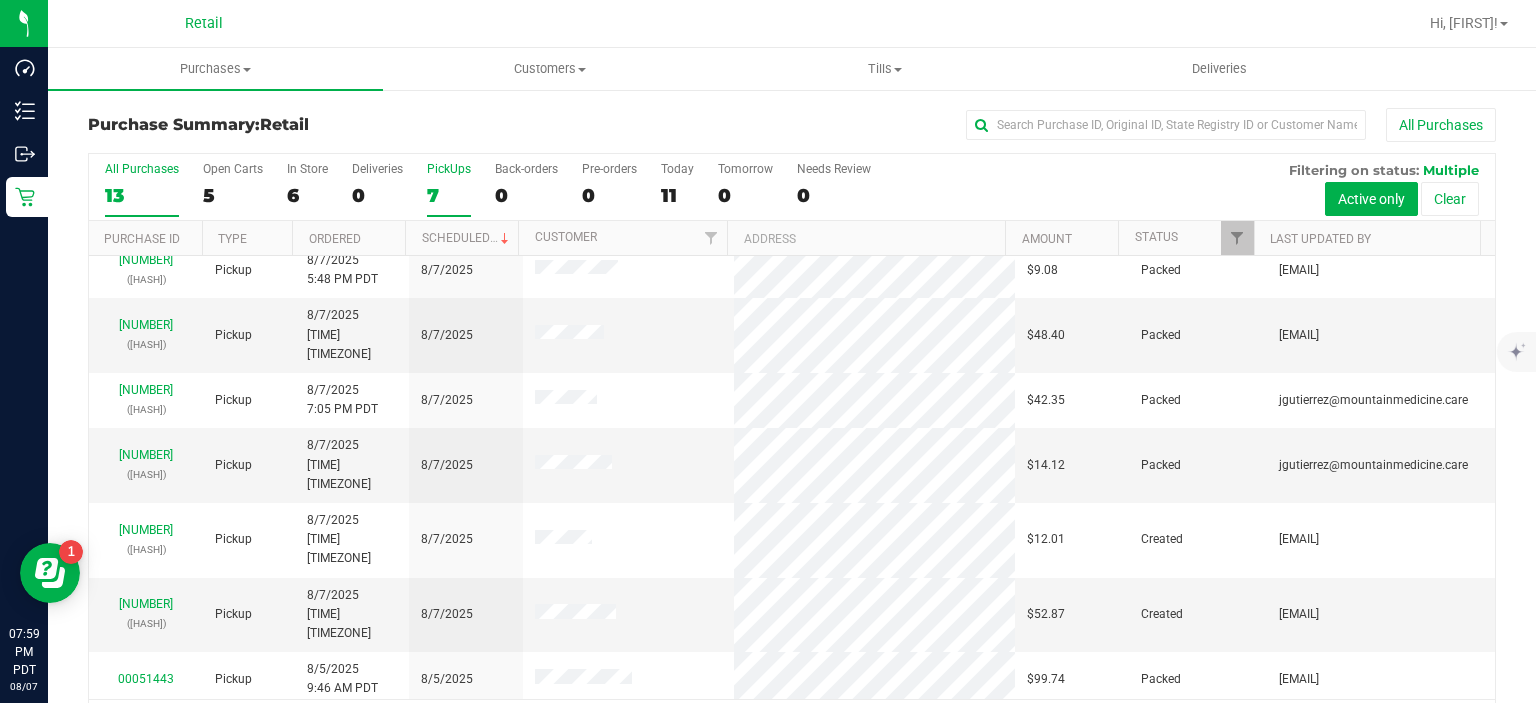 click on "PickUps
7" at bounding box center (0, 0) 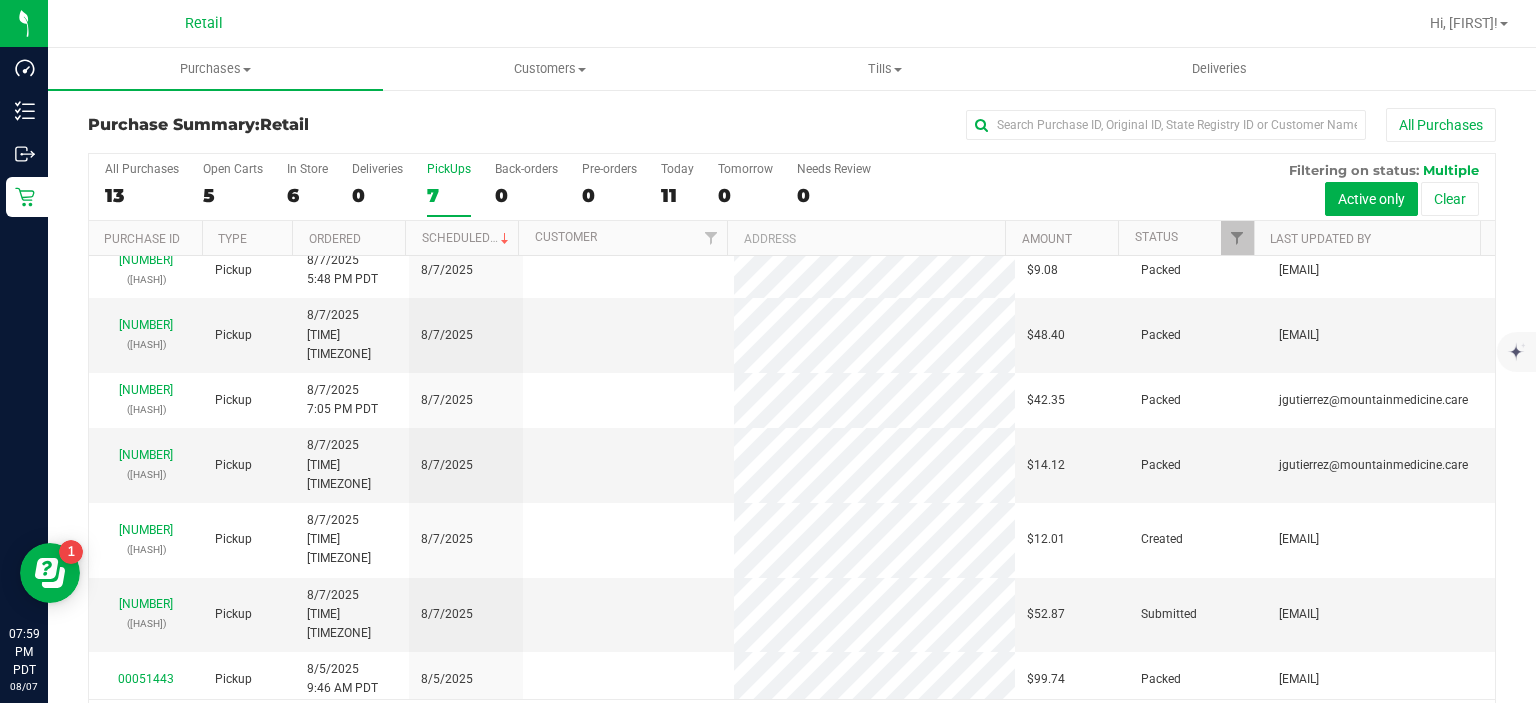 scroll, scrollTop: 0, scrollLeft: 0, axis: both 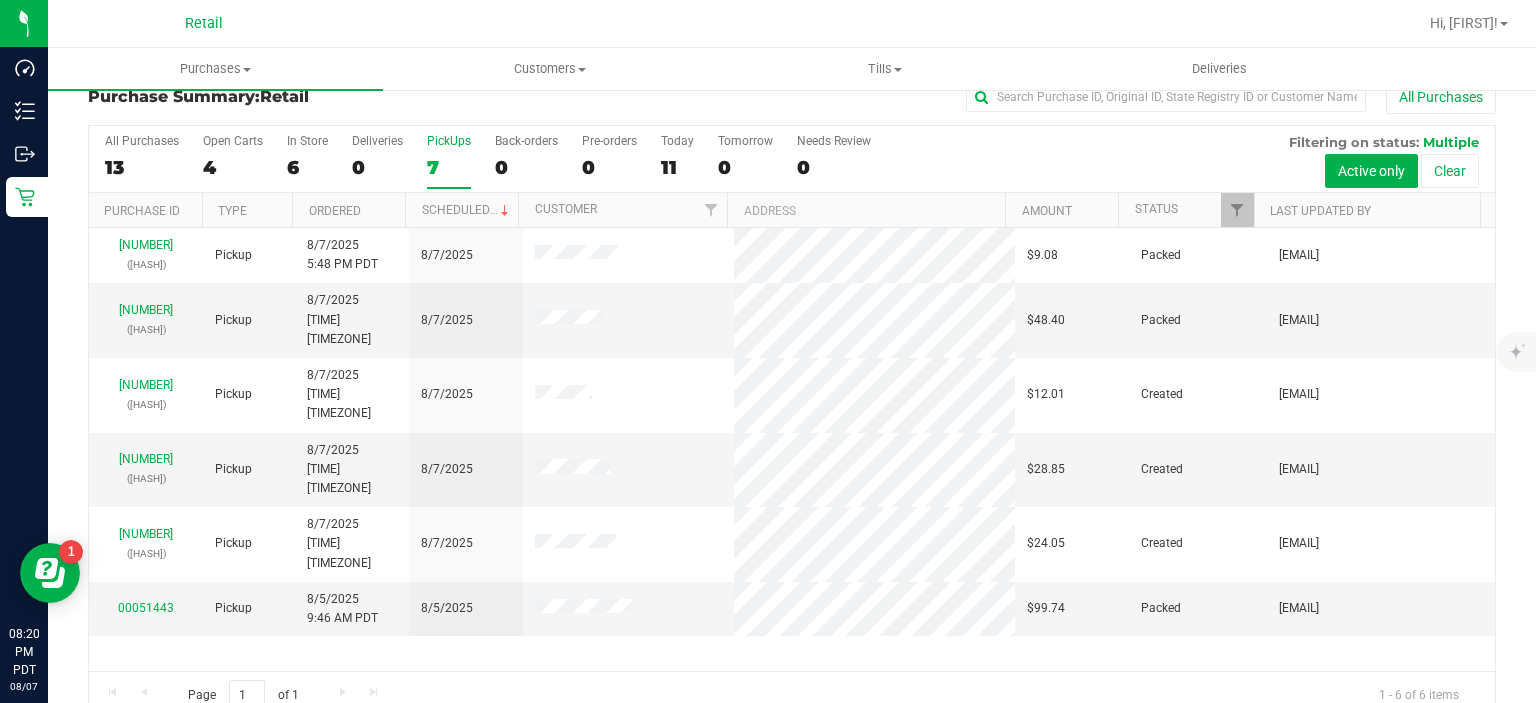 click on "PickUps
7" at bounding box center (449, 161) 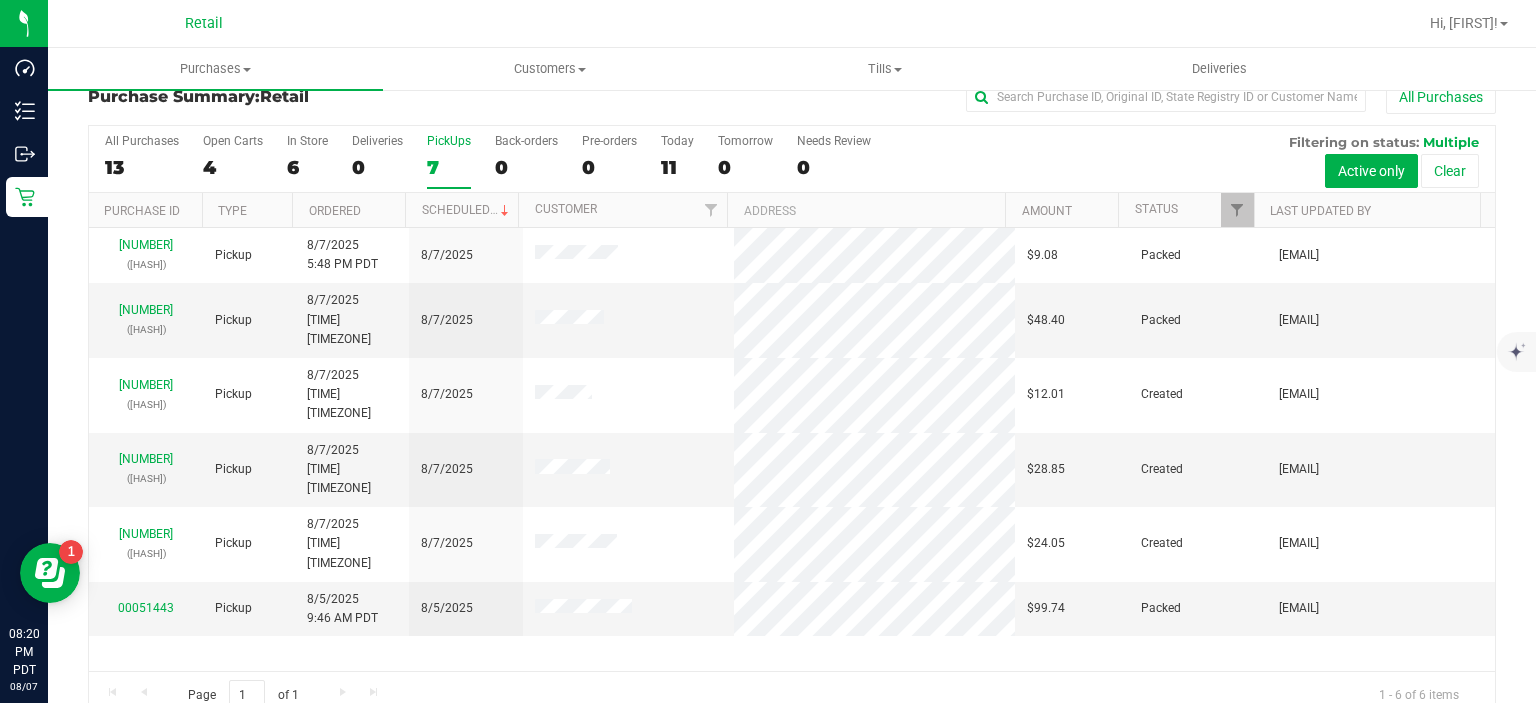 click on "PickUps
7" at bounding box center [0, 0] 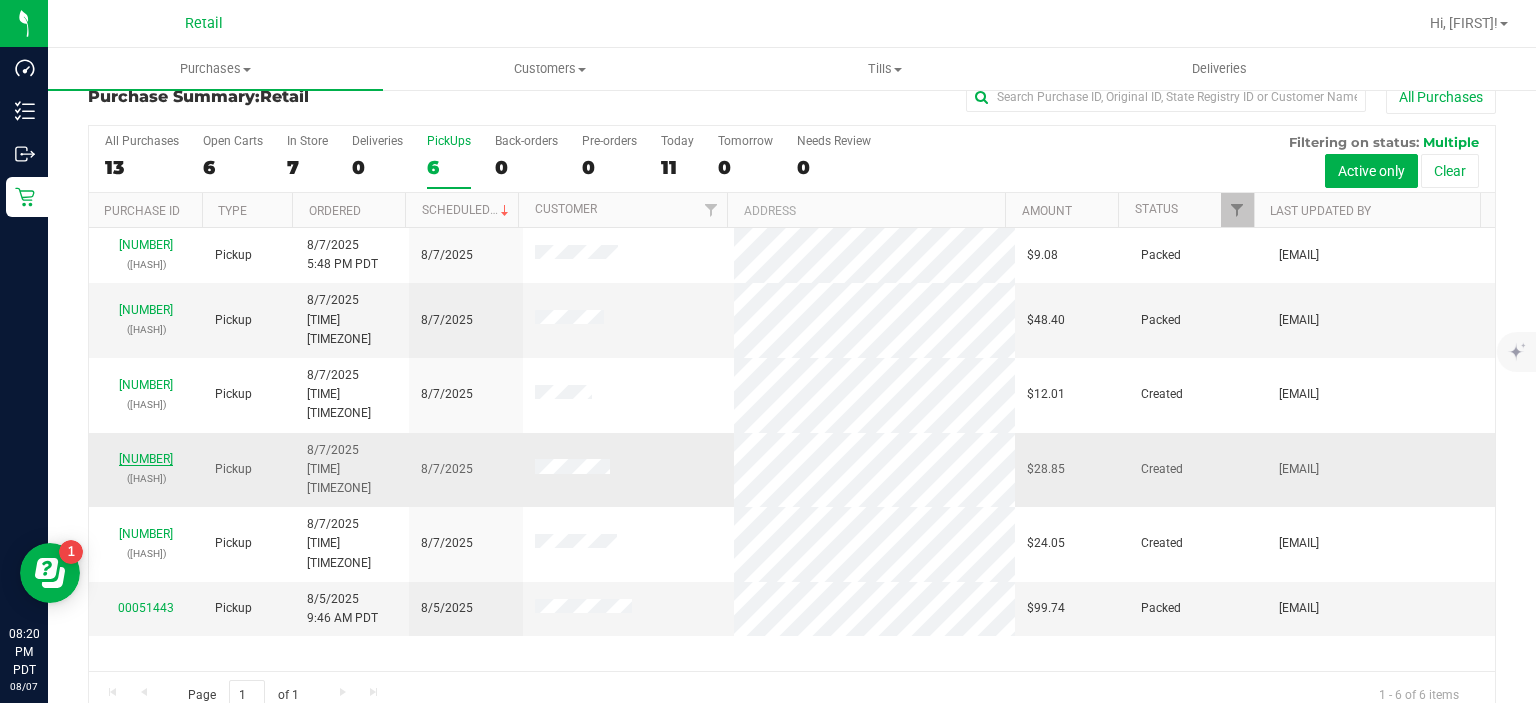 click on "[NUMBER]" at bounding box center [146, 459] 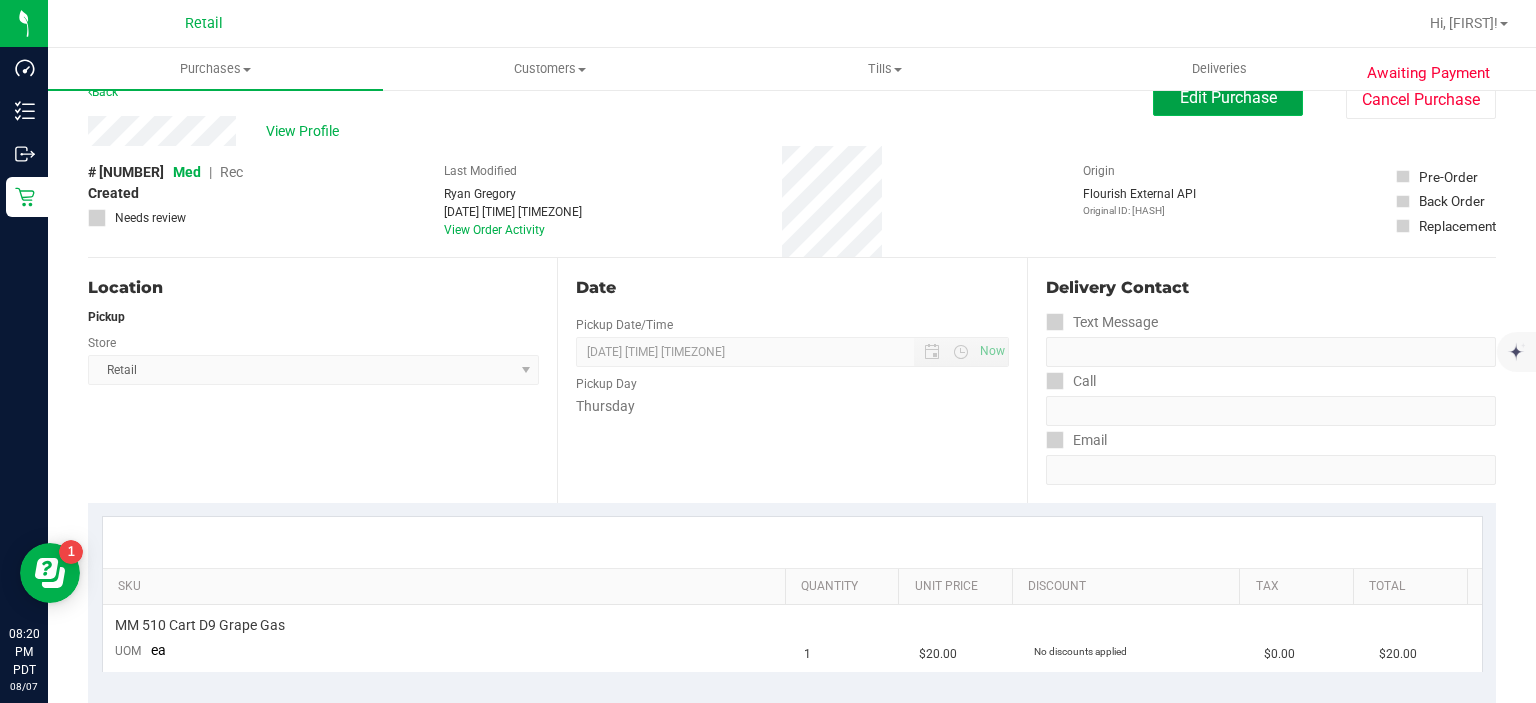 click on "Edit Purchase" at bounding box center [1228, 98] 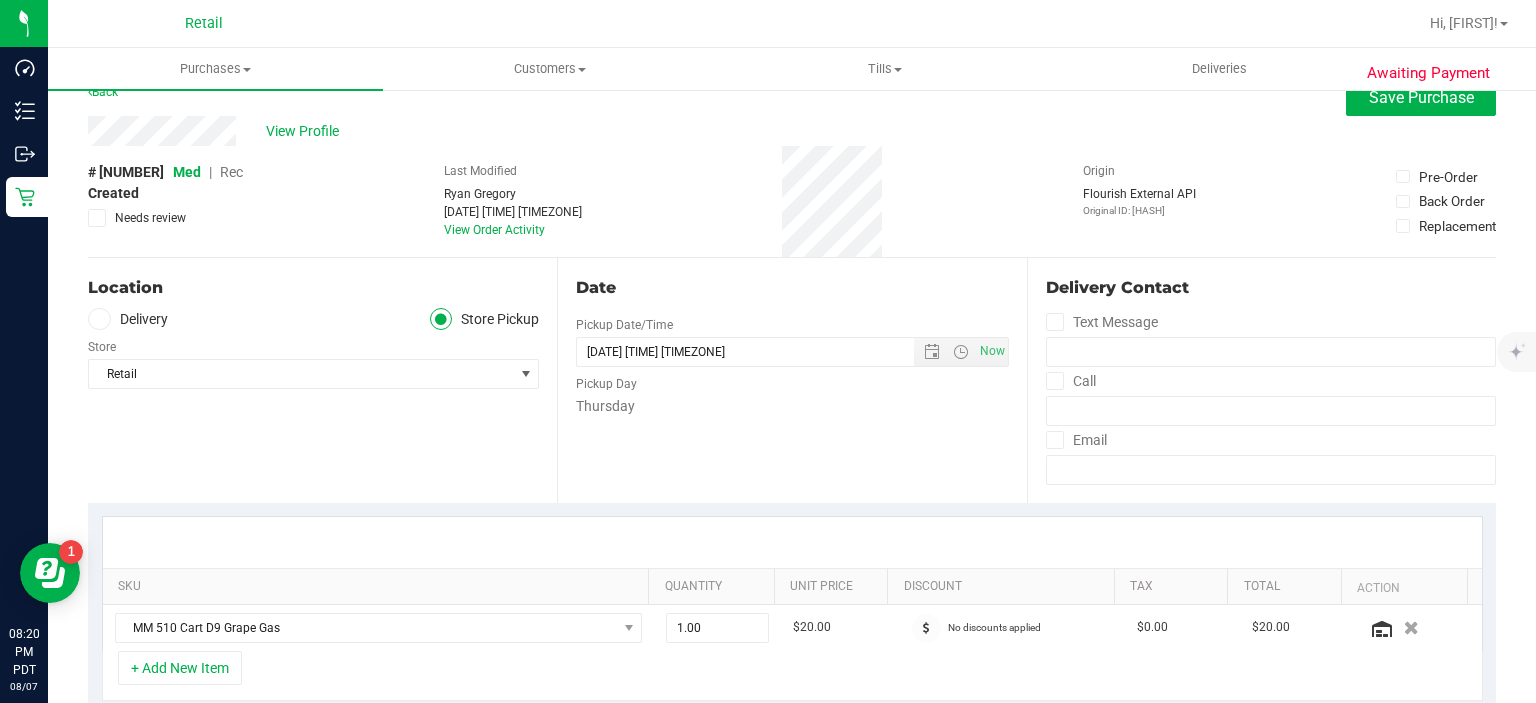 click on "Rec" at bounding box center [231, 172] 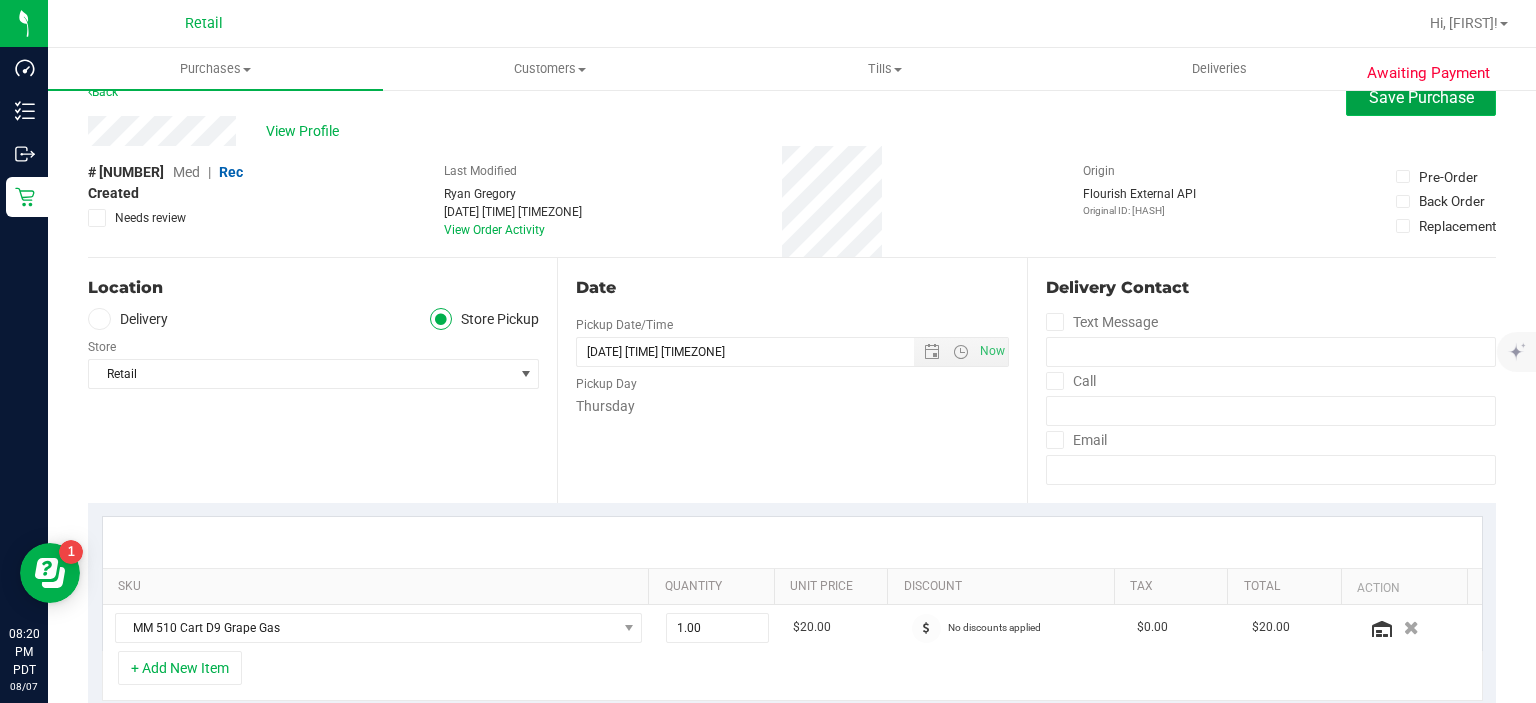 click on "Save Purchase" at bounding box center (1421, 97) 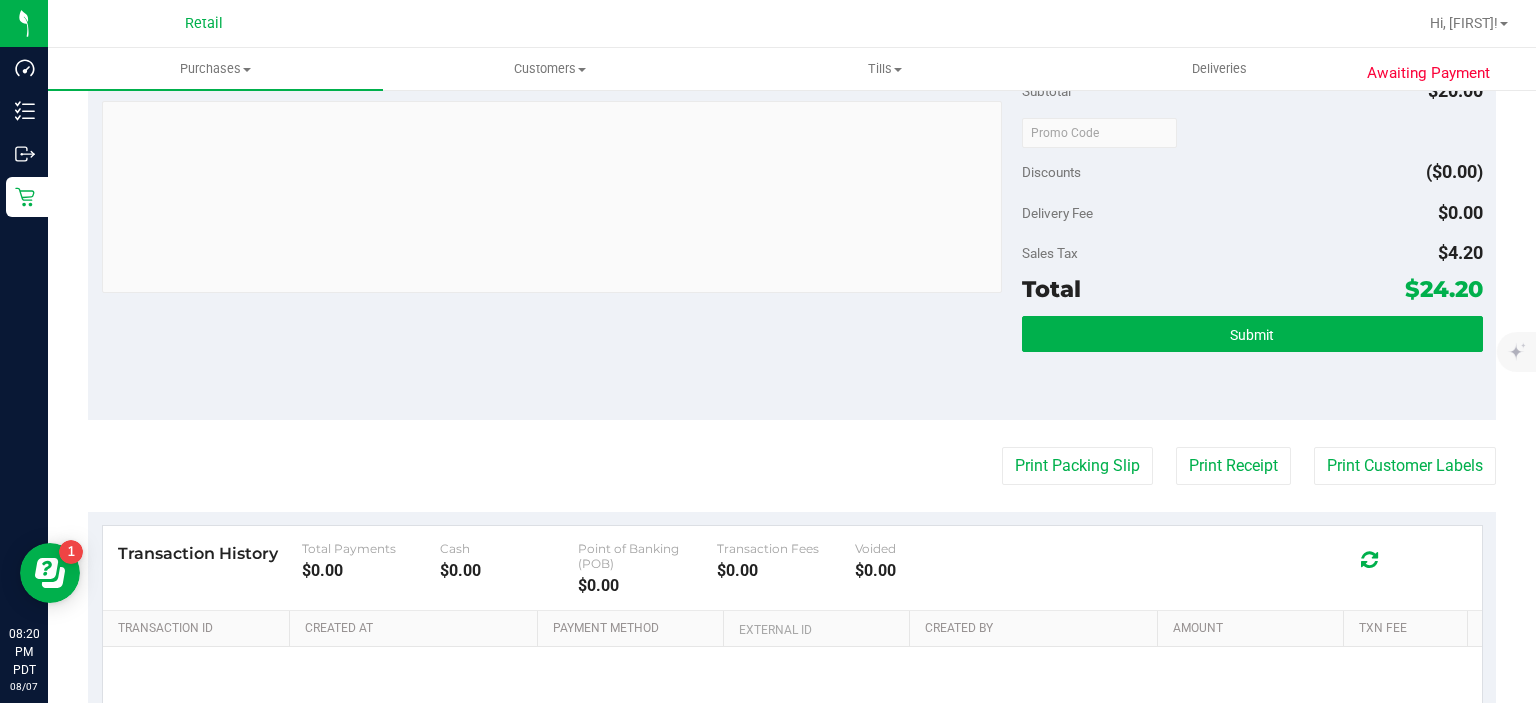 scroll, scrollTop: 664, scrollLeft: 0, axis: vertical 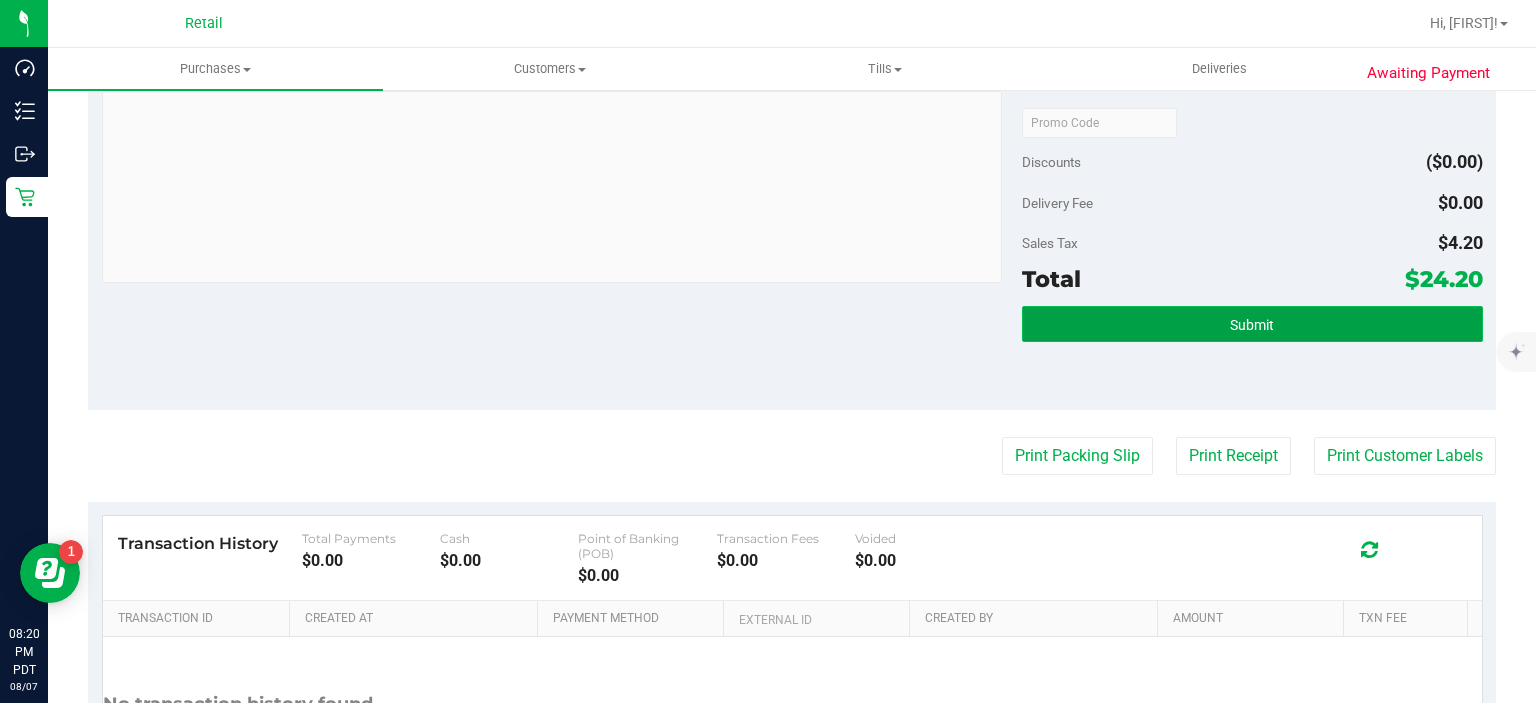 click on "Submit" at bounding box center [1252, 325] 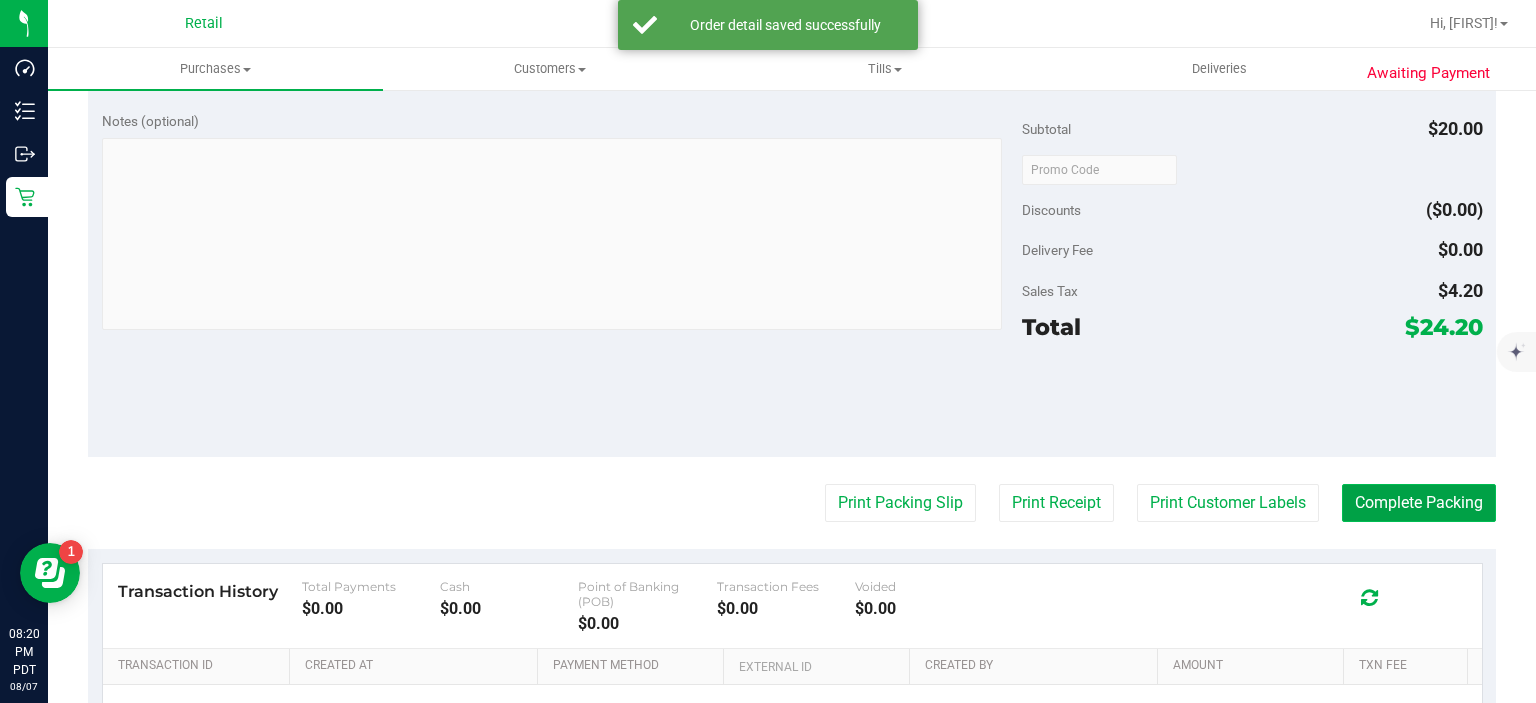 click on "Complete Packing" at bounding box center [1419, 503] 